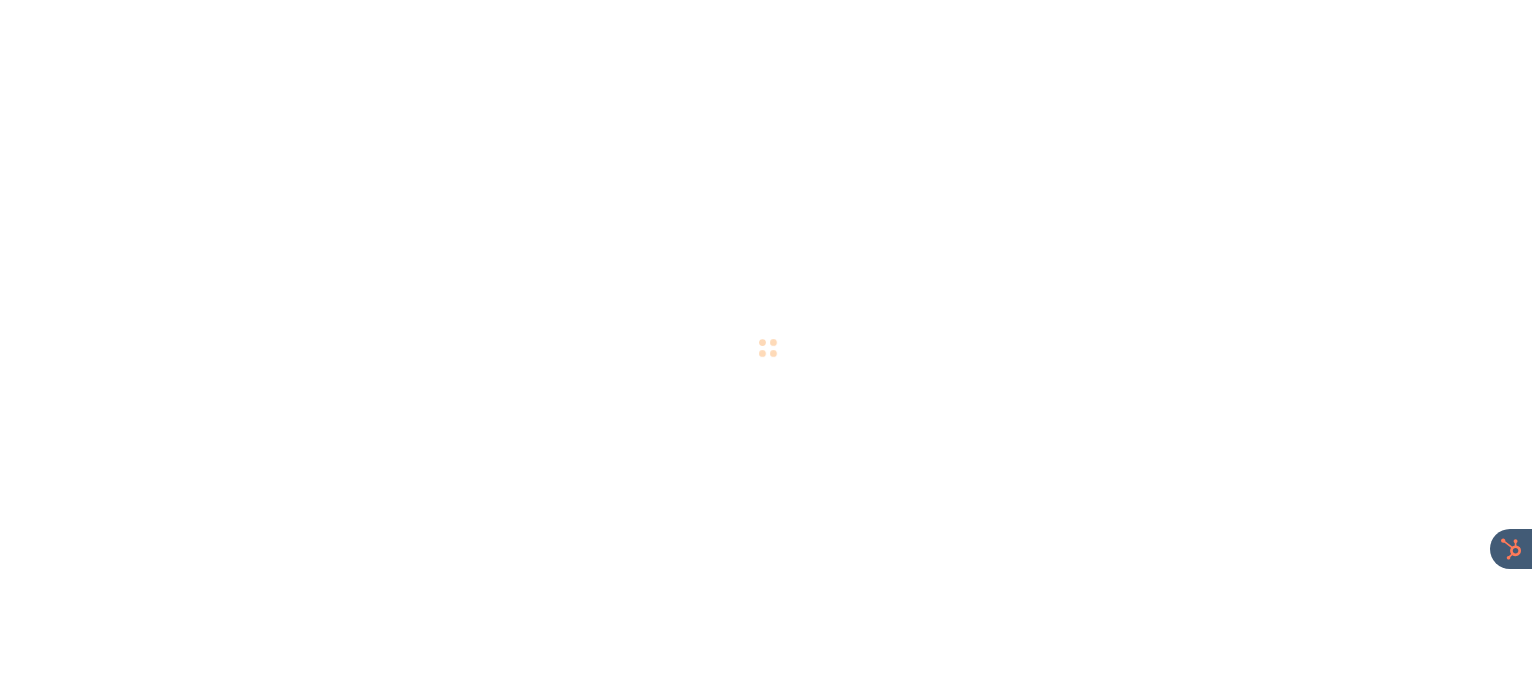 scroll, scrollTop: 0, scrollLeft: 0, axis: both 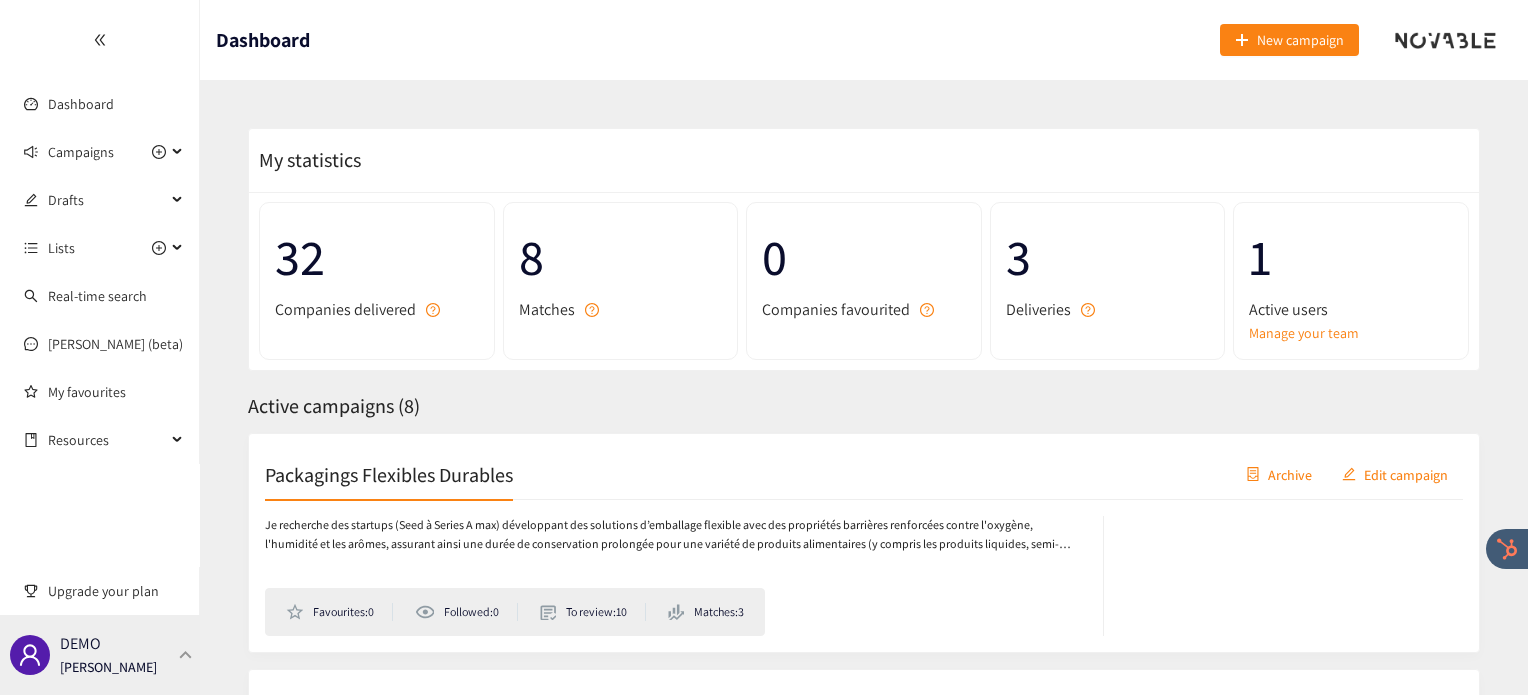 click at bounding box center [186, 654] 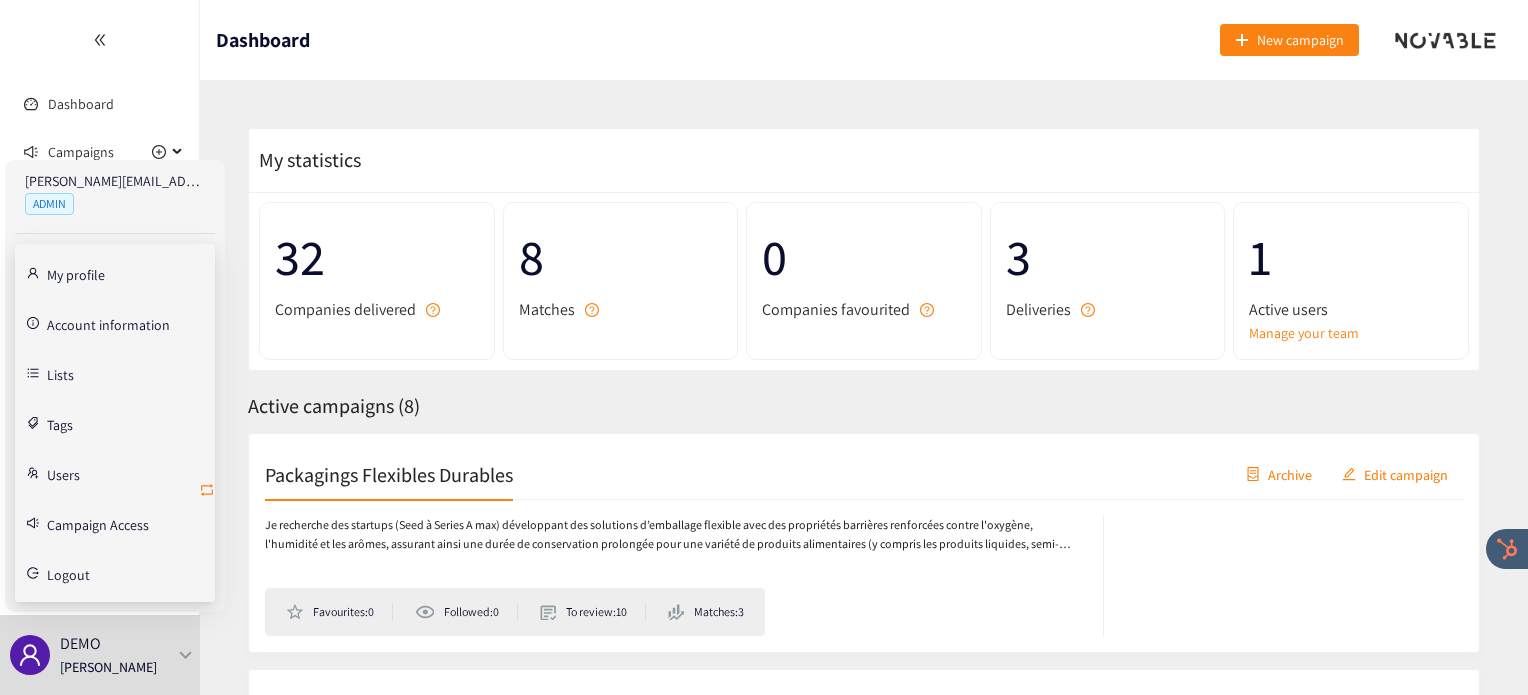 click 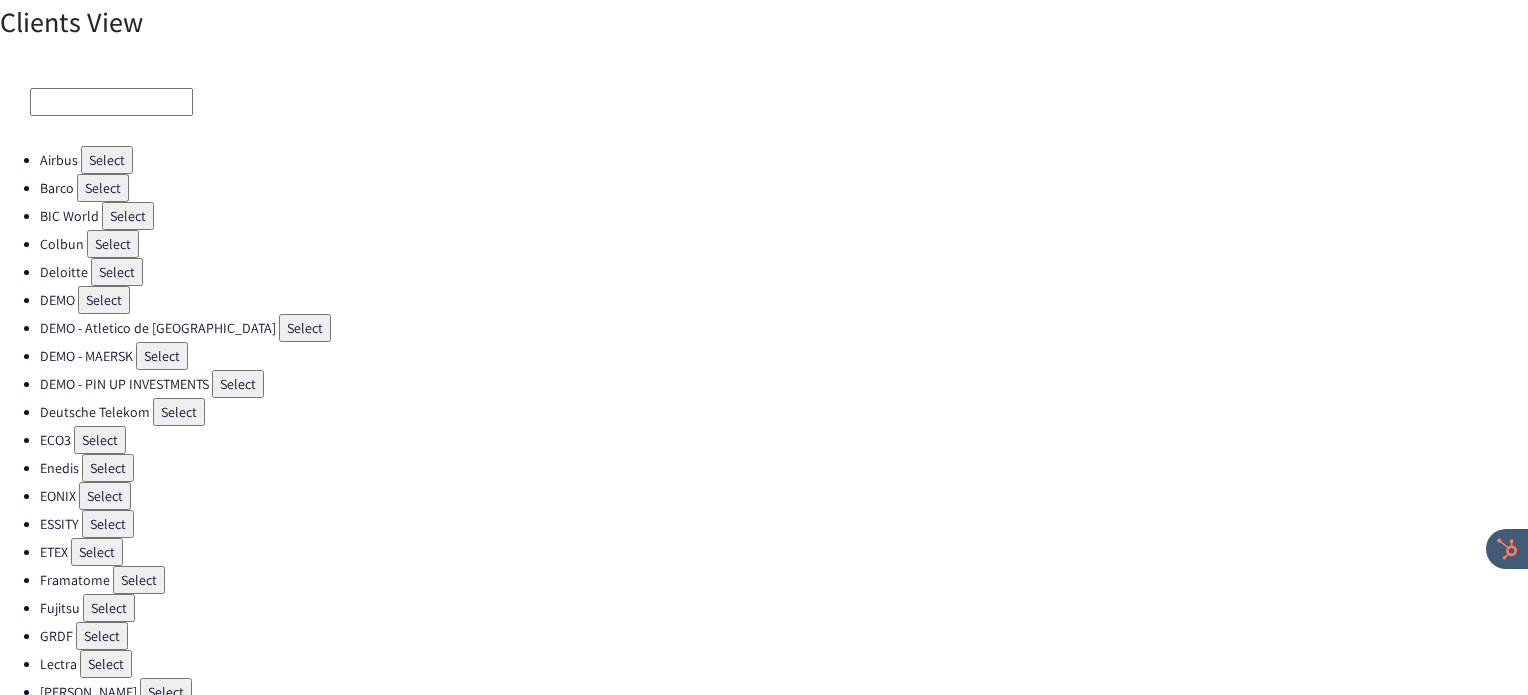 click on "Select" at bounding box center (113, 244) 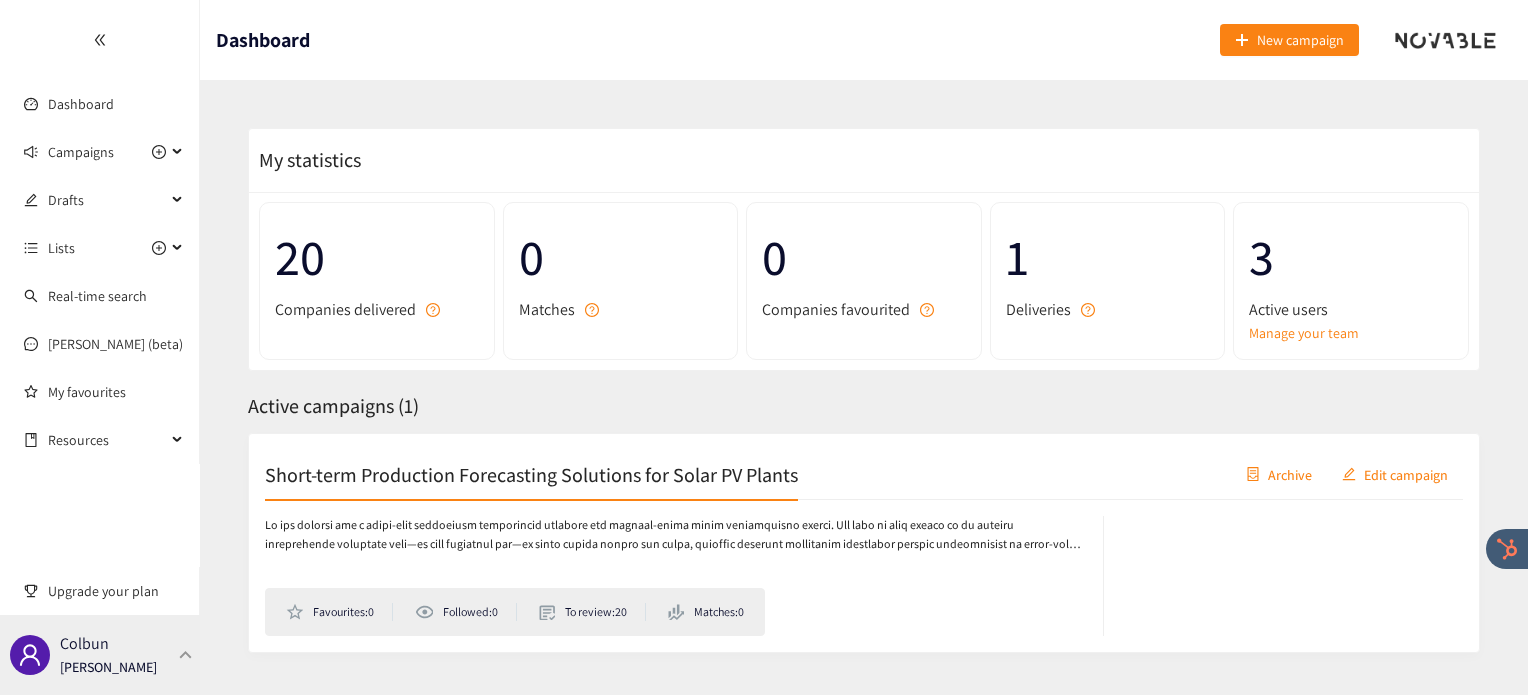 click at bounding box center [186, 654] 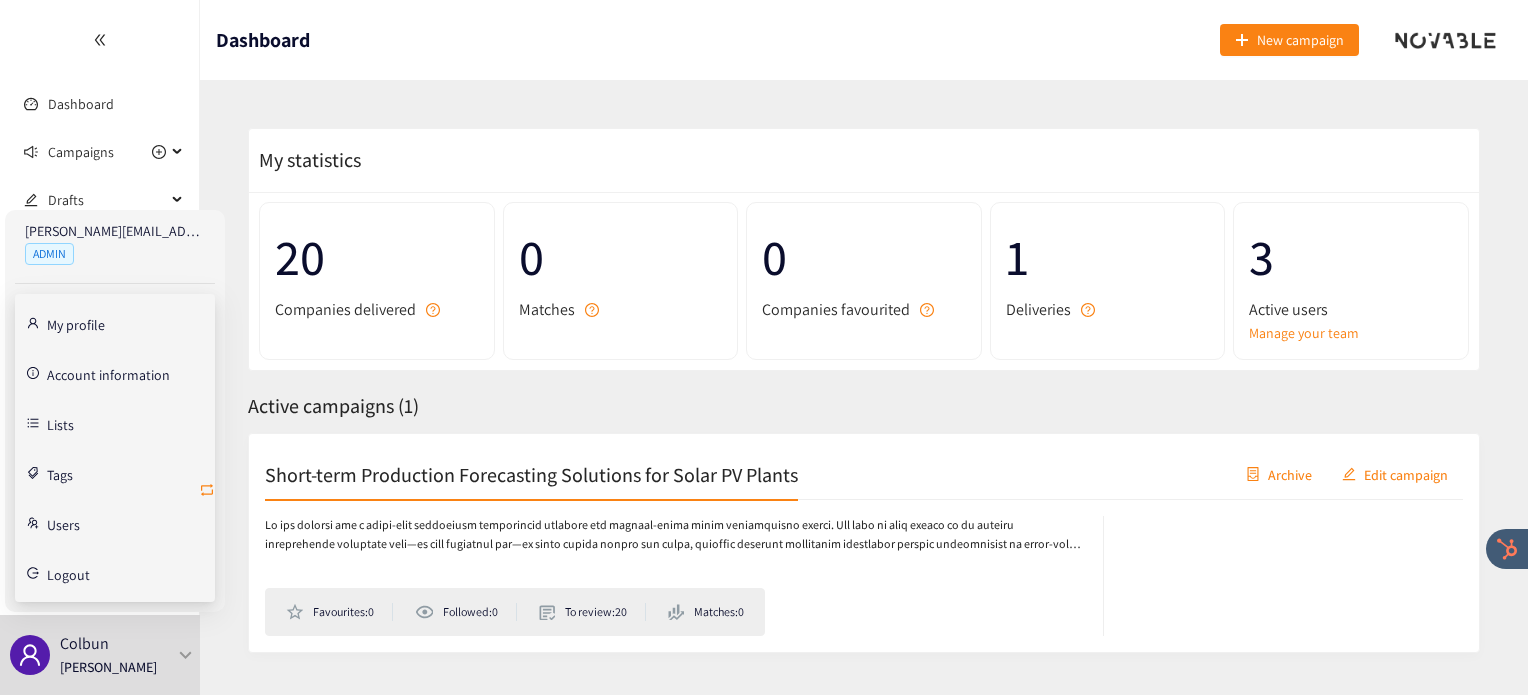 click 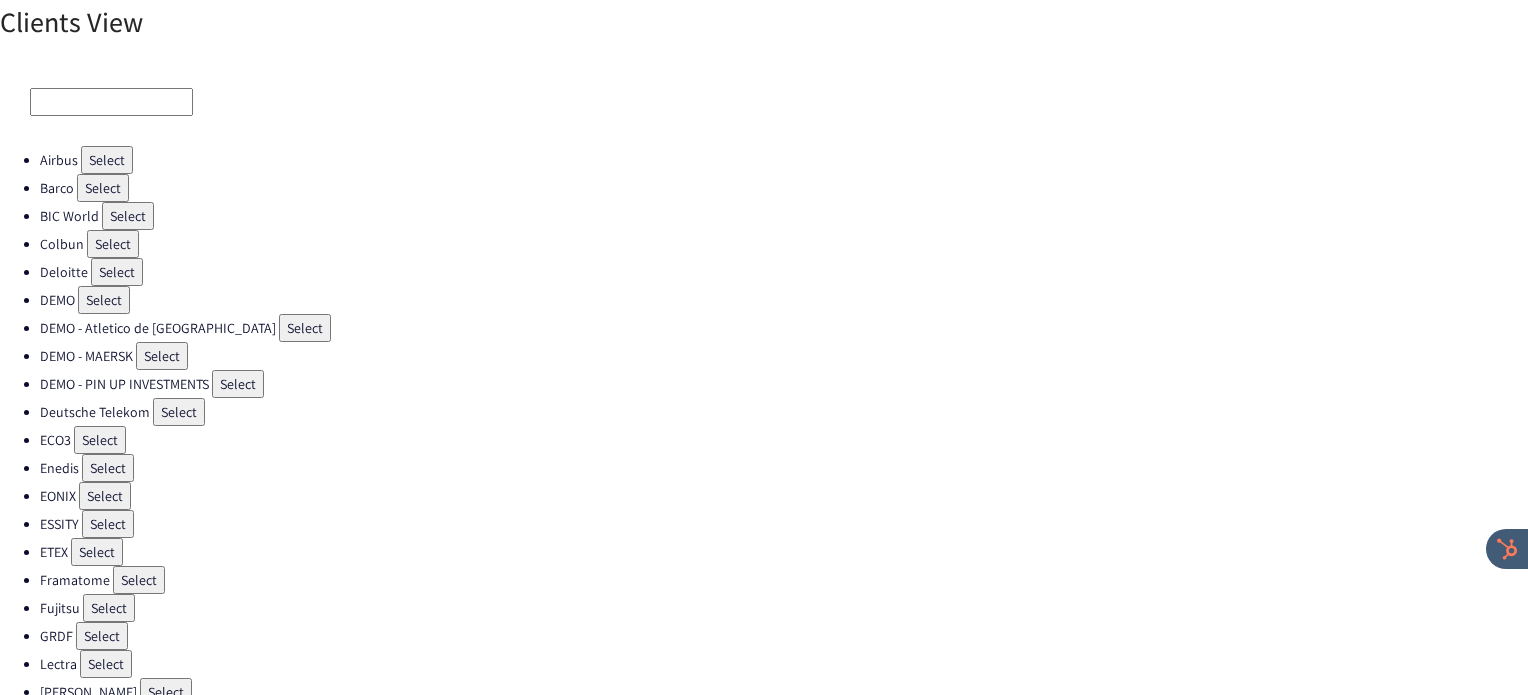 scroll, scrollTop: 0, scrollLeft: 0, axis: both 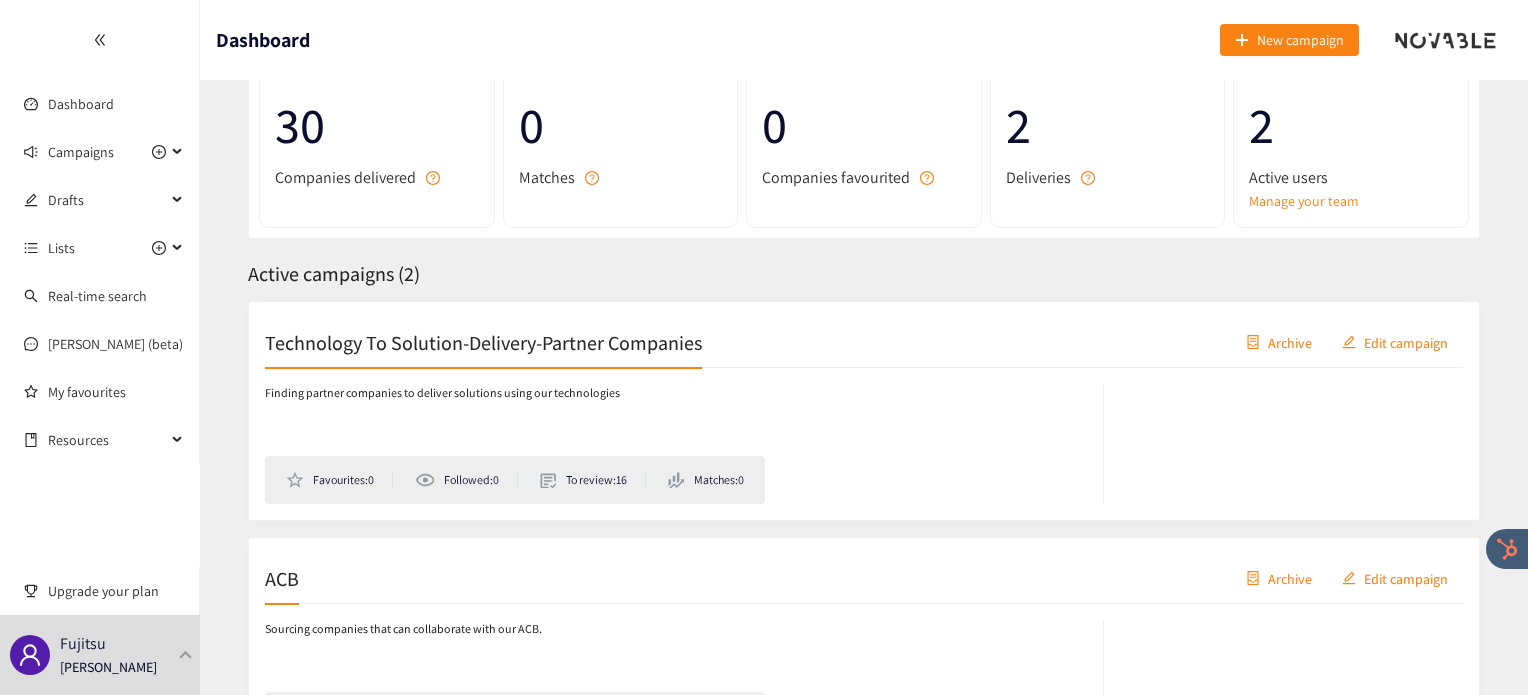 click on "Technology To Solution-Delivery-Partner Companies" at bounding box center [483, 342] 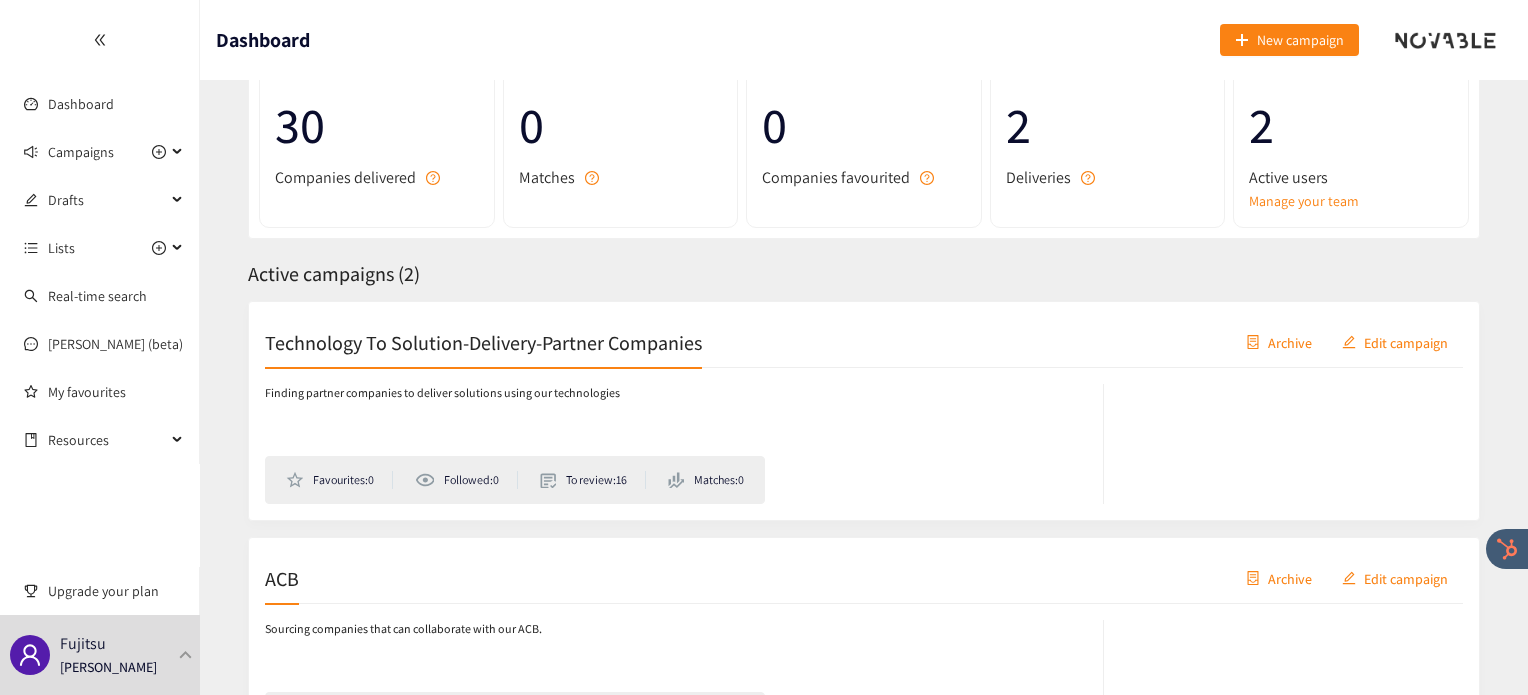 scroll, scrollTop: 0, scrollLeft: 0, axis: both 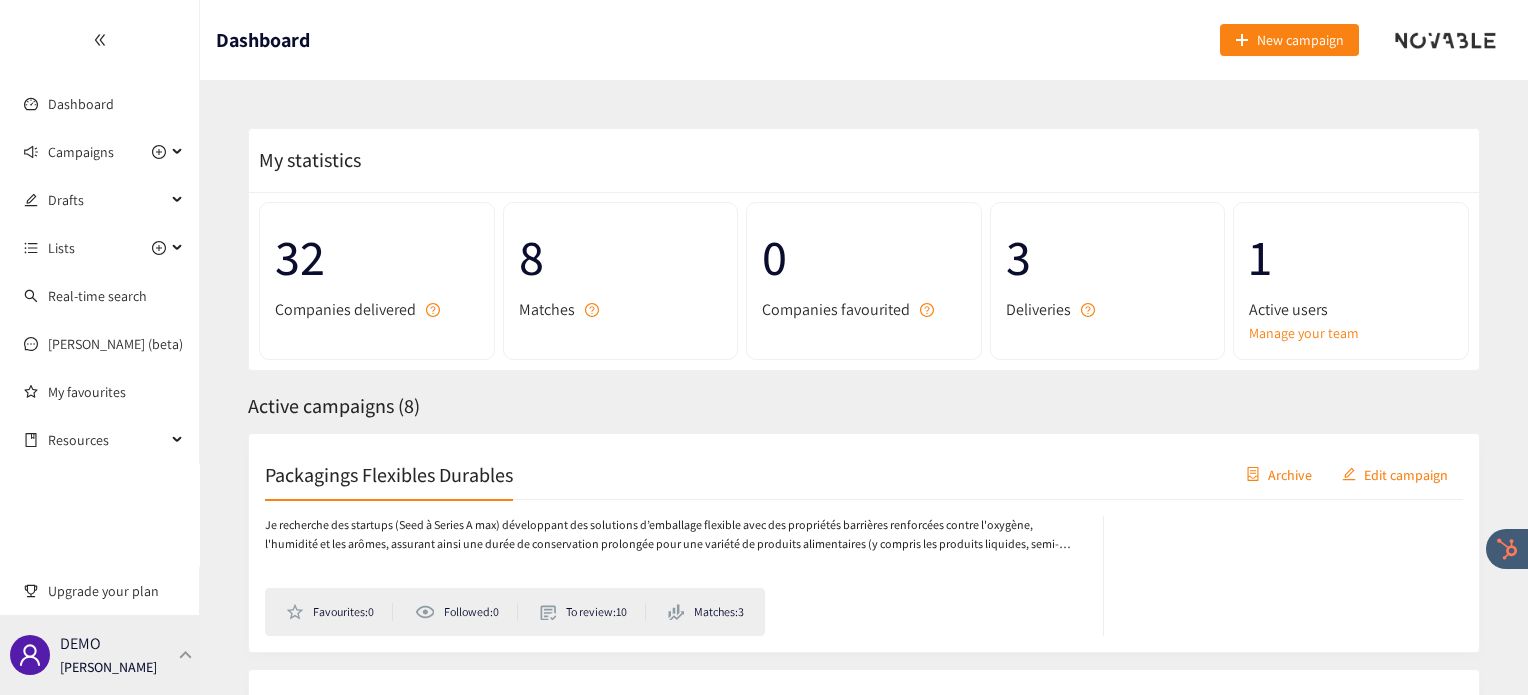 click on "DEMO Irene Violetta" at bounding box center [100, 655] 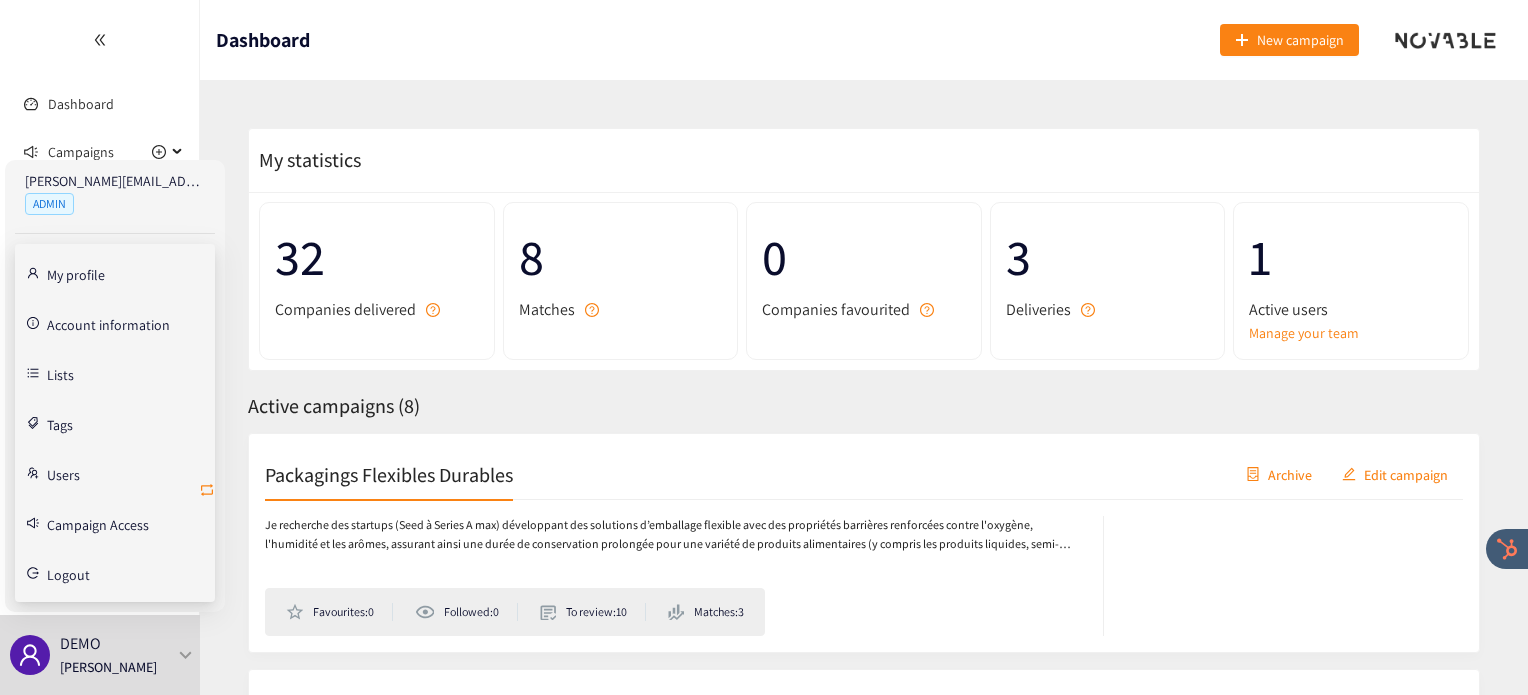 click 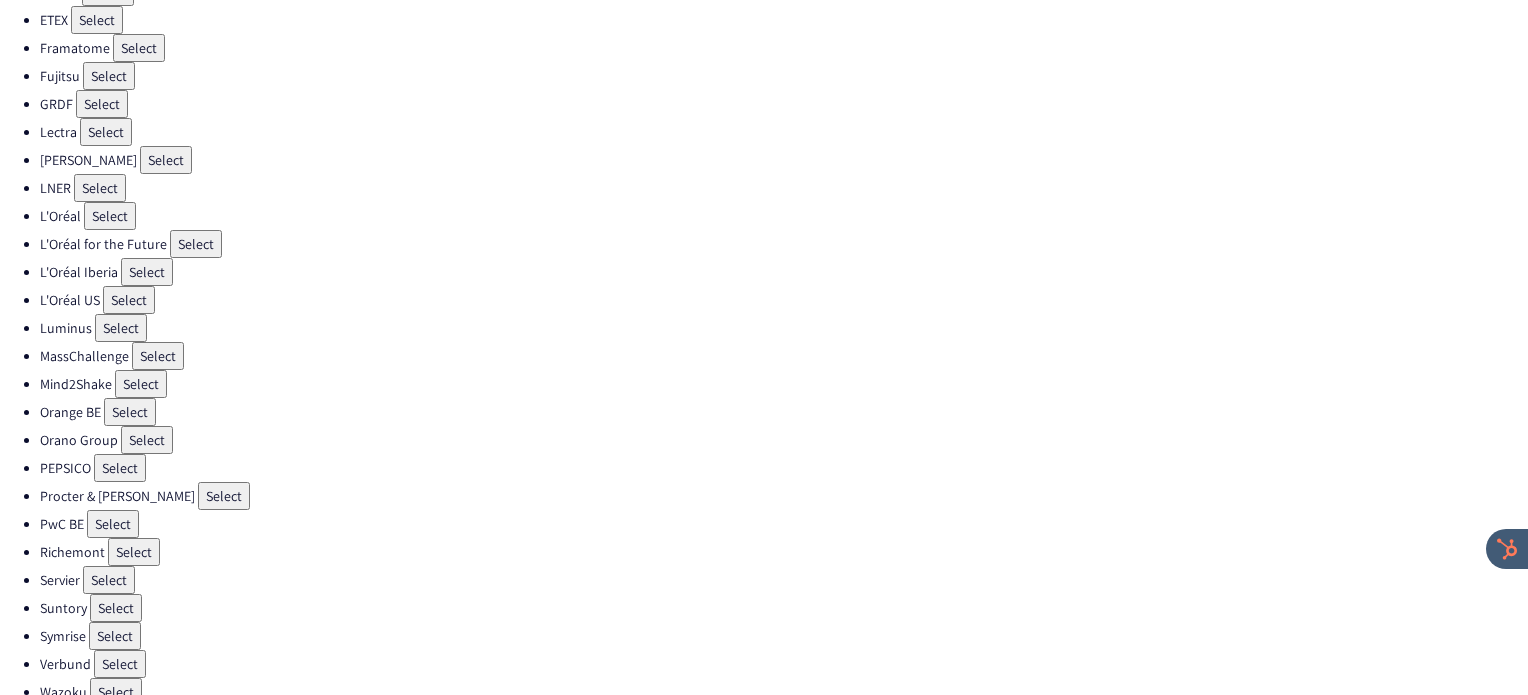 scroll, scrollTop: 538, scrollLeft: 0, axis: vertical 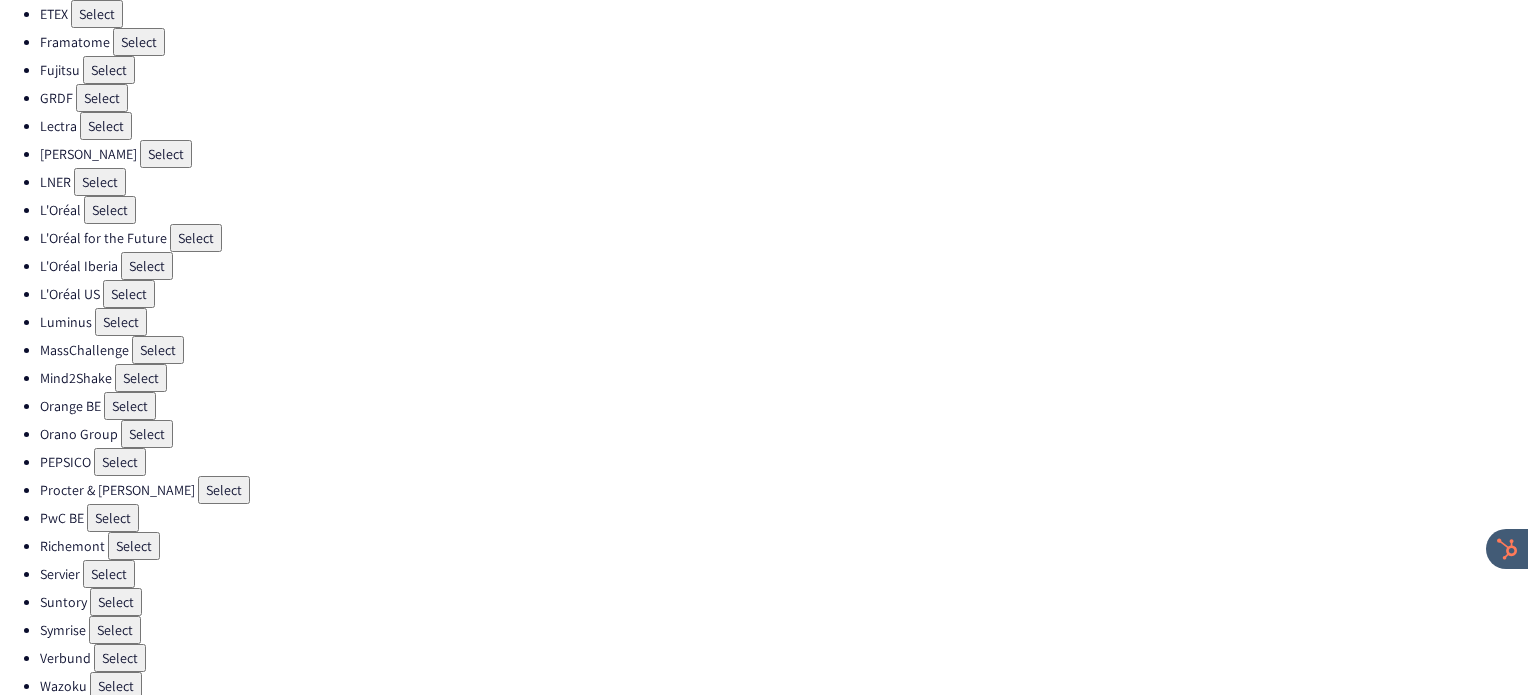 click on "Select" at bounding box center [224, 490] 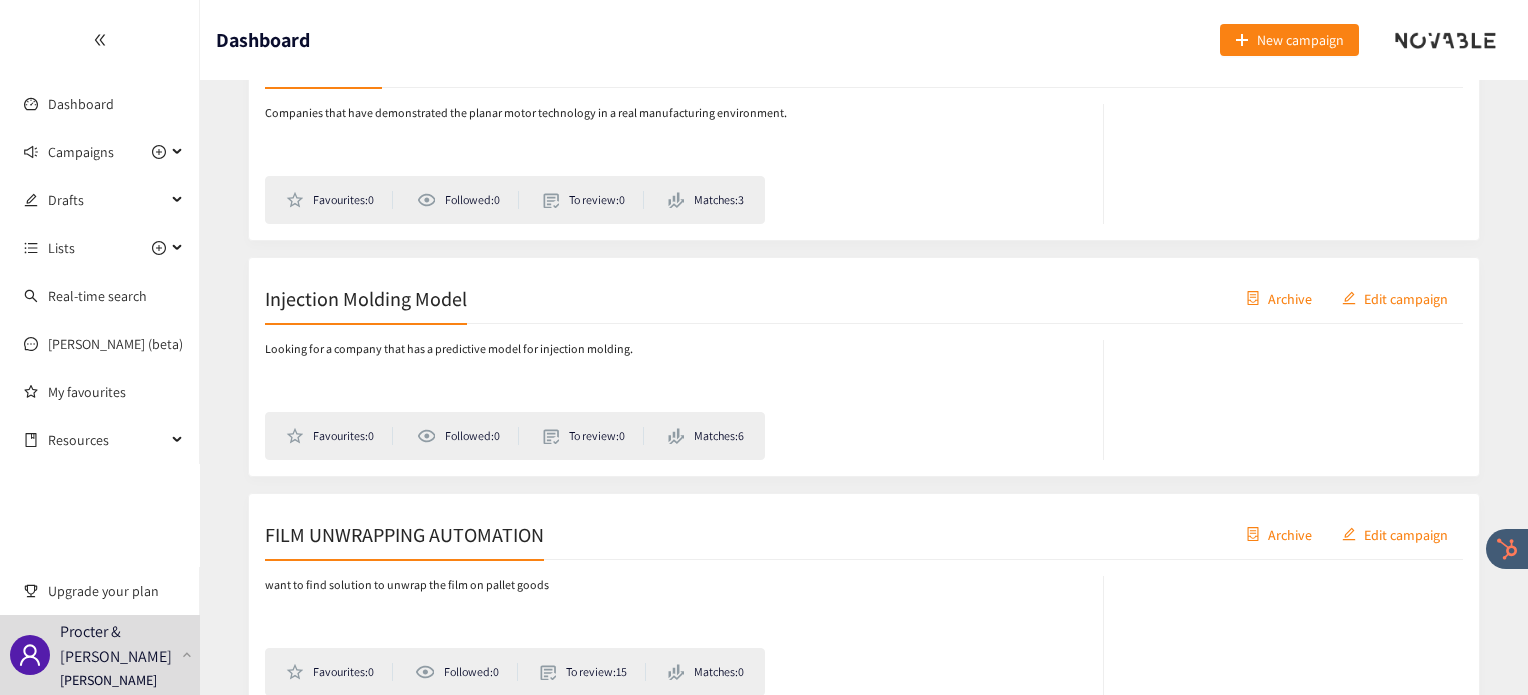 scroll, scrollTop: 912, scrollLeft: 0, axis: vertical 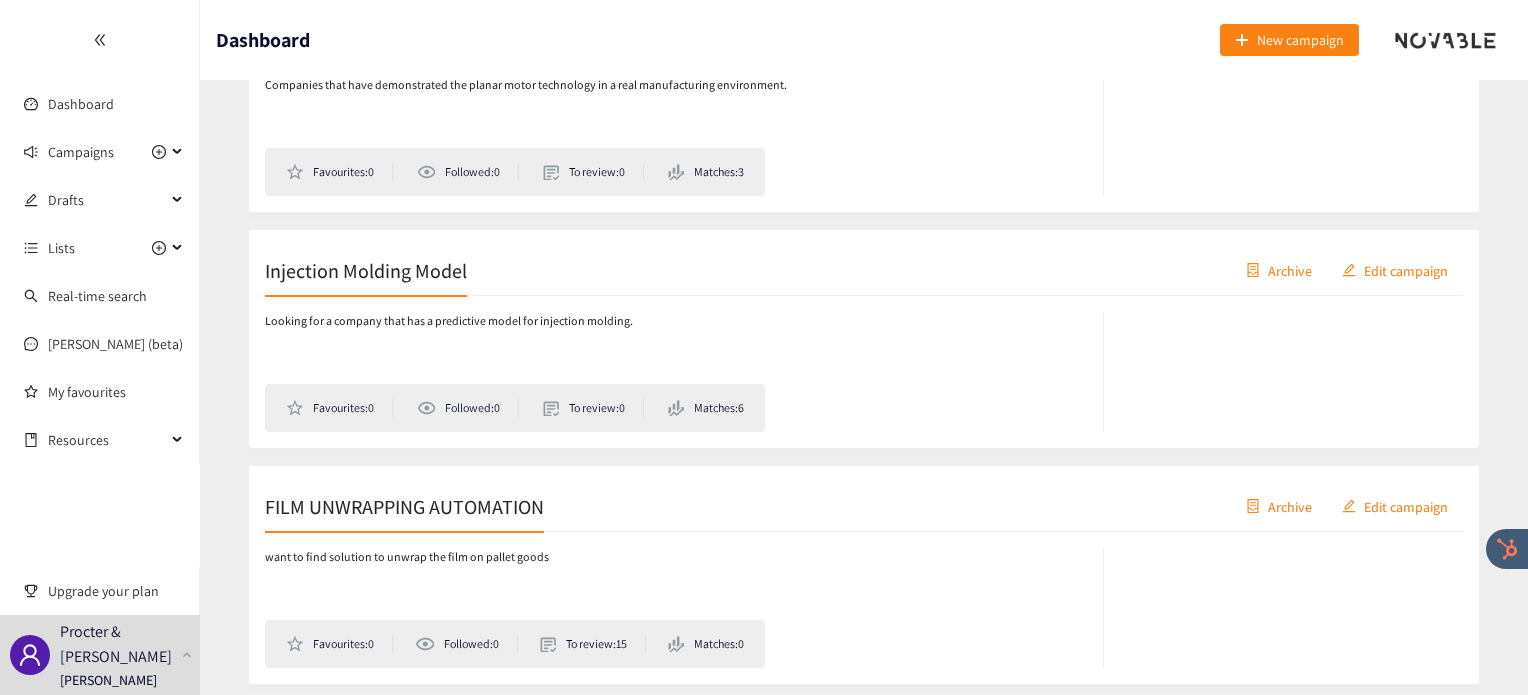click on "Injection Molding Model" at bounding box center [366, 270] 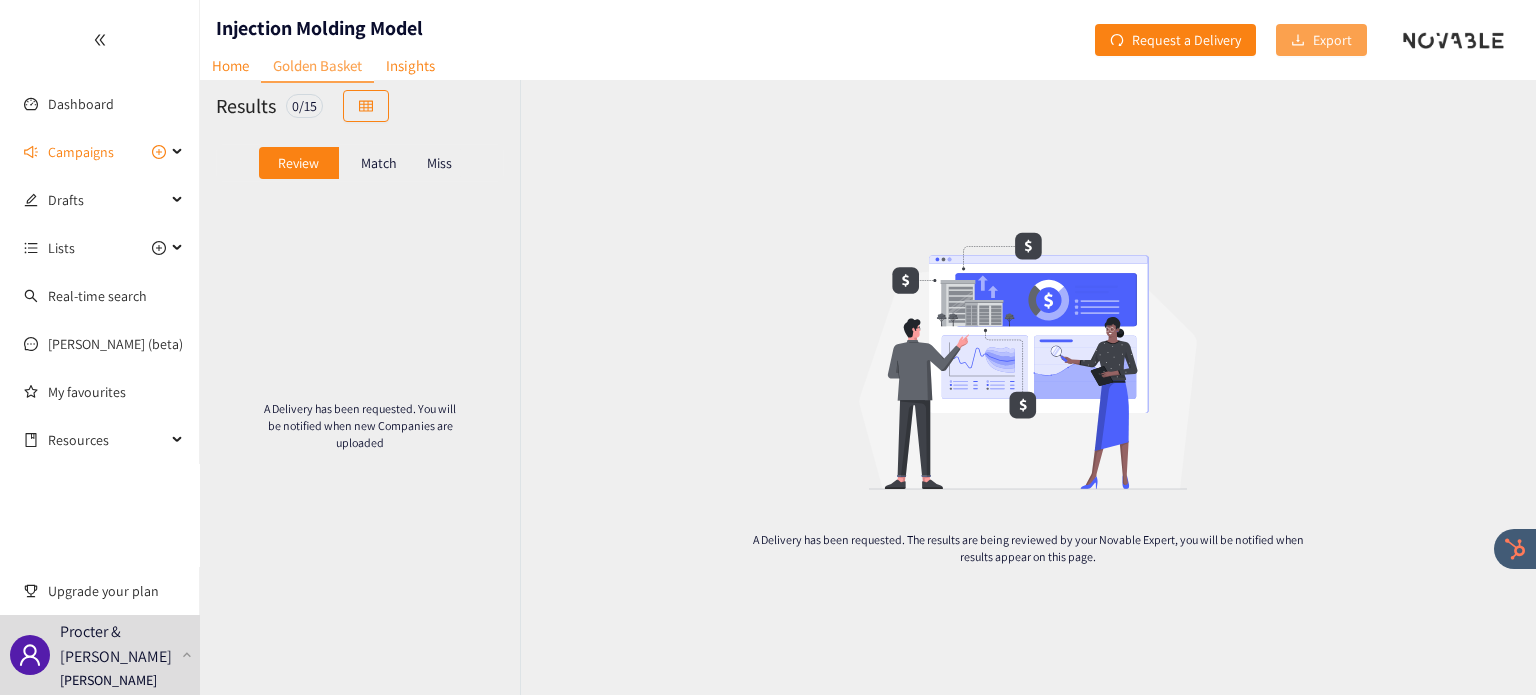 click on "Export" at bounding box center (1332, 40) 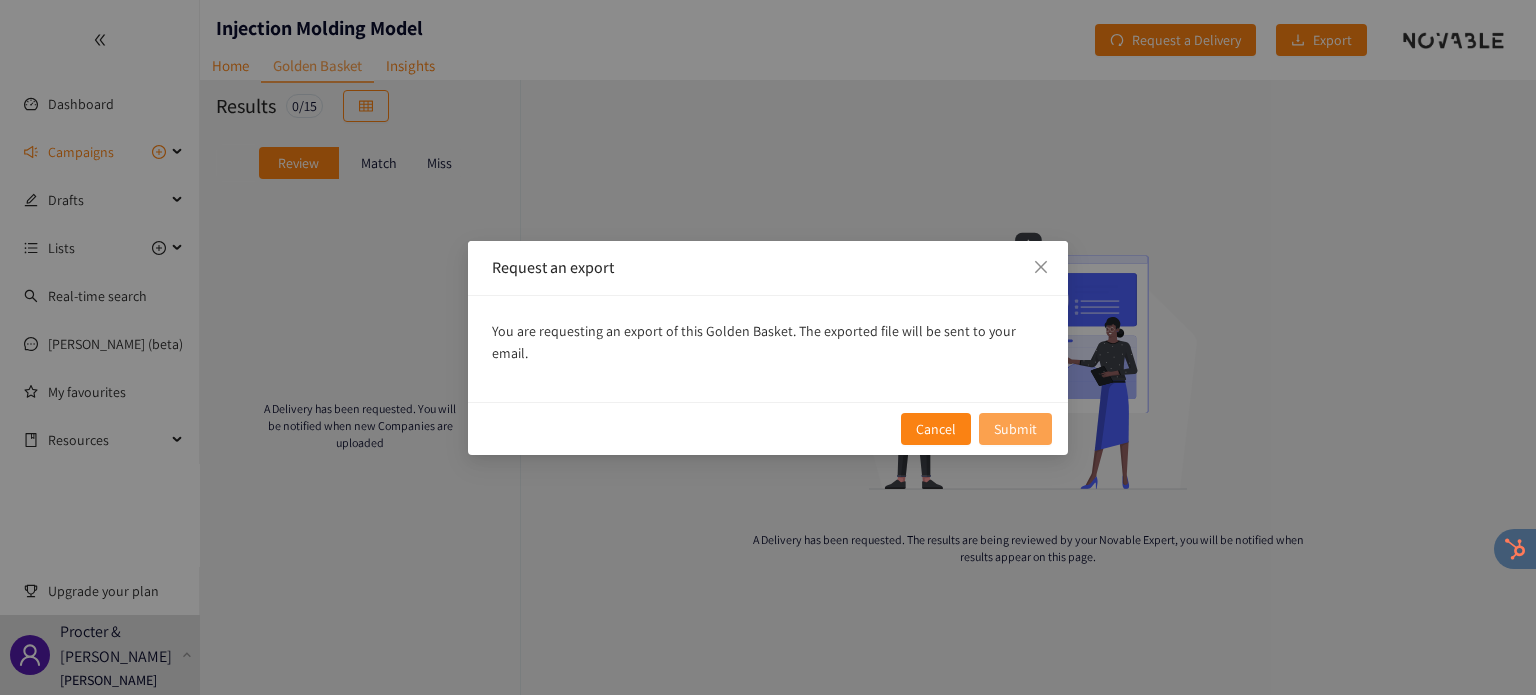 click on "Submit" at bounding box center [1015, 429] 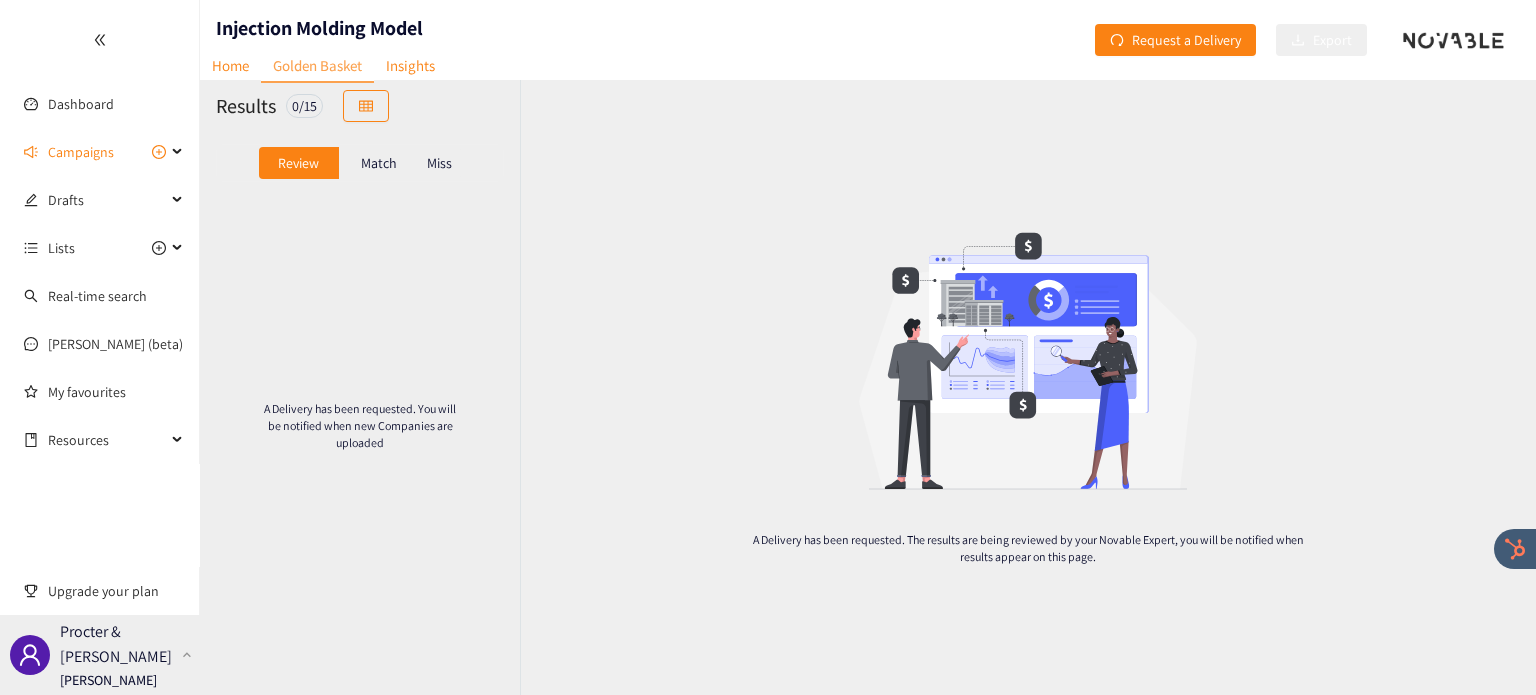 click on "Procter & Gamble" at bounding box center (117, 644) 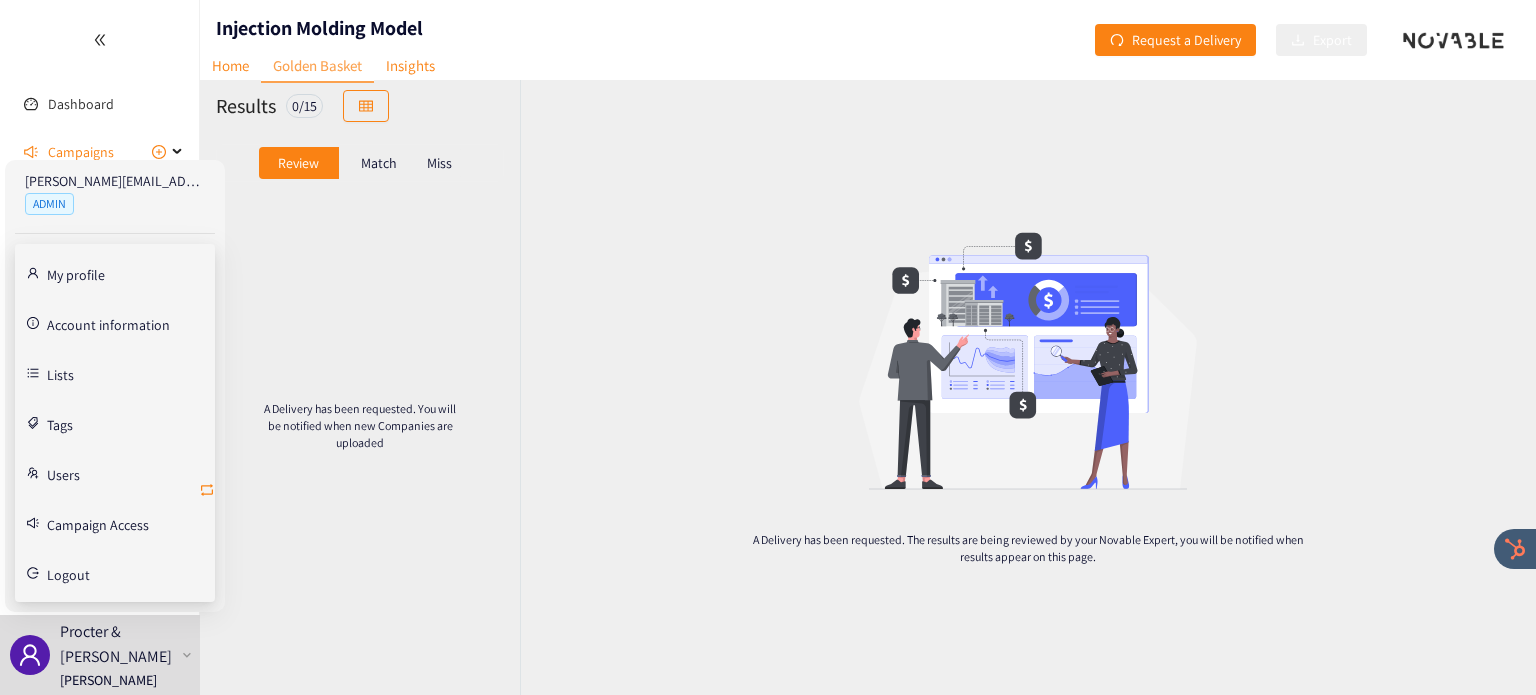 click 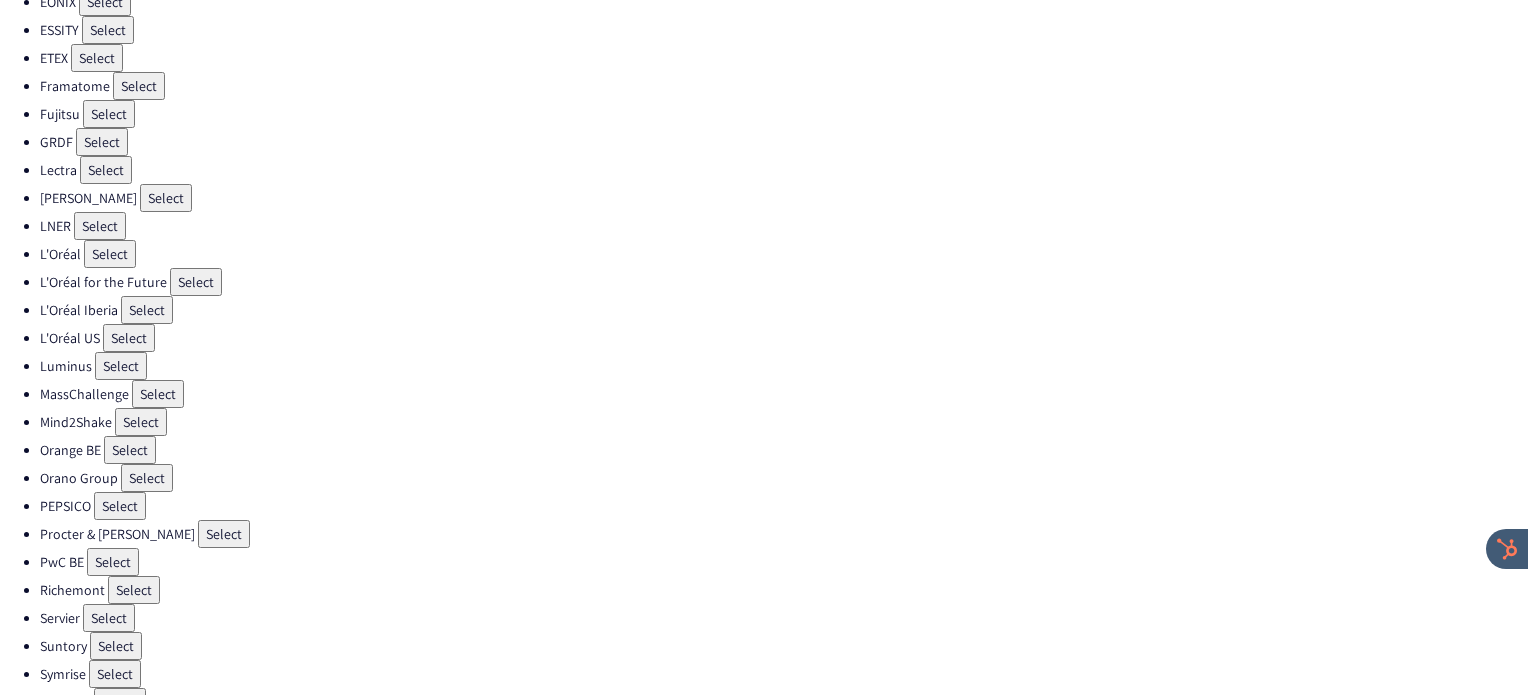 scroll, scrollTop: 496, scrollLeft: 0, axis: vertical 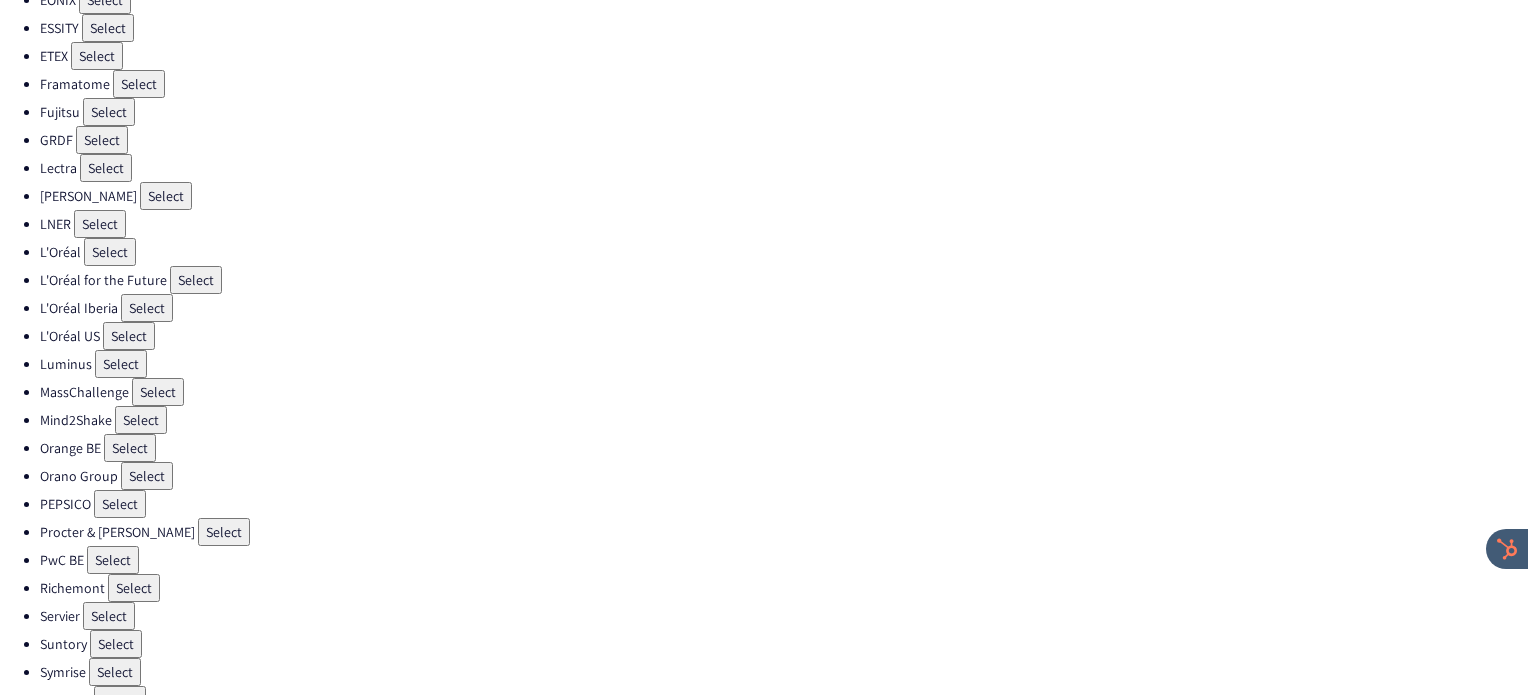 click on "Select" at bounding box center (134, 588) 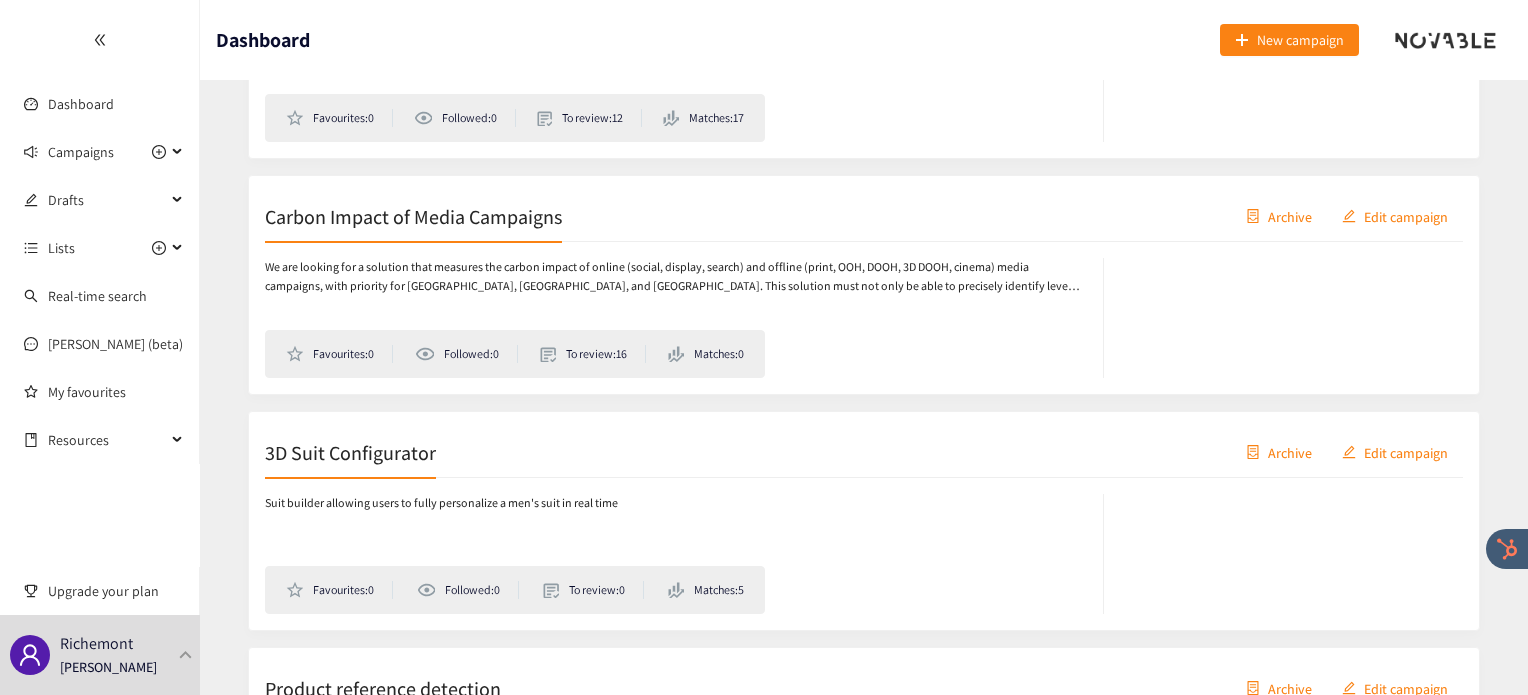 scroll, scrollTop: 760, scrollLeft: 0, axis: vertical 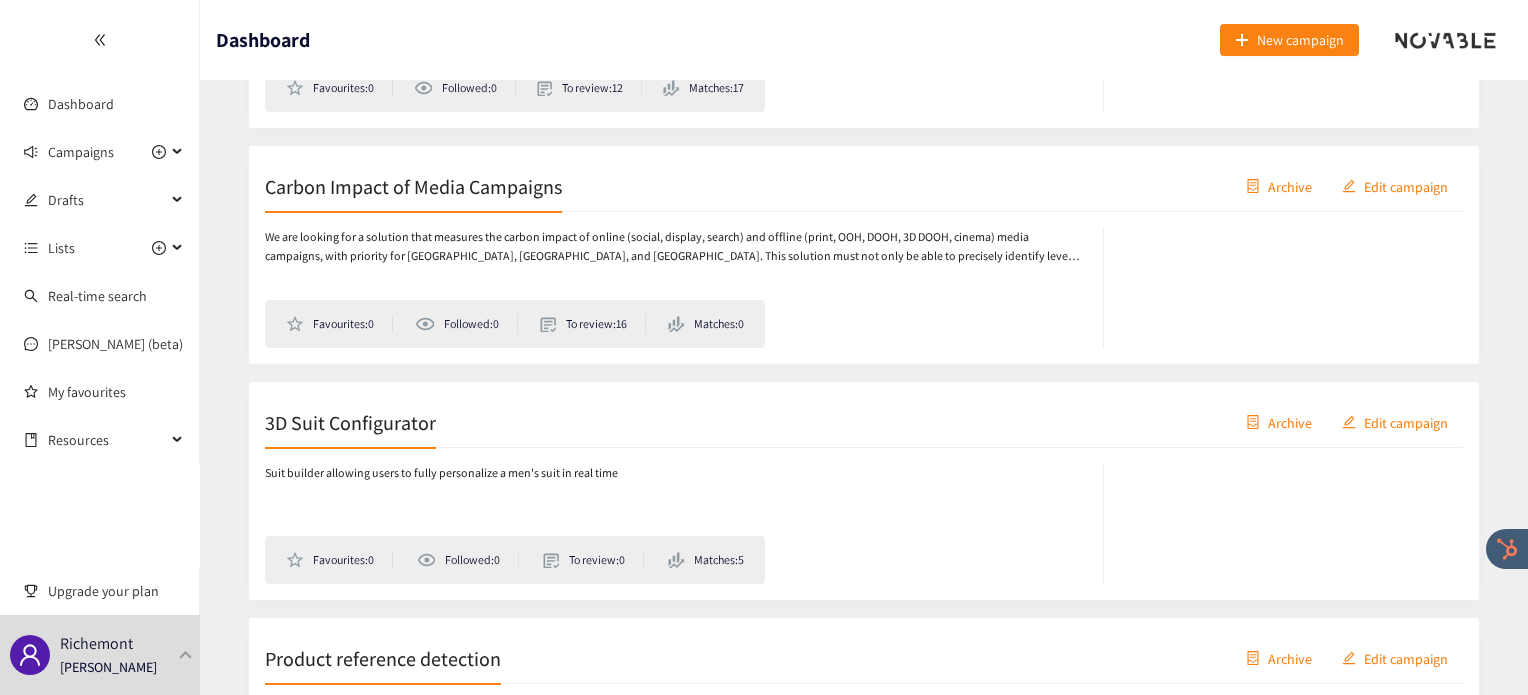 click on "3D Suit Configurator" at bounding box center [350, 422] 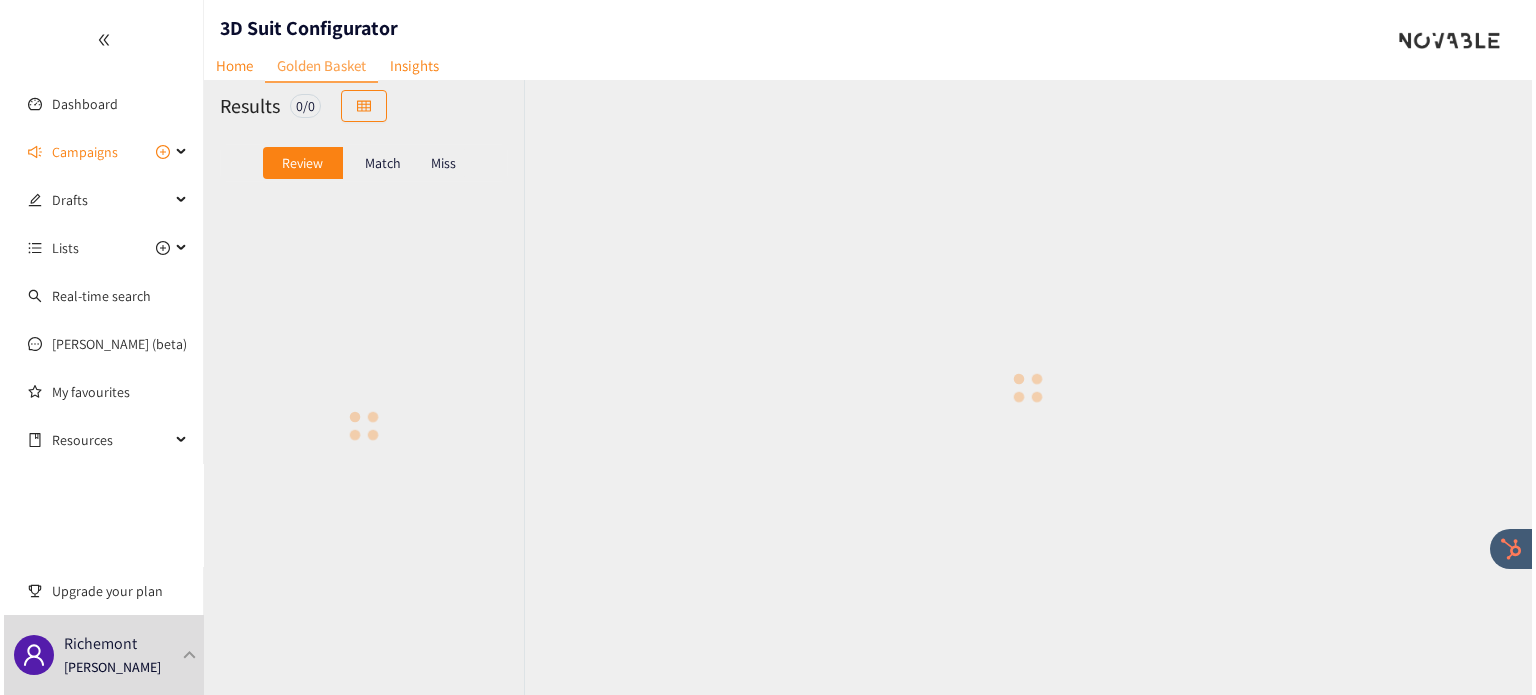 scroll, scrollTop: 0, scrollLeft: 0, axis: both 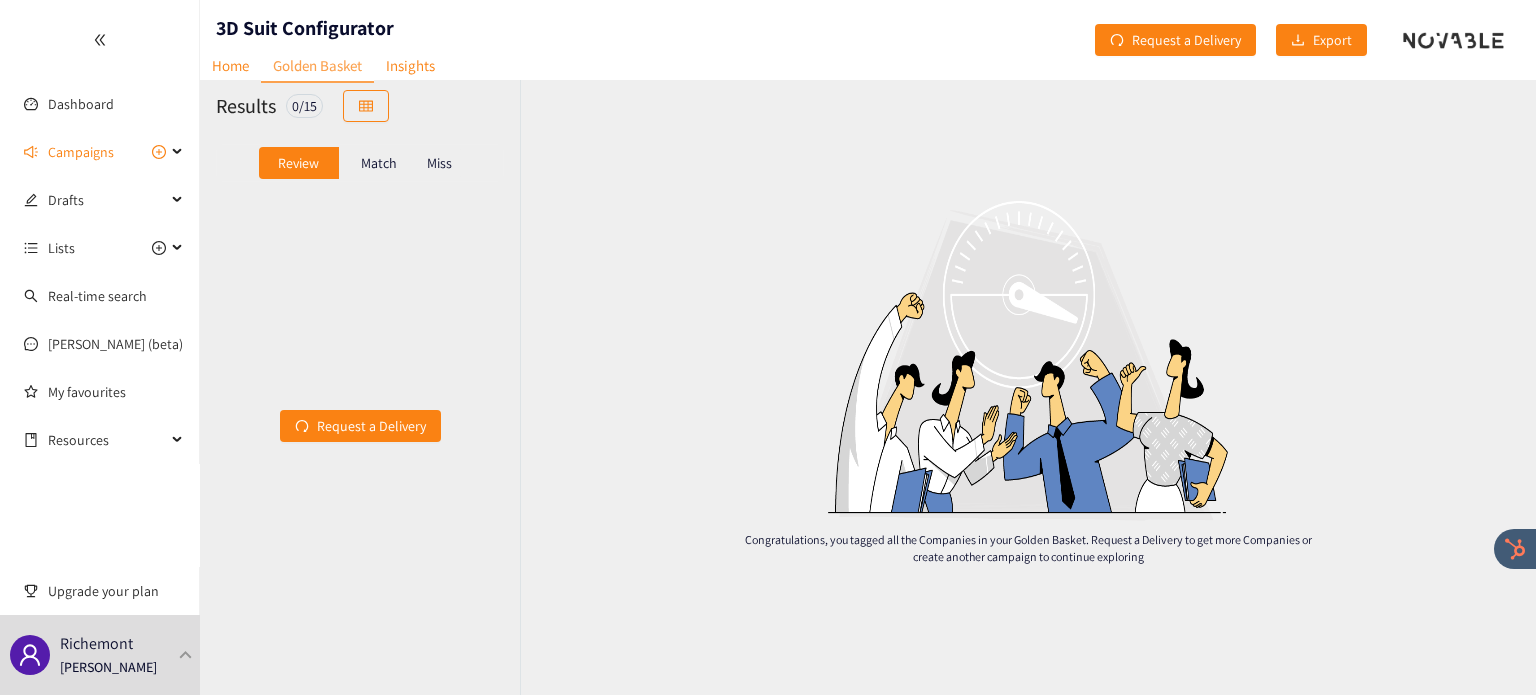click on "Match" at bounding box center (379, 163) 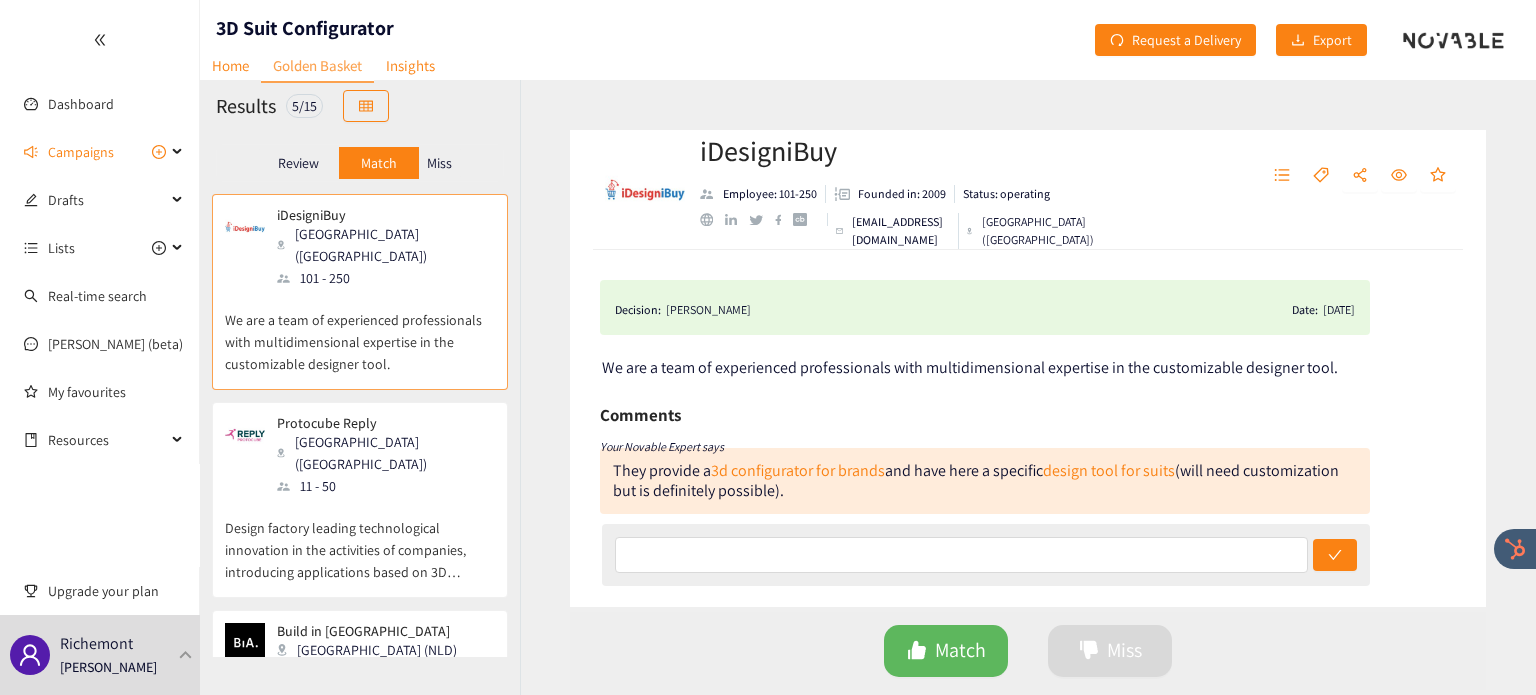 click on "Design factory leading technological innovation in the activities of companies, introducing applications based on 3D modeling." at bounding box center (360, 540) 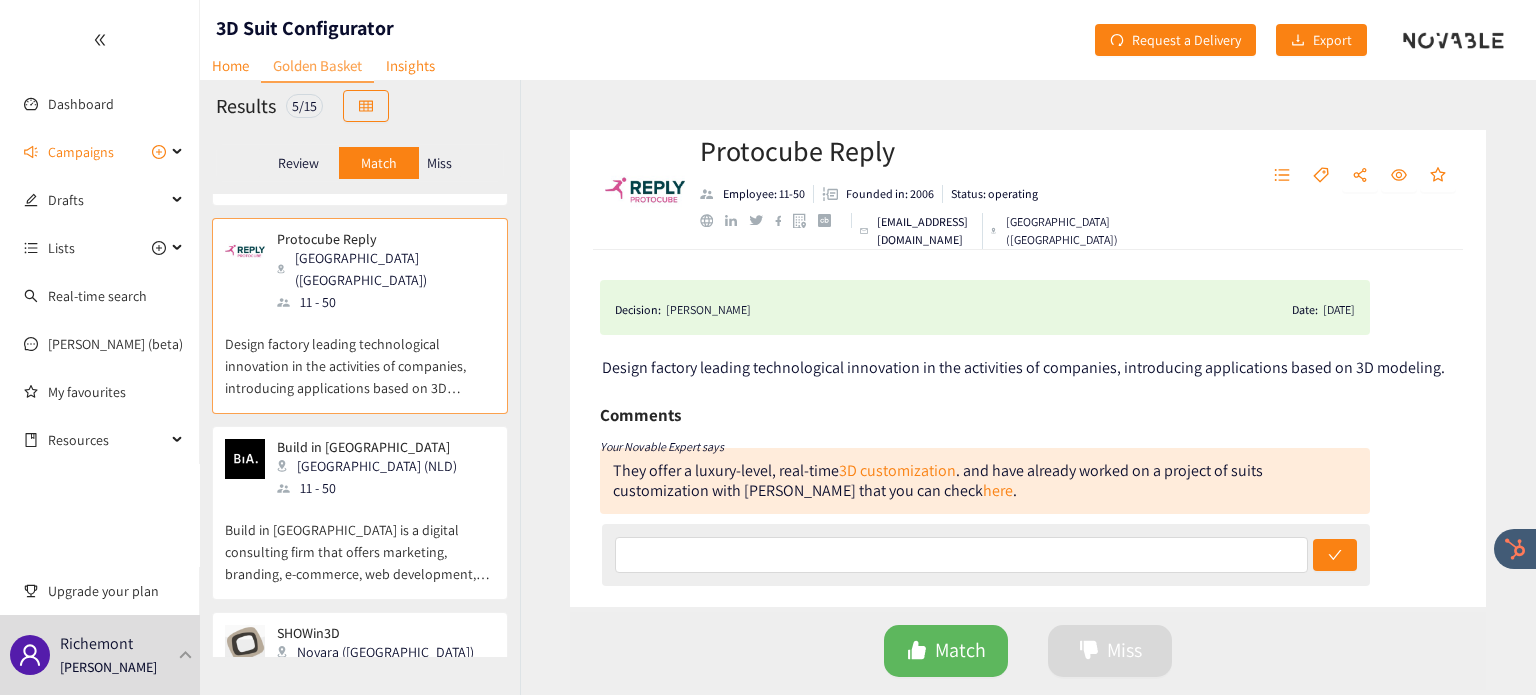 scroll, scrollTop: 184, scrollLeft: 0, axis: vertical 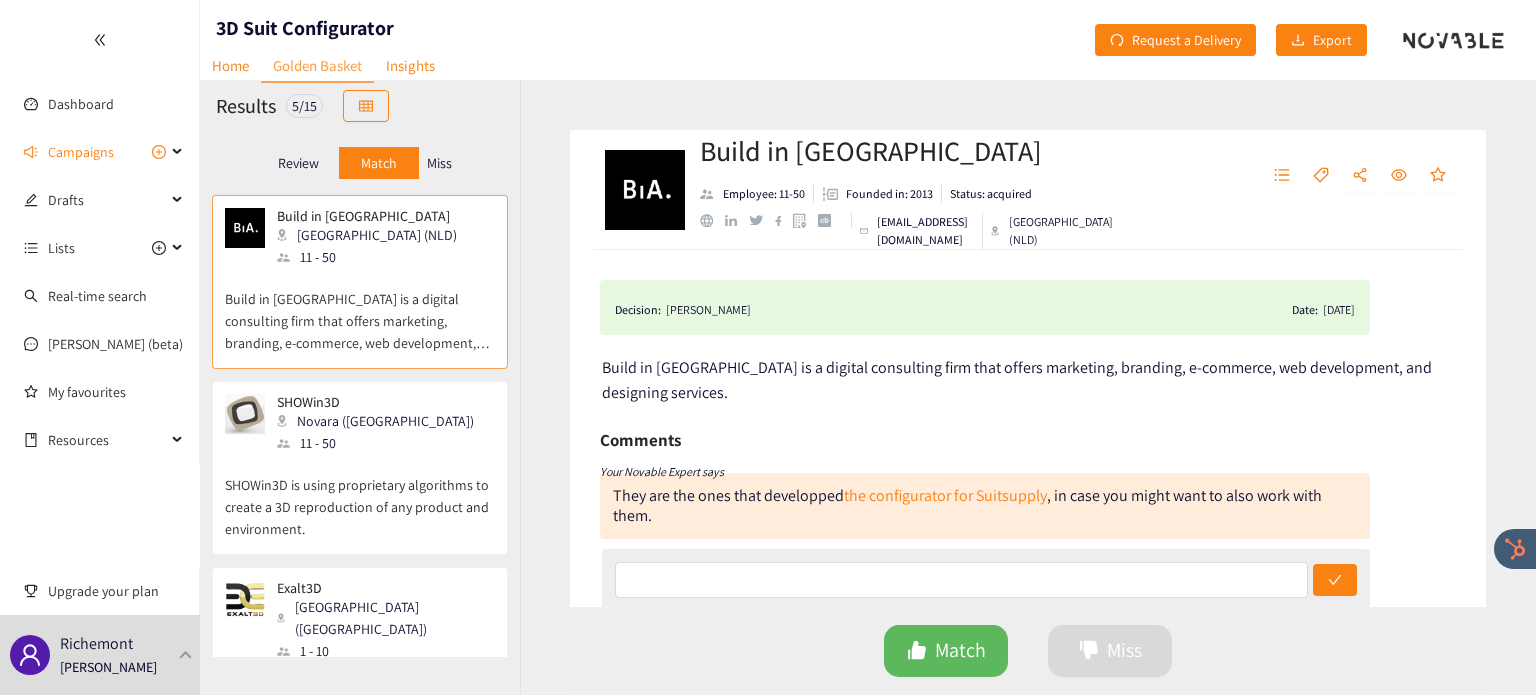 click on "SHOWin3D is using proprietary algorithms to create a 3D reproduction of any product and environment." at bounding box center [360, 497] 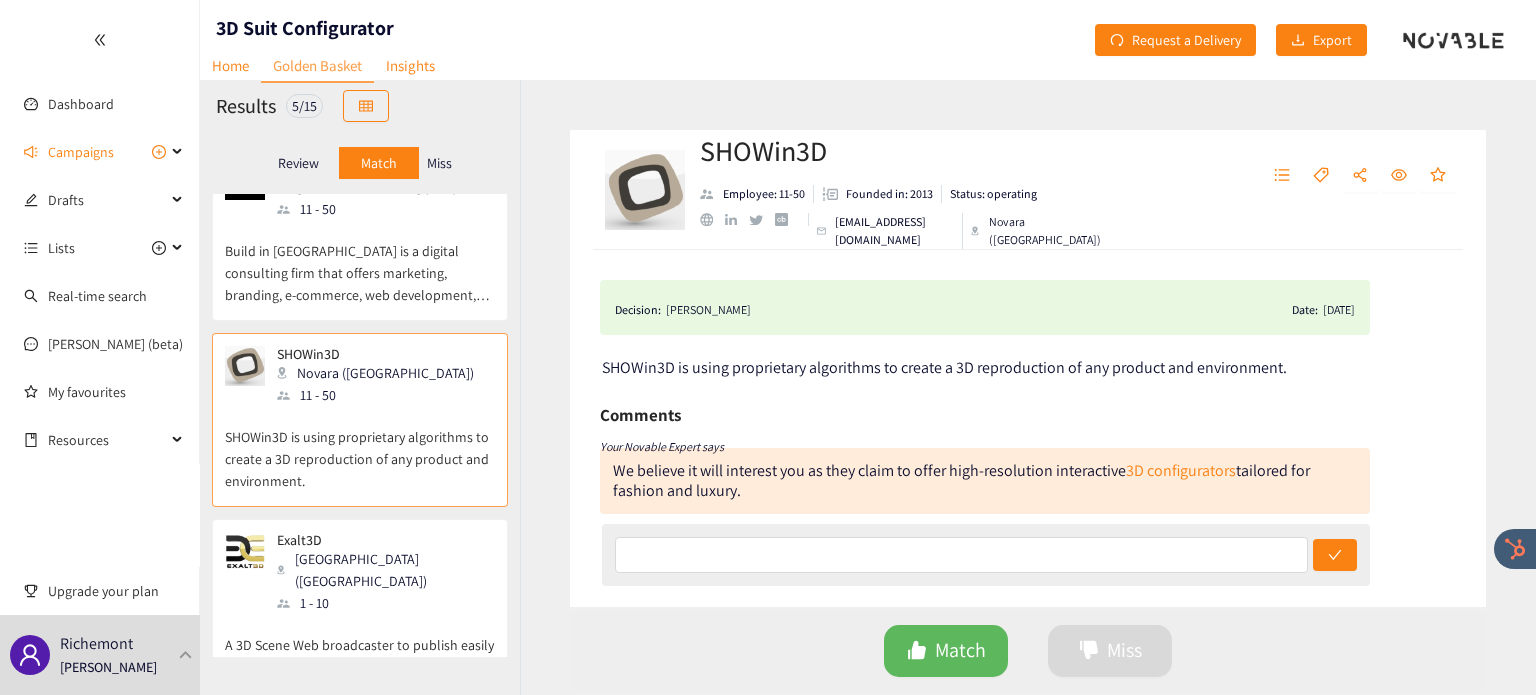 scroll, scrollTop: 464, scrollLeft: 0, axis: vertical 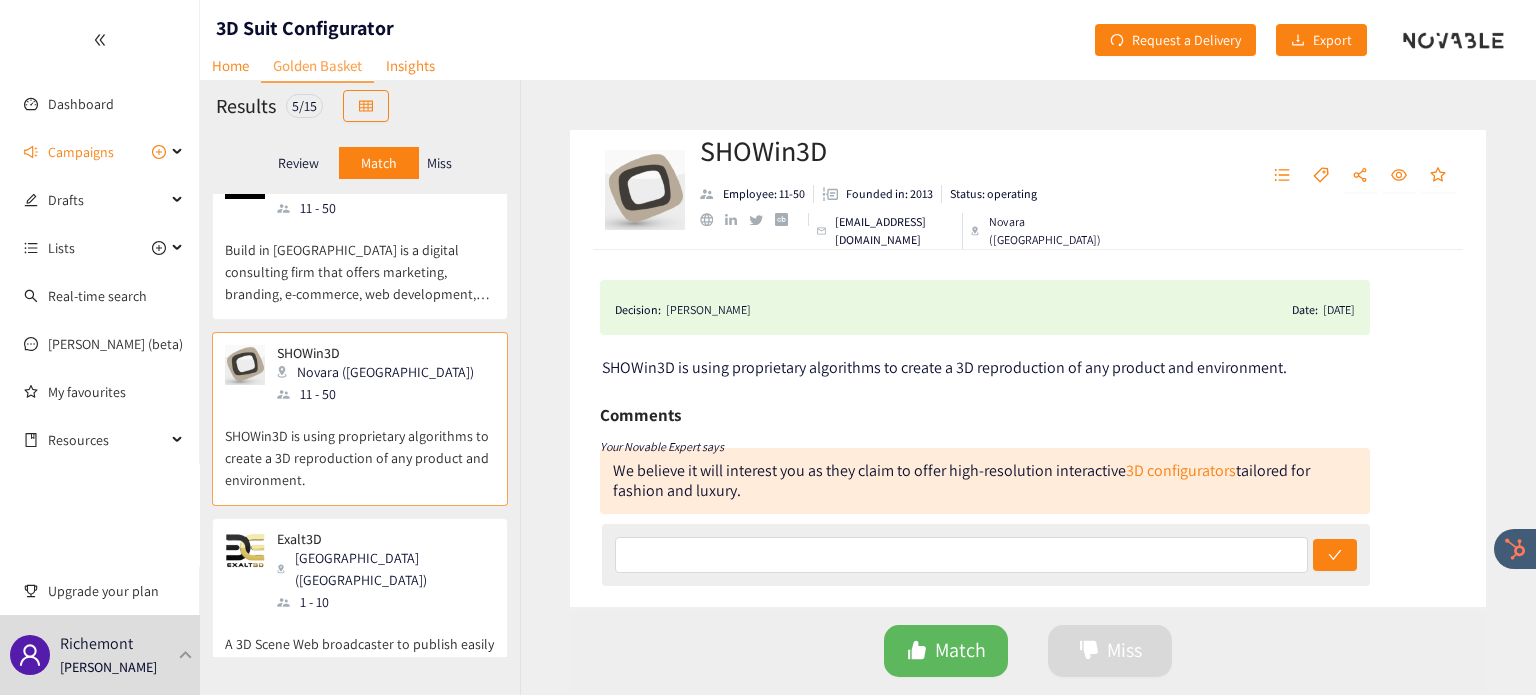 click on "A 3D Scene Web broadcaster to publish easily heavy 3D scenes on any connected mobiles or through VR devices with a very high realism." at bounding box center (360, 656) 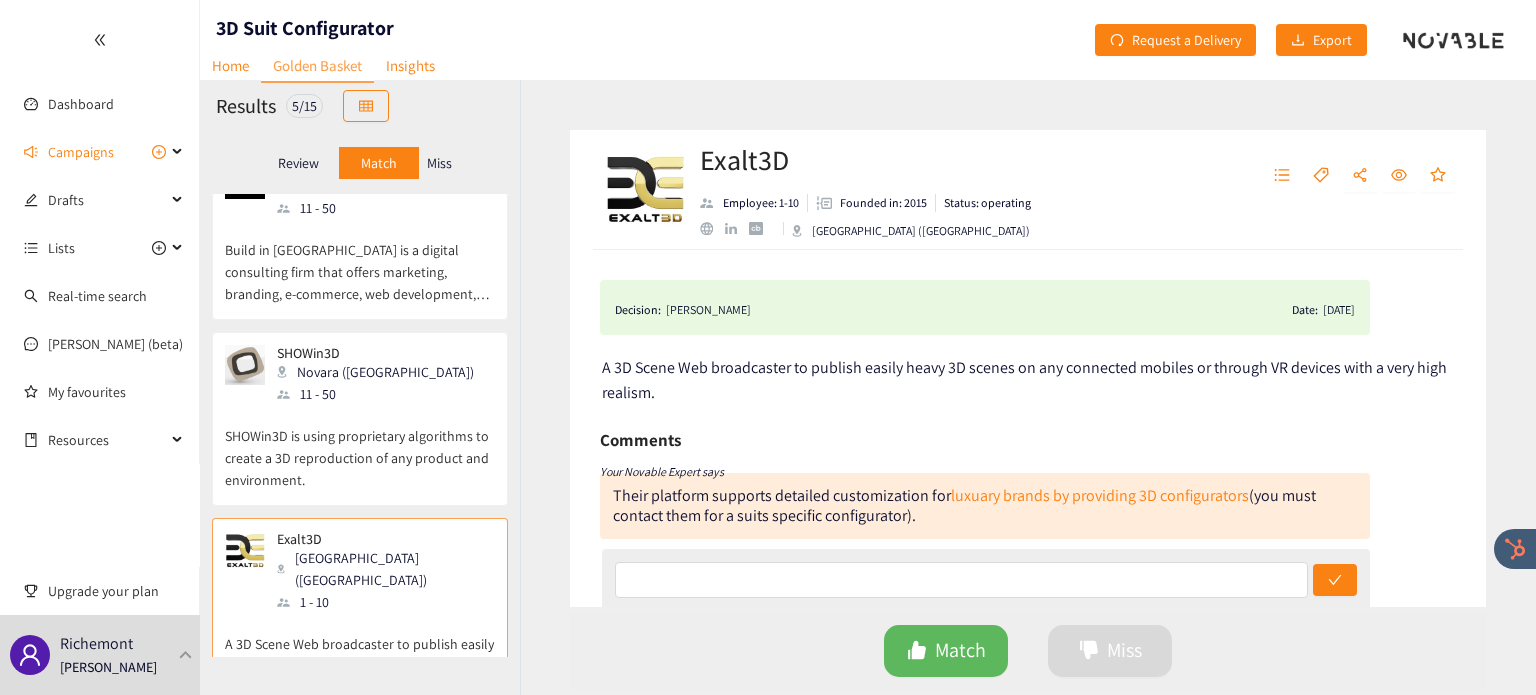 click on "Miss" at bounding box center [440, 163] 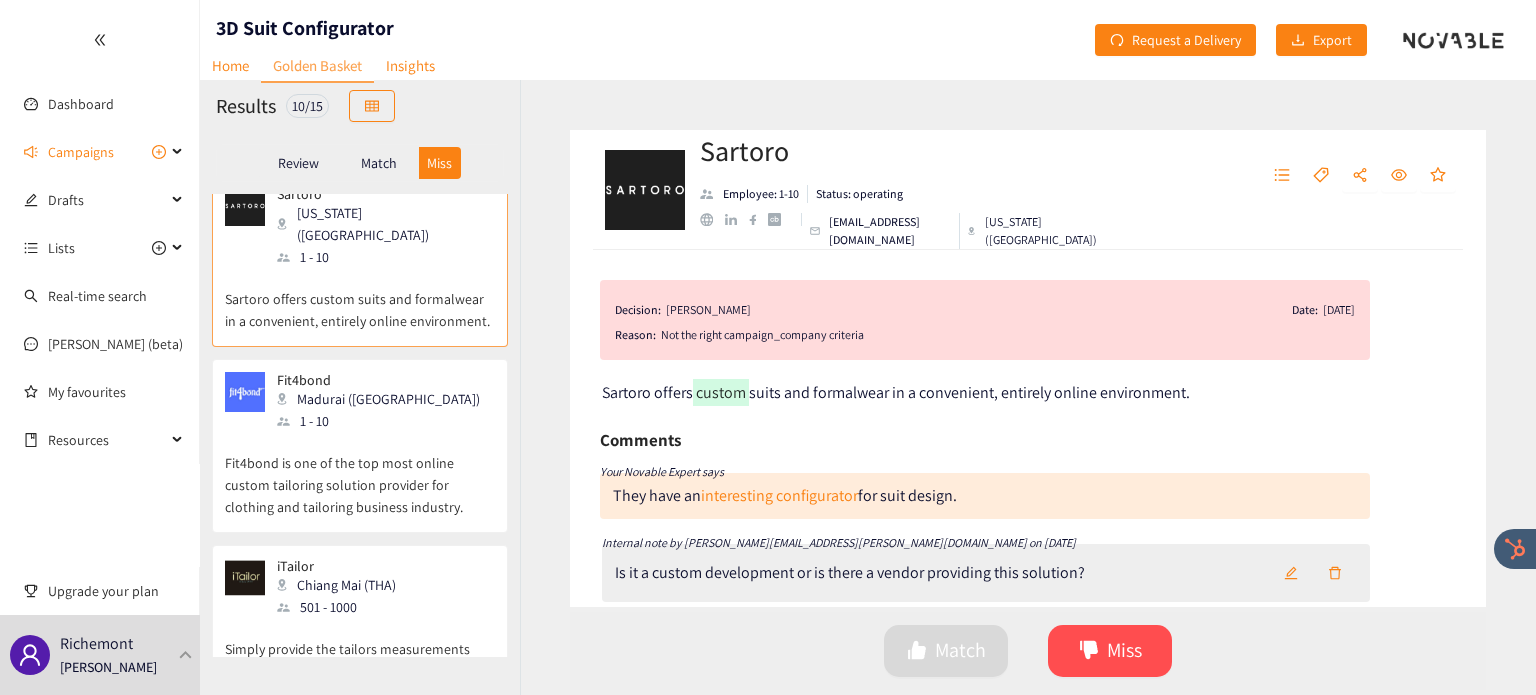 scroll, scrollTop: 0, scrollLeft: 0, axis: both 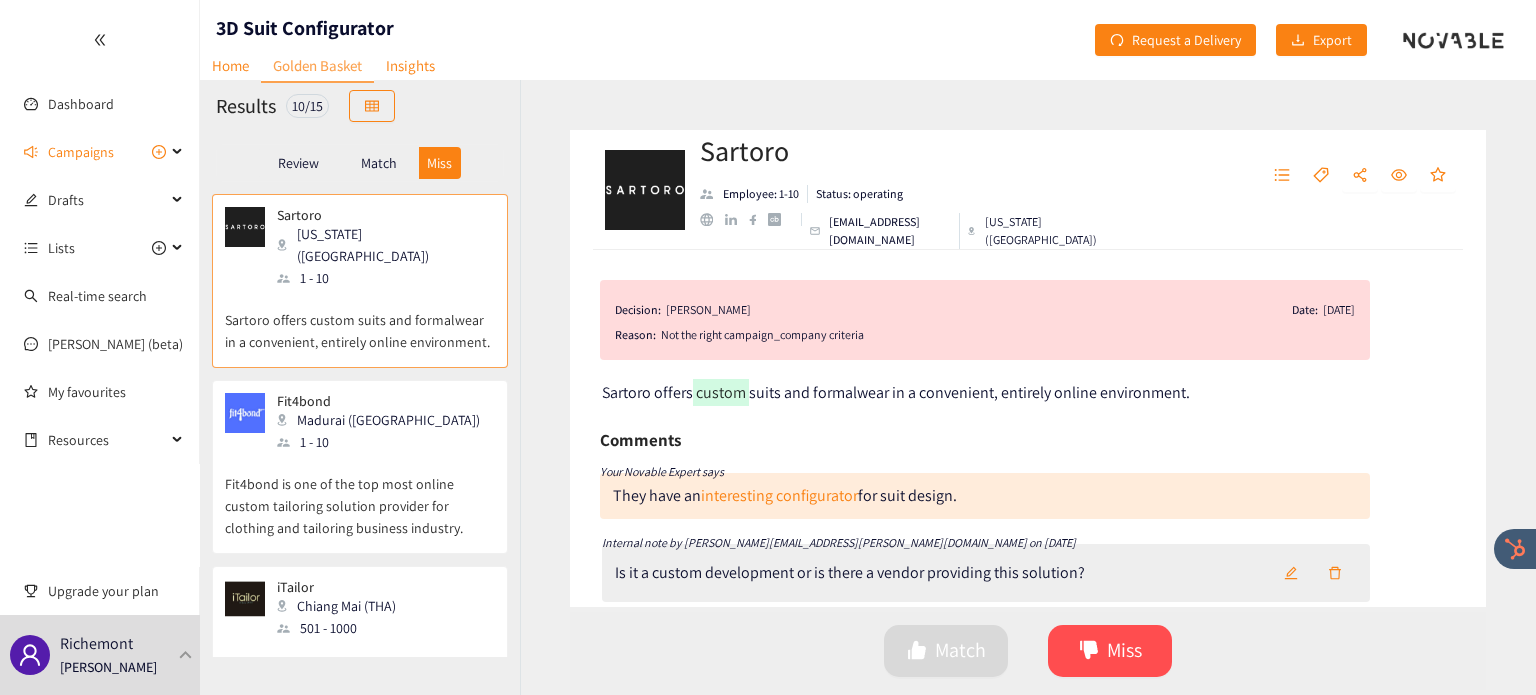 click on "Fit4bond is one of the top most online custom tailoring solution provider for clothing and tailoring business industry." at bounding box center [360, 496] 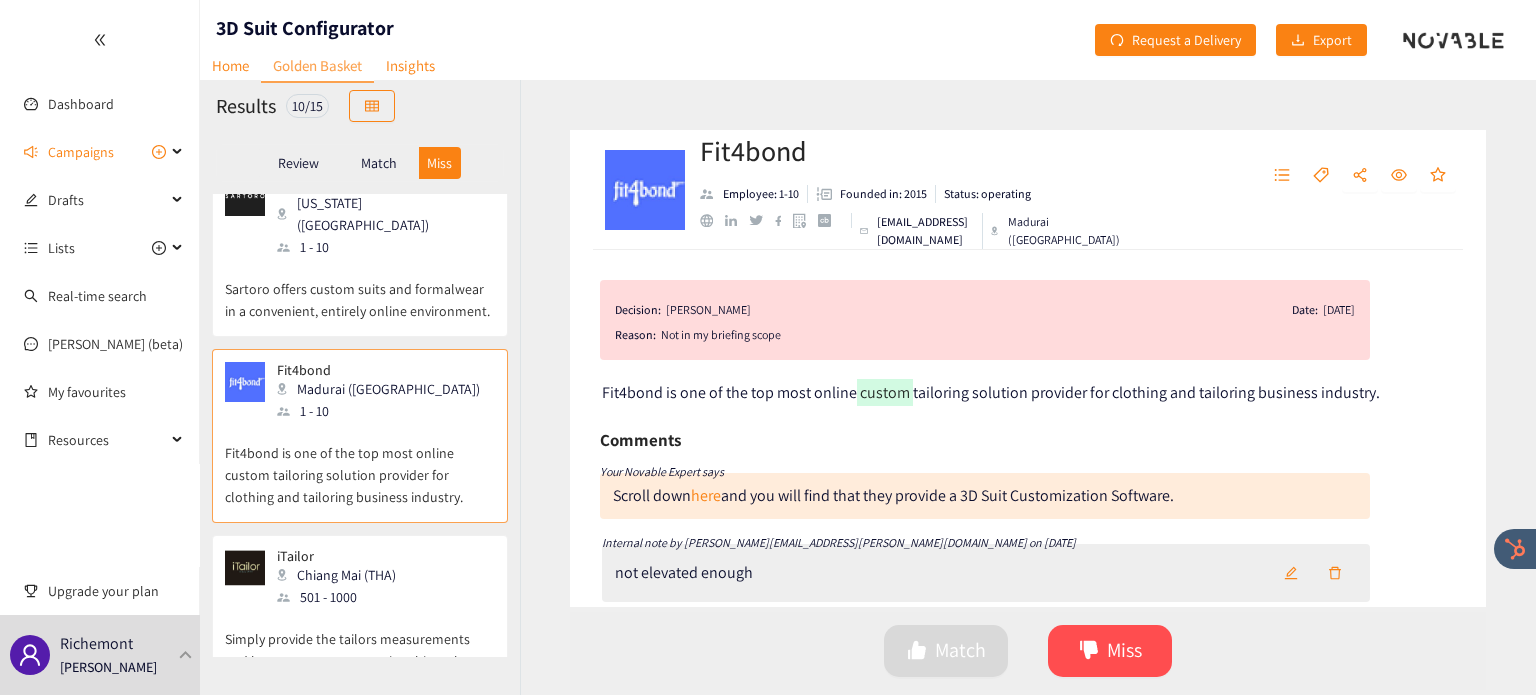 scroll, scrollTop: 47, scrollLeft: 0, axis: vertical 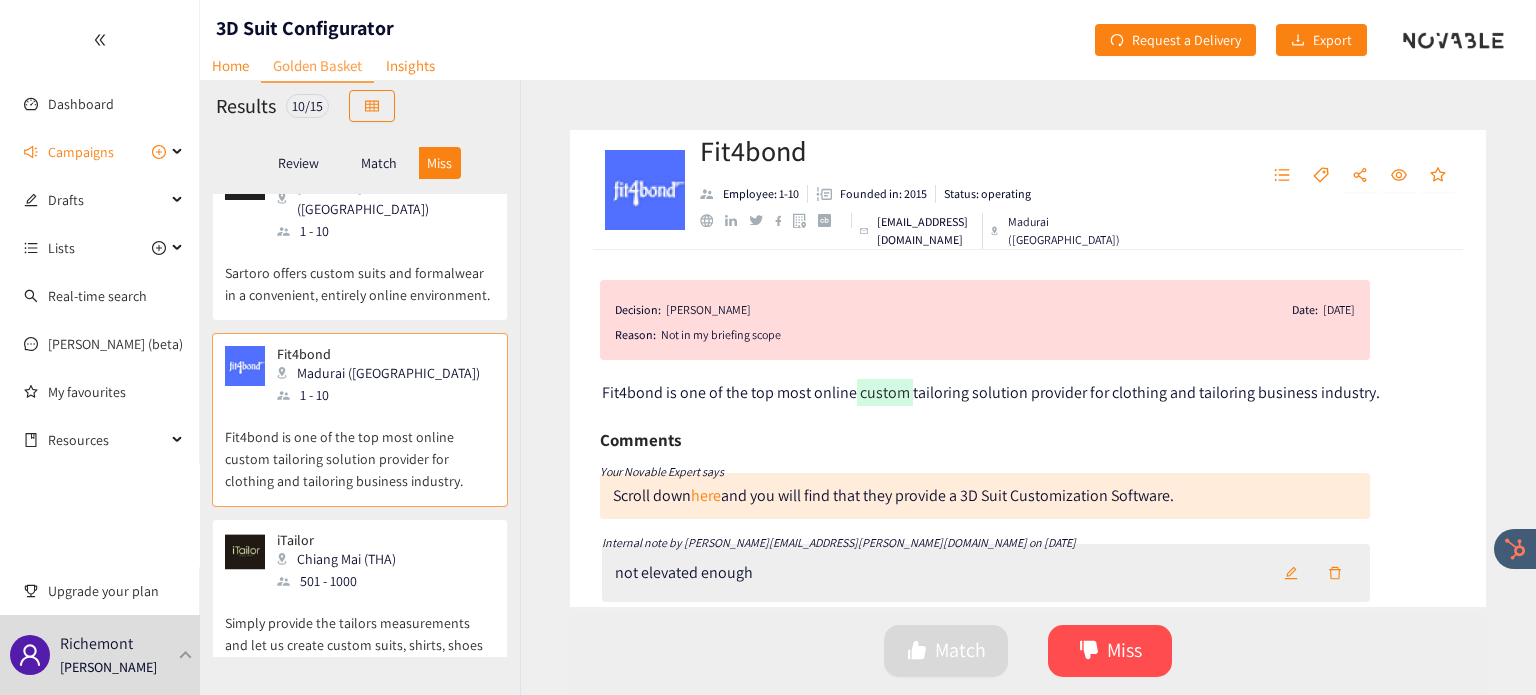 click on "Simply provide the tailors measurements and let us create custom suits, shirts, shoes and every other item of menswear." at bounding box center [360, 635] 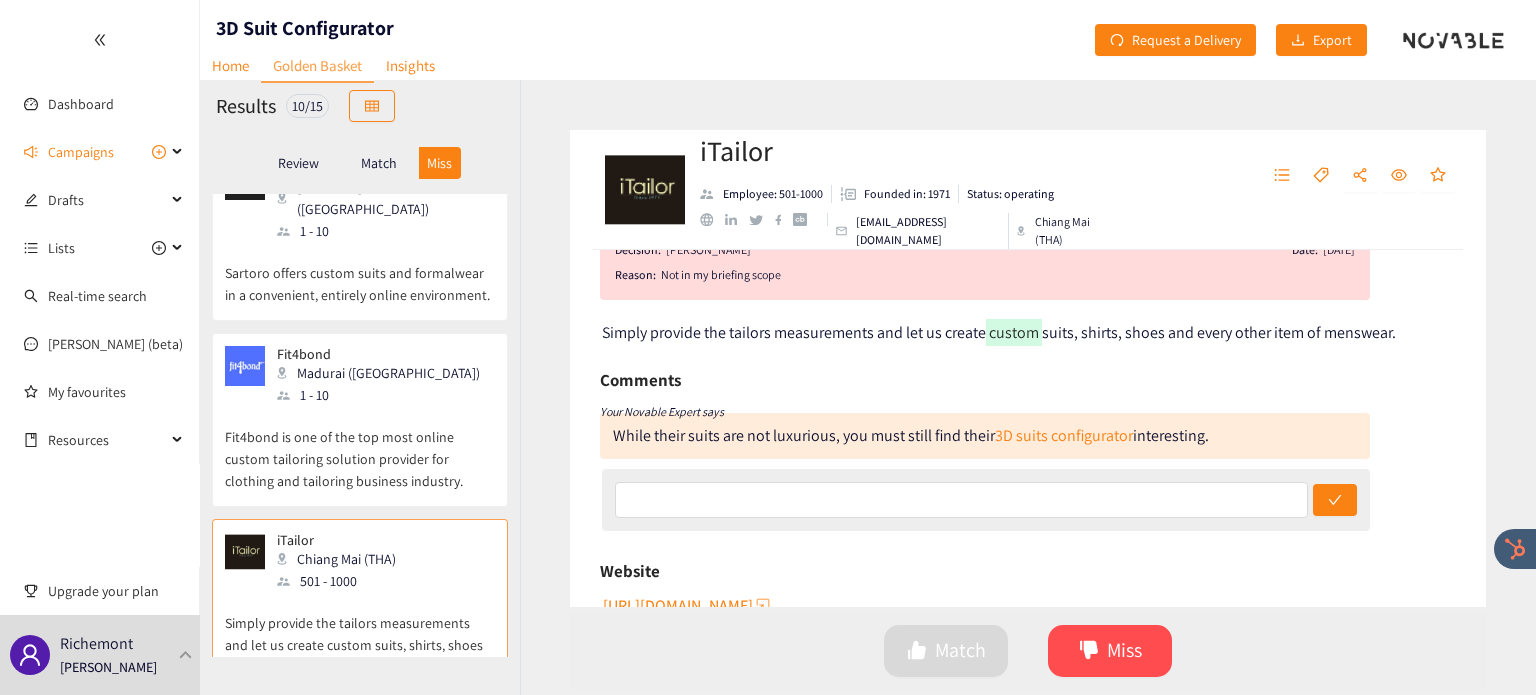 scroll, scrollTop: 0, scrollLeft: 0, axis: both 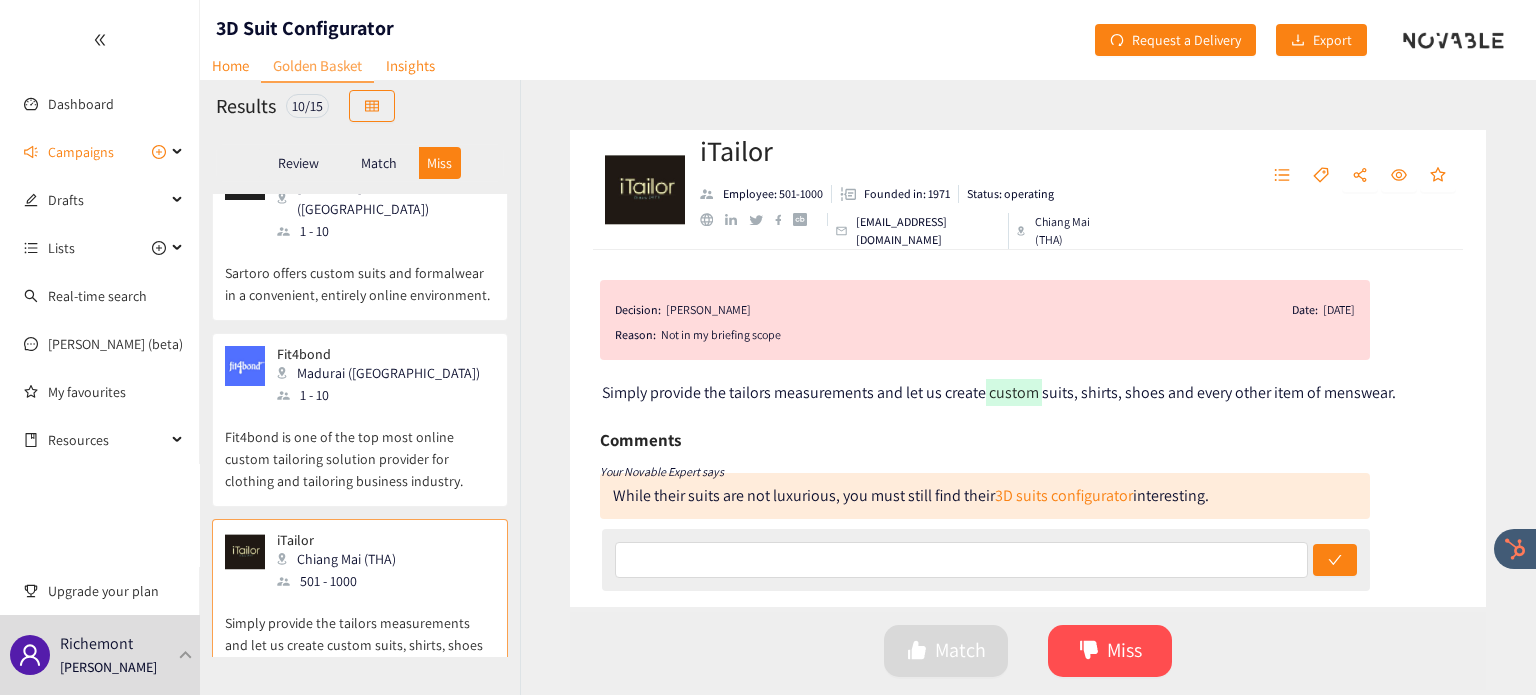 click on "501 - 1000" at bounding box center (342, 581) 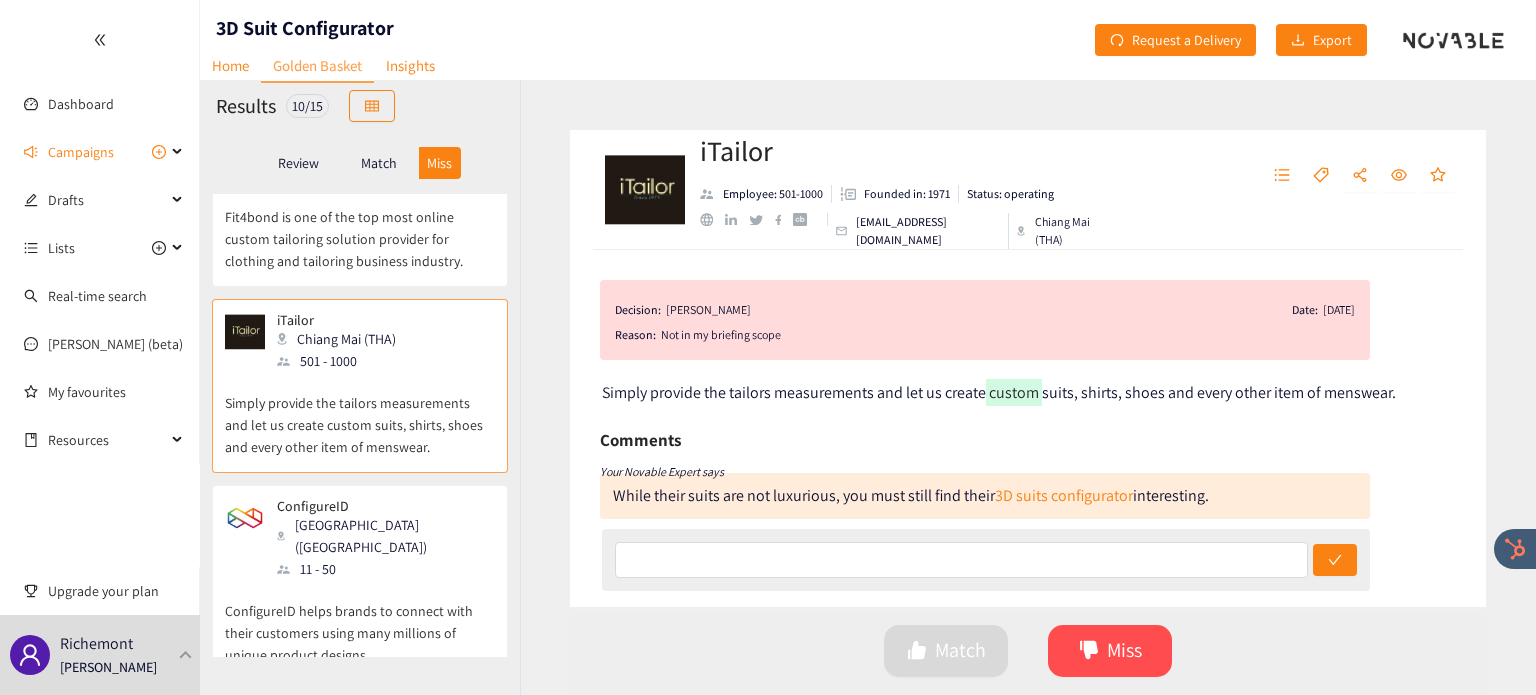 scroll, scrollTop: 271, scrollLeft: 0, axis: vertical 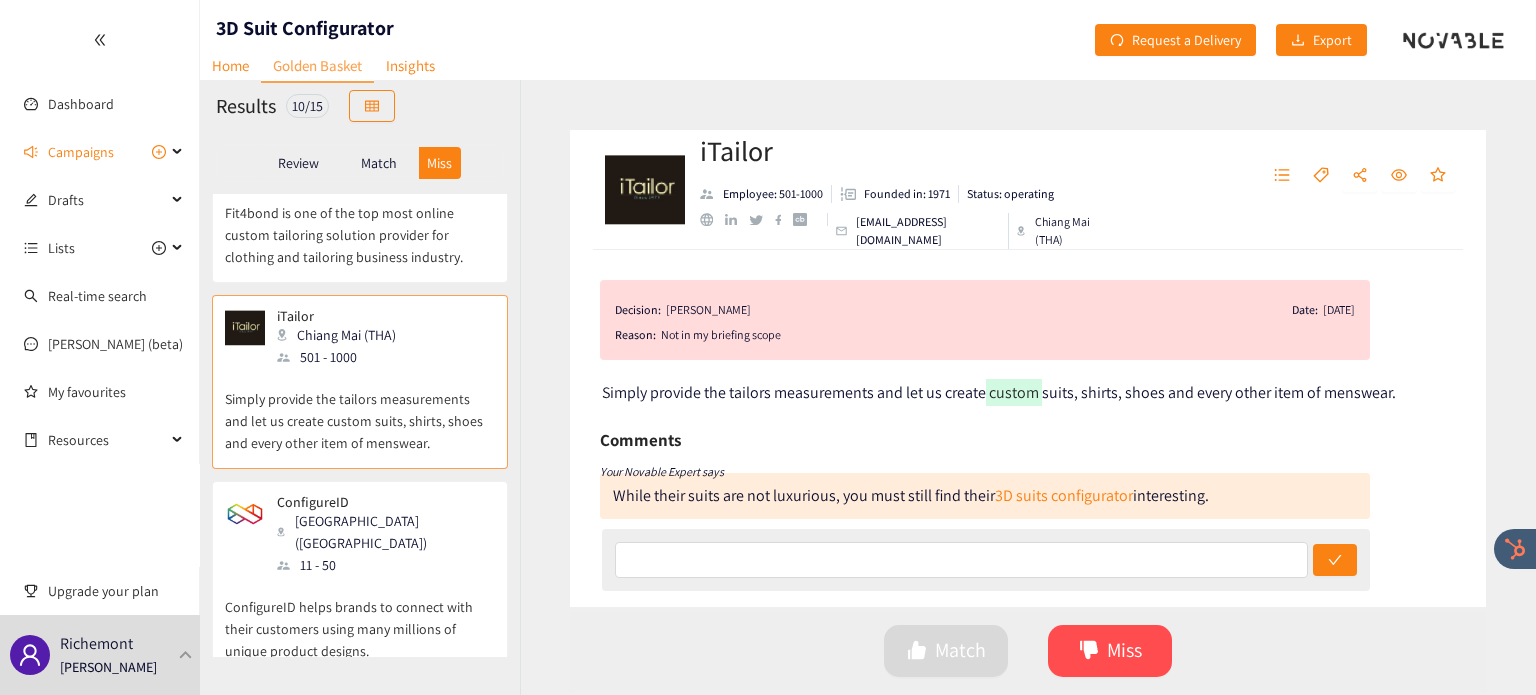click on "ConfigureID helps brands to connect with their customers using many millions of unique product designs." at bounding box center (360, 619) 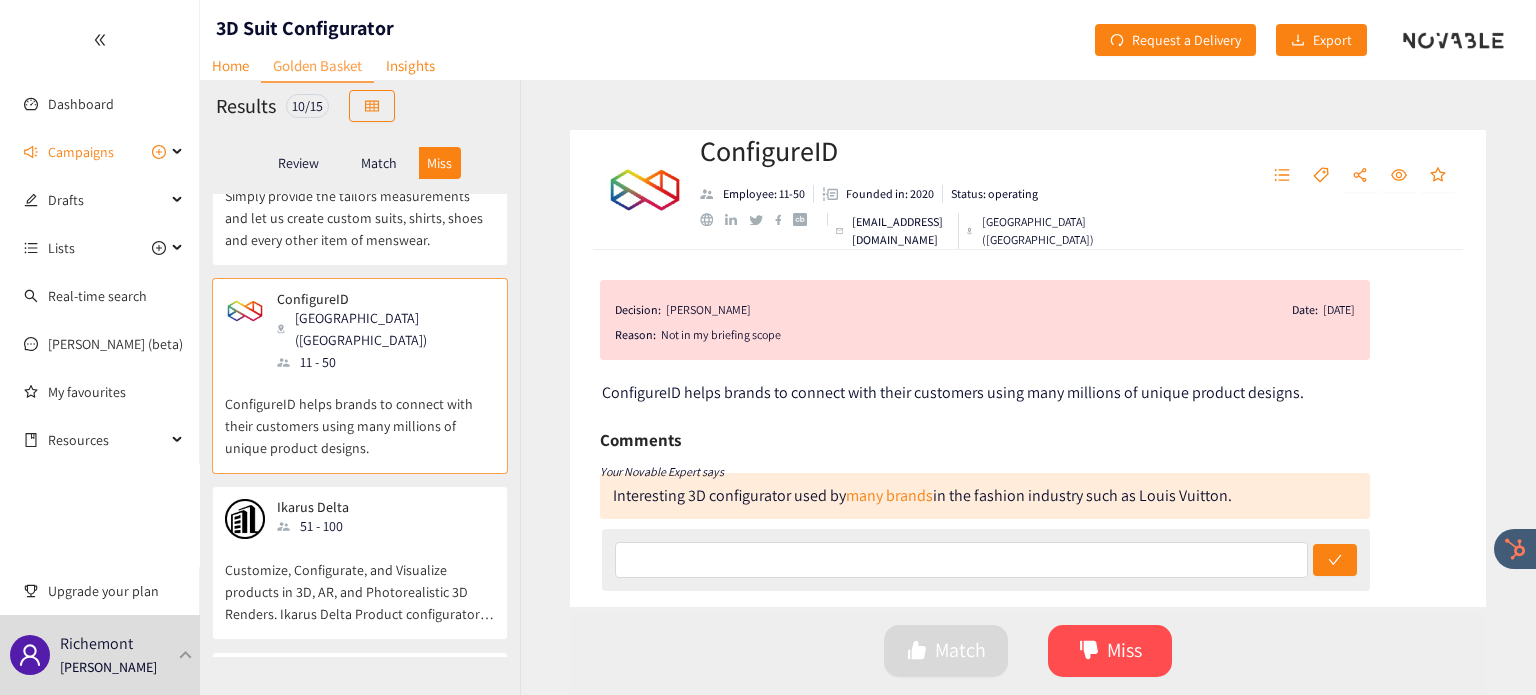 scroll, scrollTop: 507, scrollLeft: 0, axis: vertical 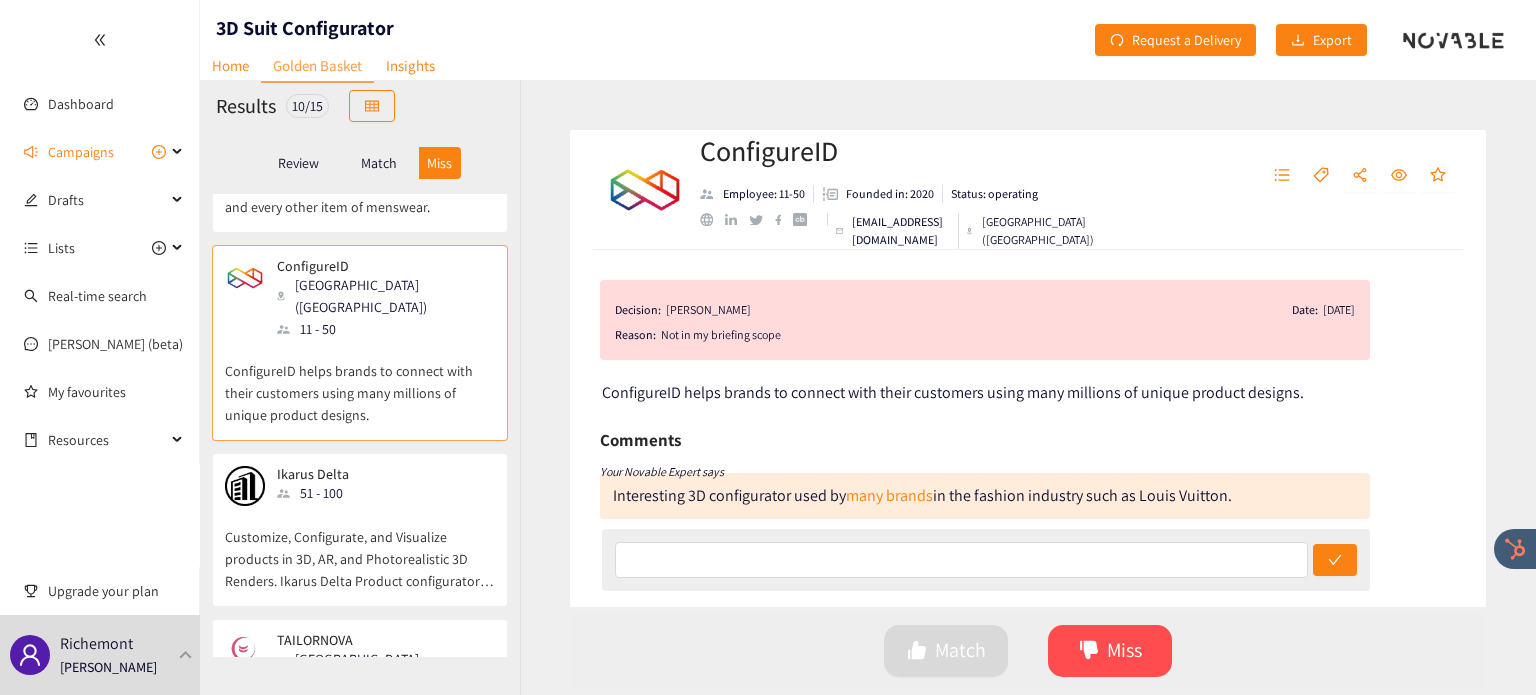 click on "Customize, Configurate, and Visualize products in 3D, AR, and Photorealistic 3D Renders. Ikarus Delta Product configurator enables you to improve your E-commerce with Fewer Returns, Increased Conversions, and Engagement." at bounding box center [360, 549] 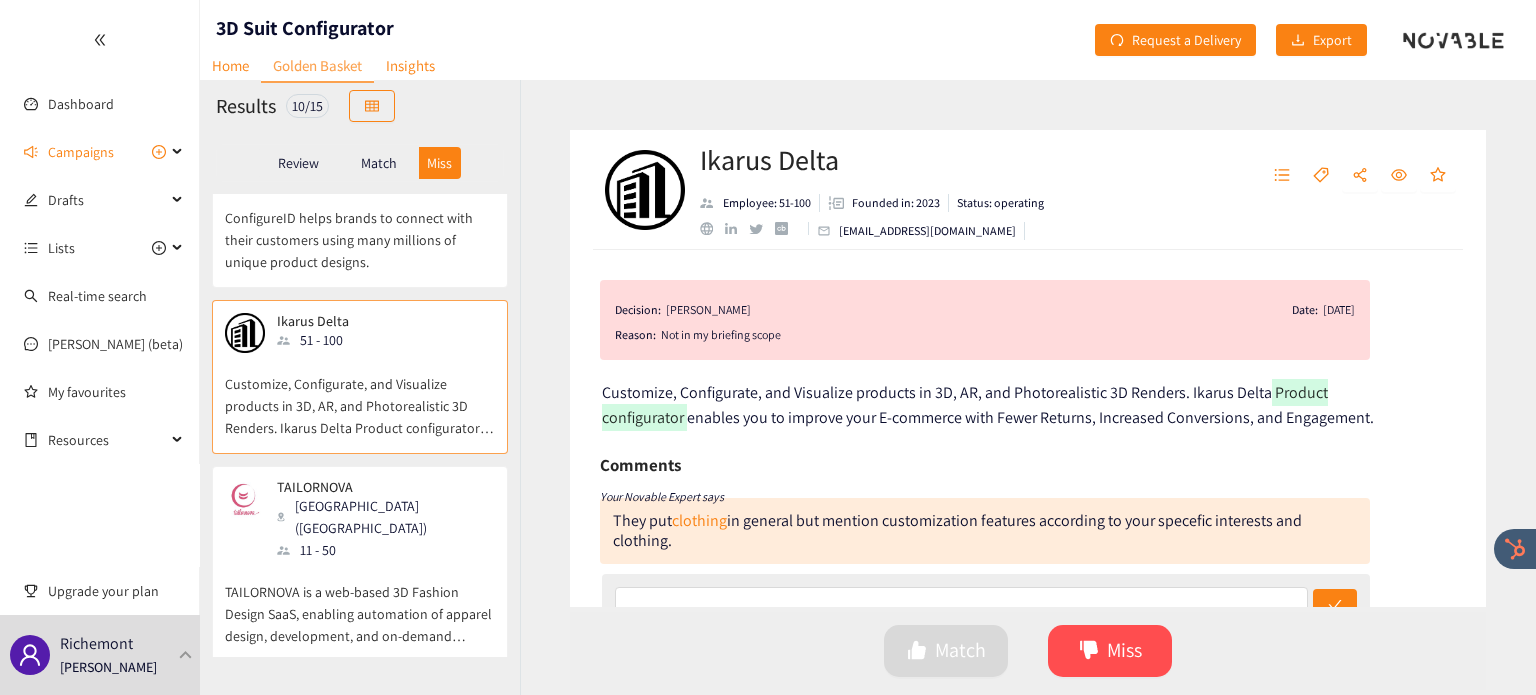 scroll, scrollTop: 662, scrollLeft: 0, axis: vertical 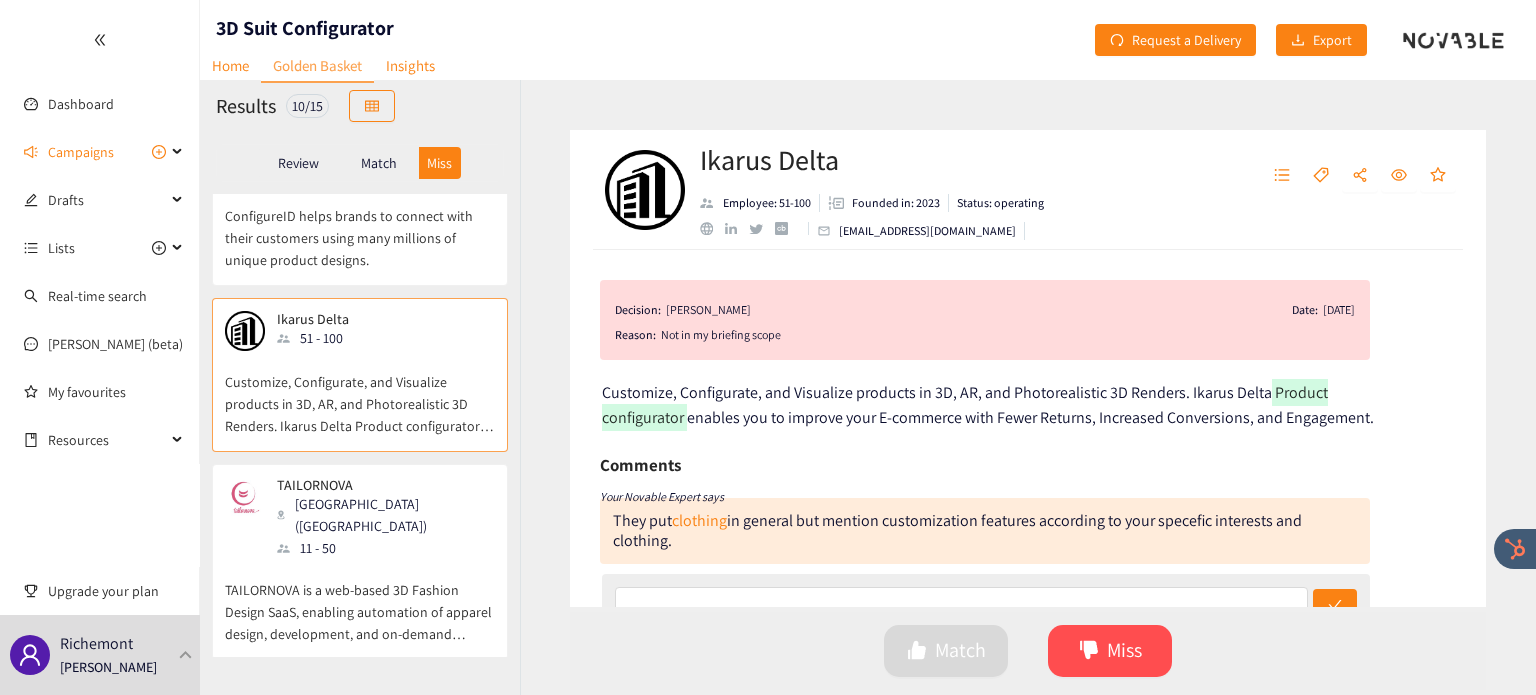 click on "TAILORNOVA is a web-based 3D Fashion Design SaaS, enabling automation of apparel design, development, and on-demand manufacturing." at bounding box center [360, 602] 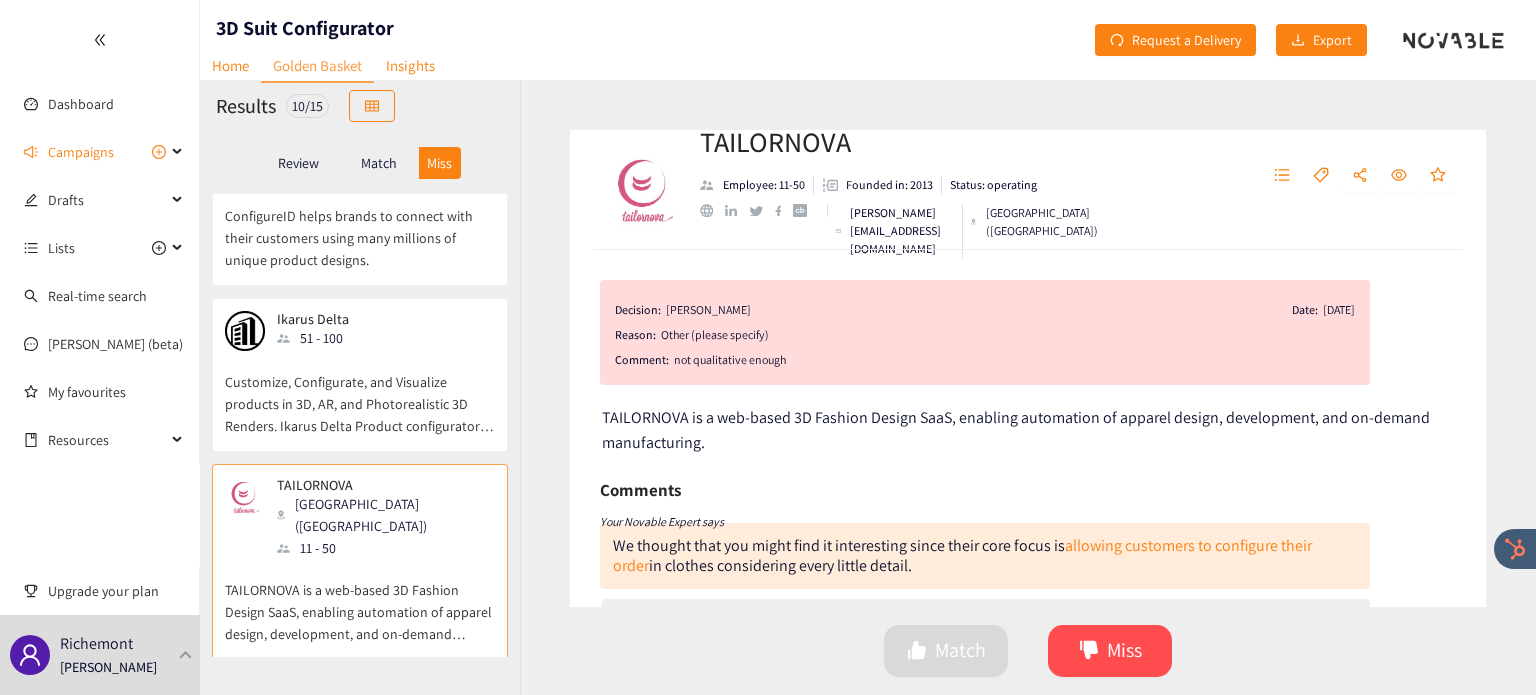 scroll, scrollTop: 704, scrollLeft: 0, axis: vertical 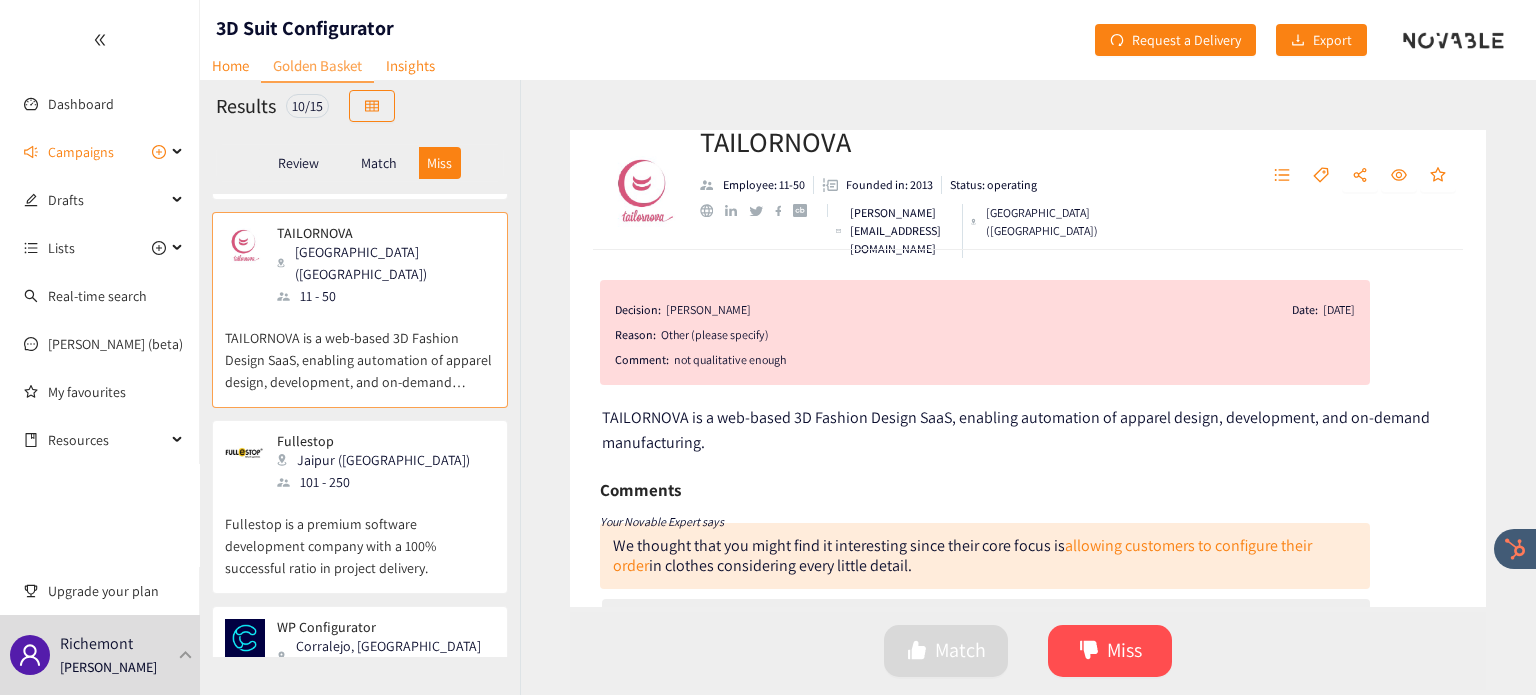 click on "Fullestop is a premium software development company with a 100% successful ratio in project delivery." at bounding box center (360, 536) 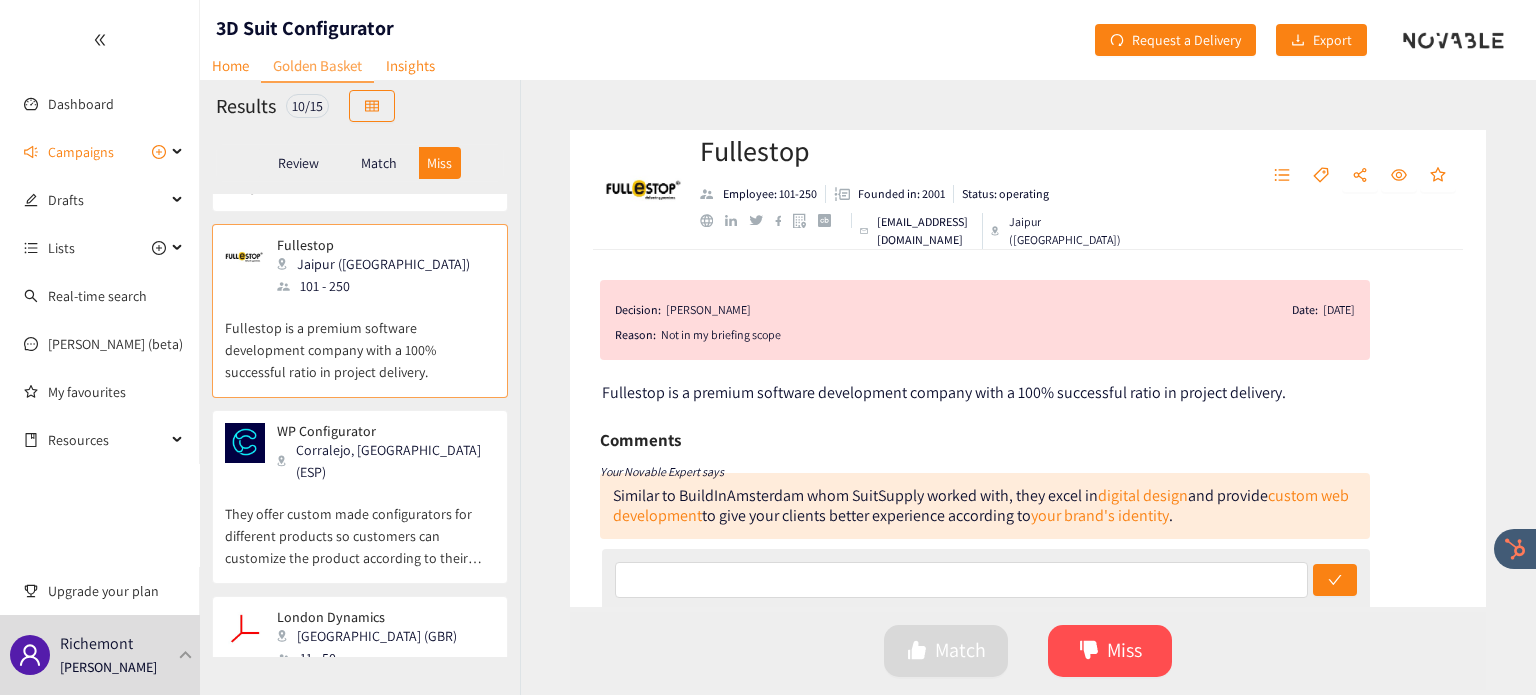 scroll, scrollTop: 1166, scrollLeft: 0, axis: vertical 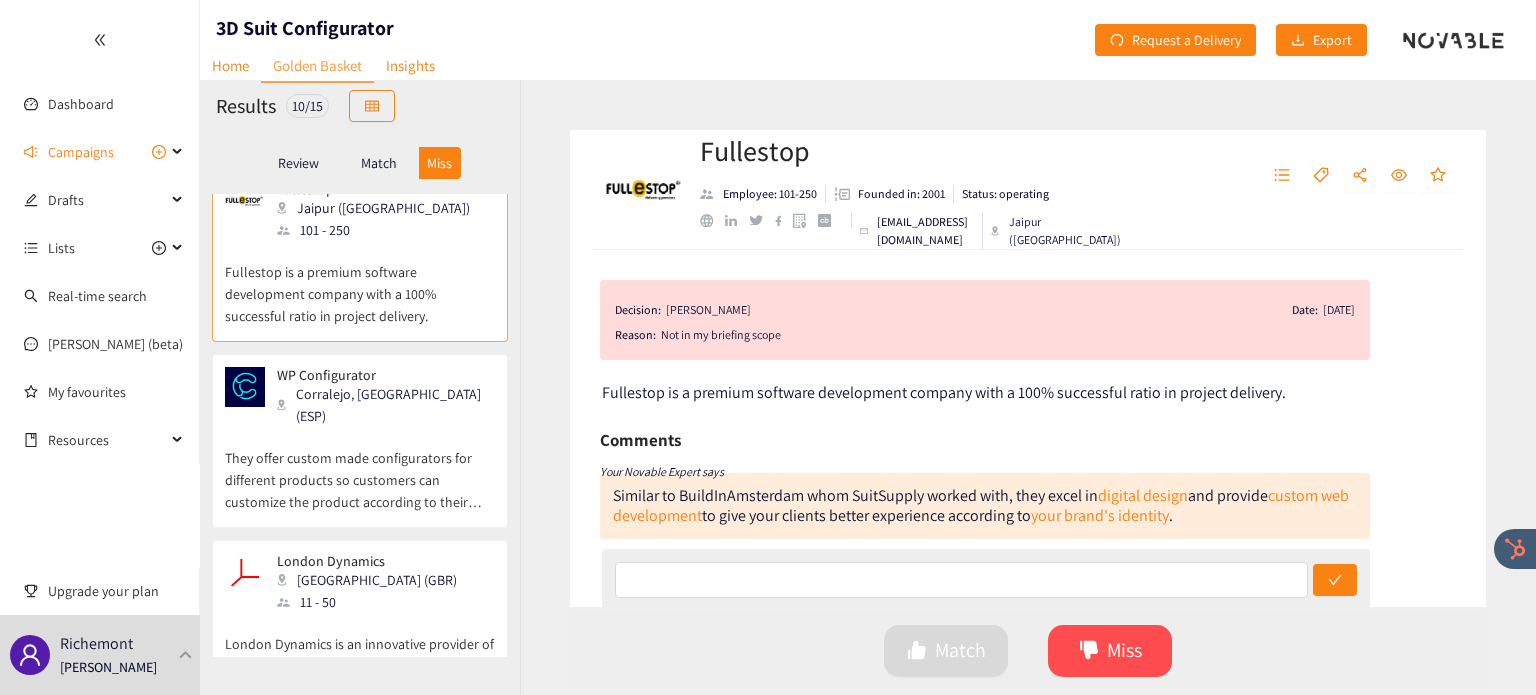 click on "WP Configurator   Corralejo, las palmas (ESP) They offer custom made configurators for different products so customers can customize the product according to their requirement." at bounding box center (360, 447) 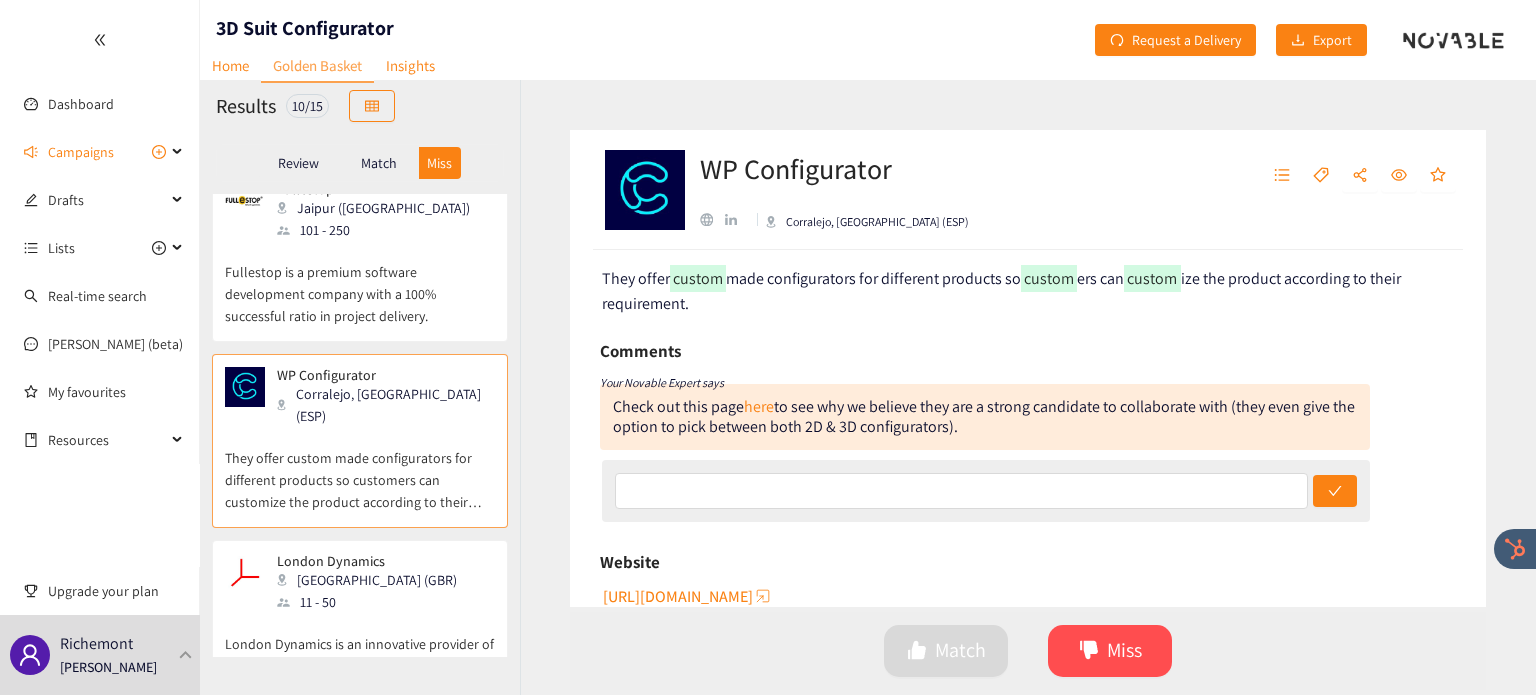 scroll, scrollTop: 0, scrollLeft: 0, axis: both 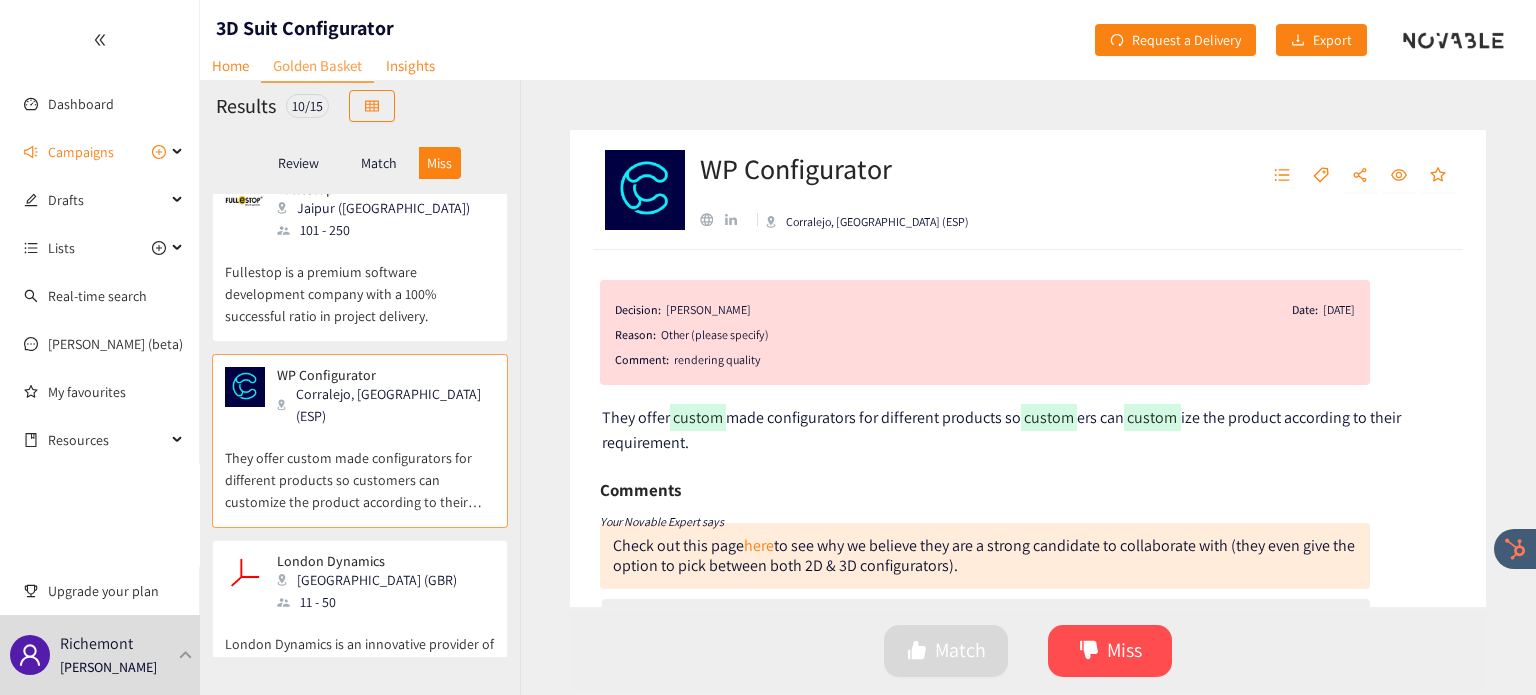 click on "11 - 50" at bounding box center [373, 602] 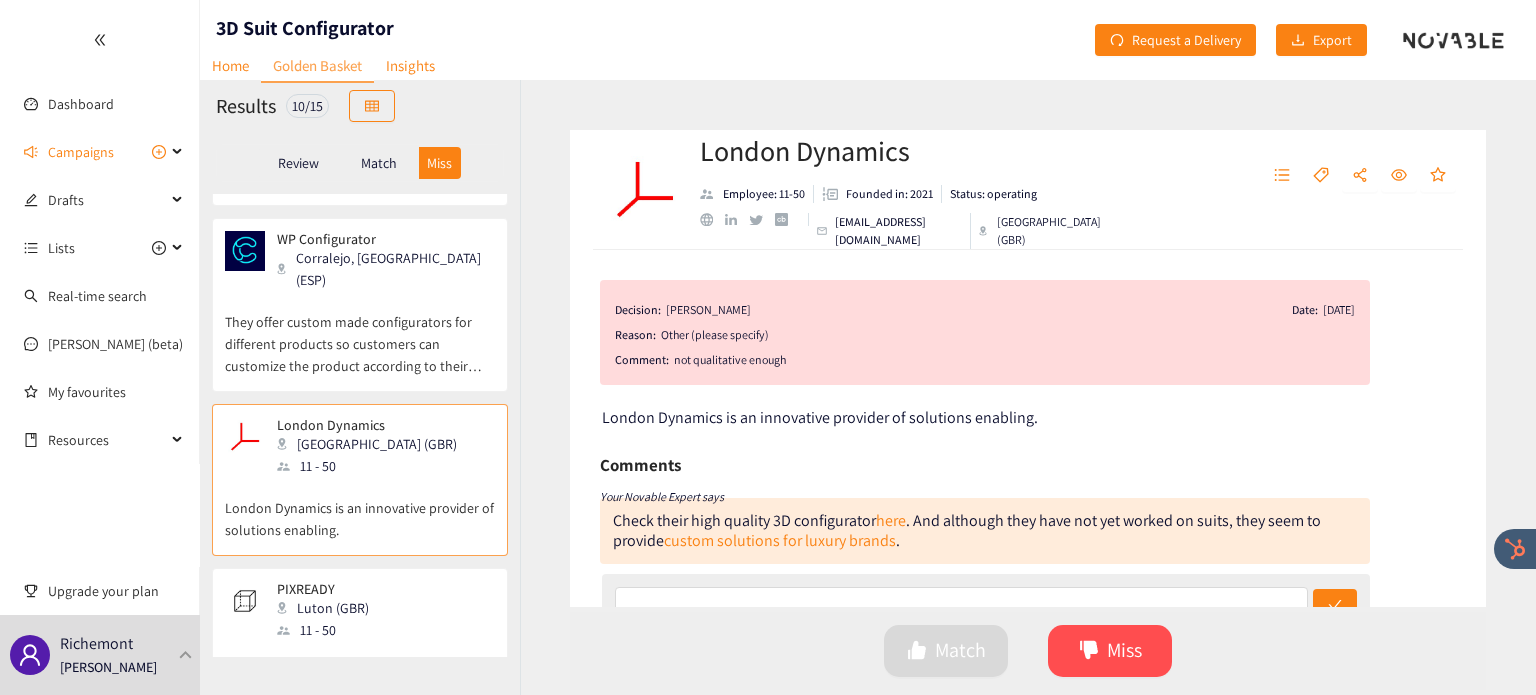 scroll, scrollTop: 1308, scrollLeft: 0, axis: vertical 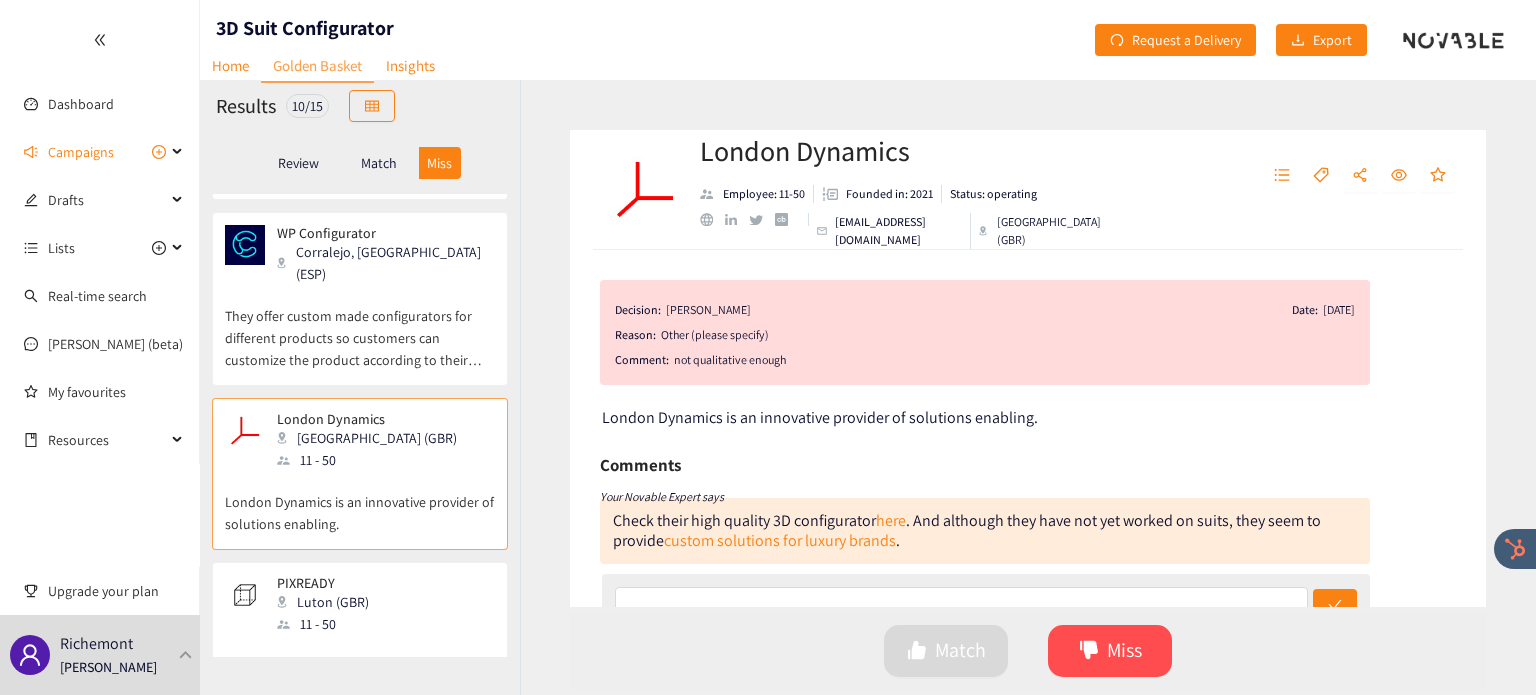 click on "Luton (GBR)" at bounding box center (329, 602) 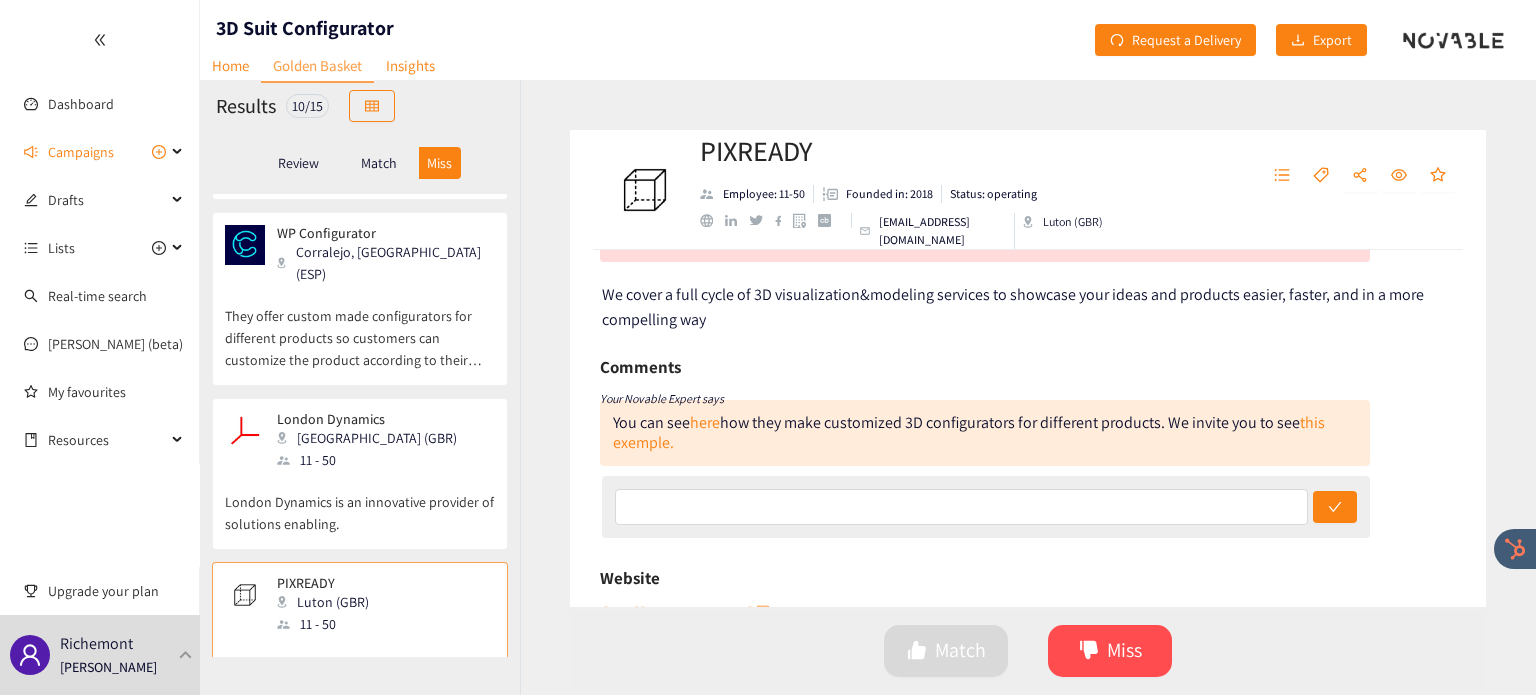 scroll, scrollTop: 0, scrollLeft: 0, axis: both 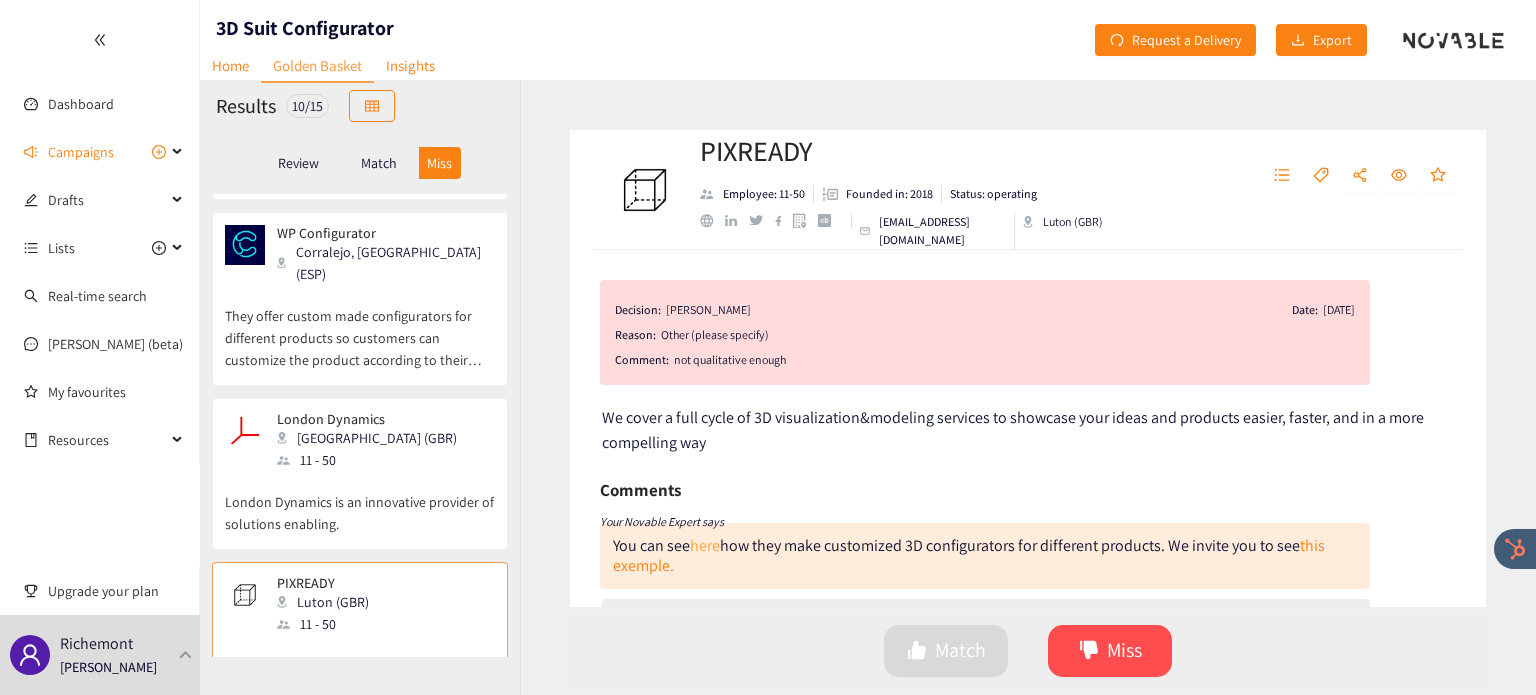click on "here" at bounding box center (705, 545) 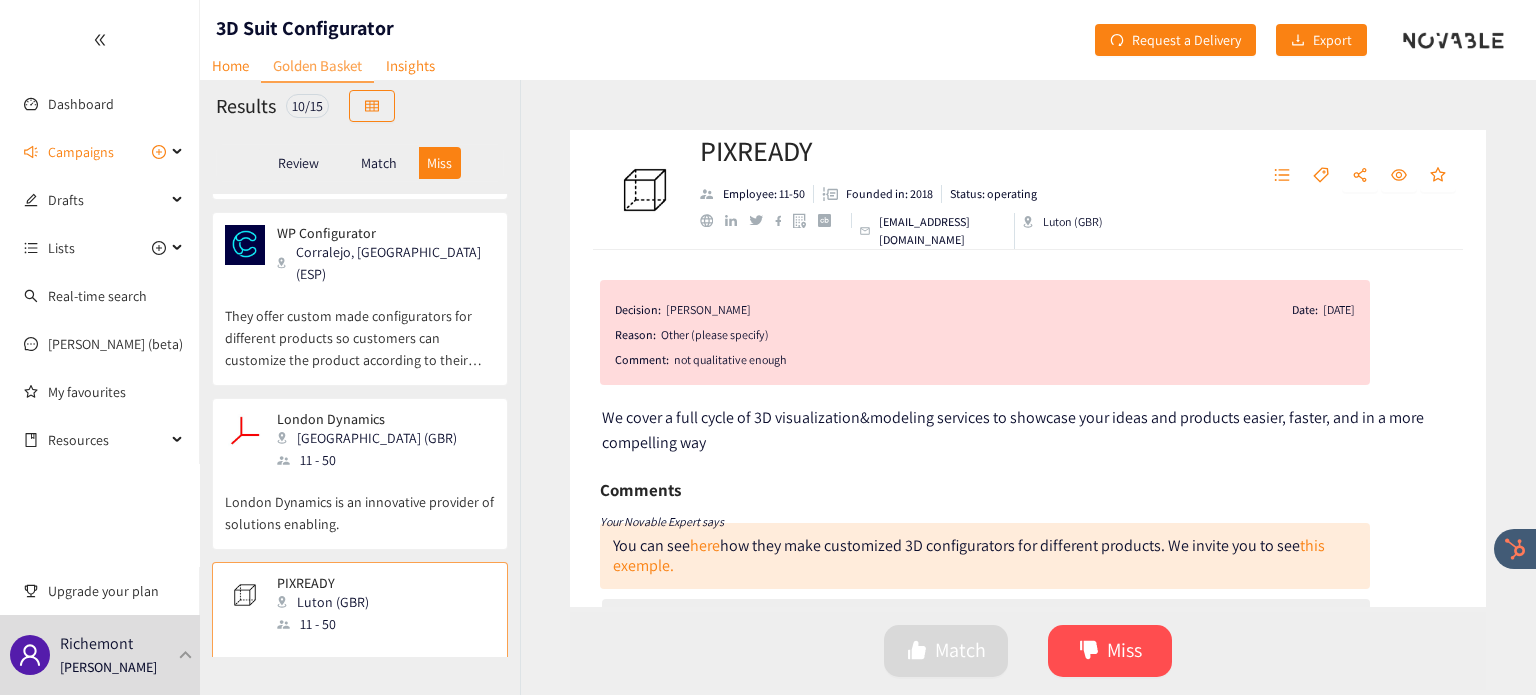click on "Match" at bounding box center (379, 163) 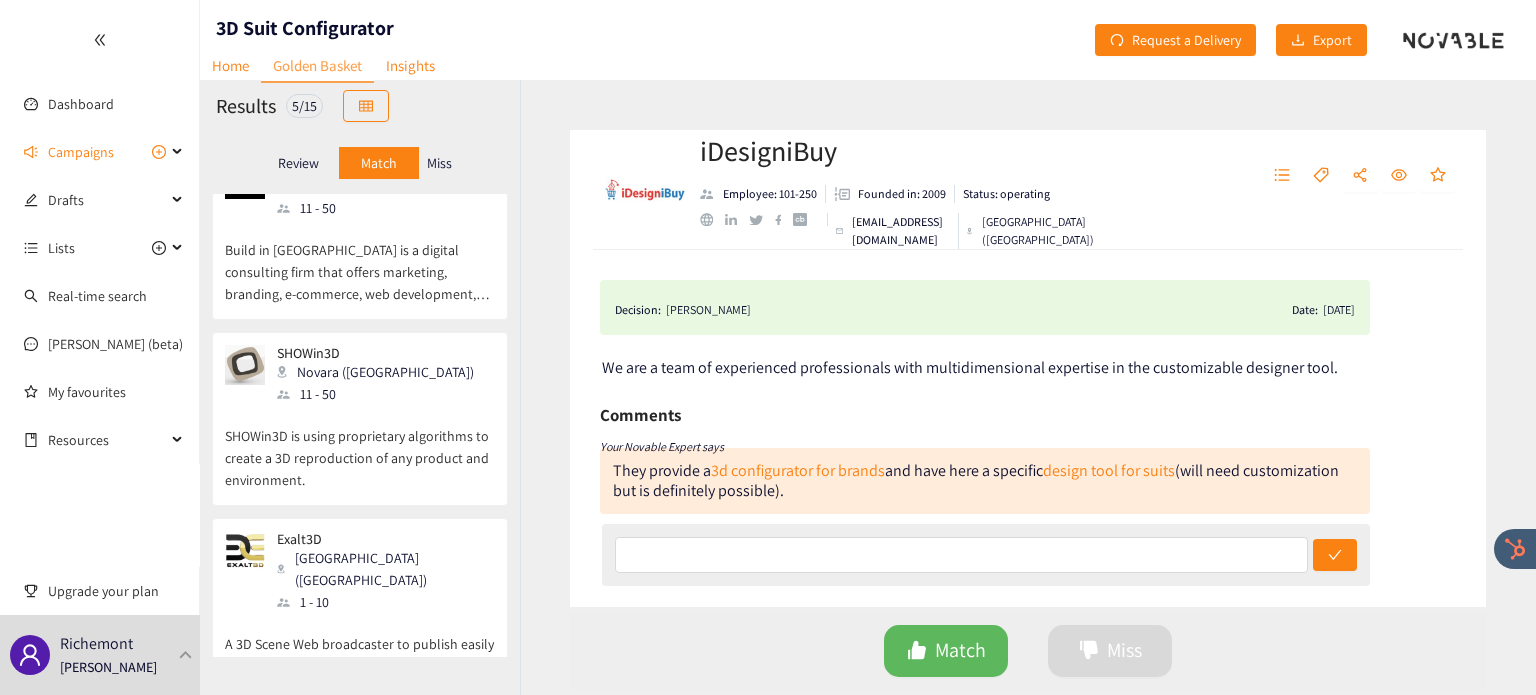 click on "Exalt3D" at bounding box center (379, 539) 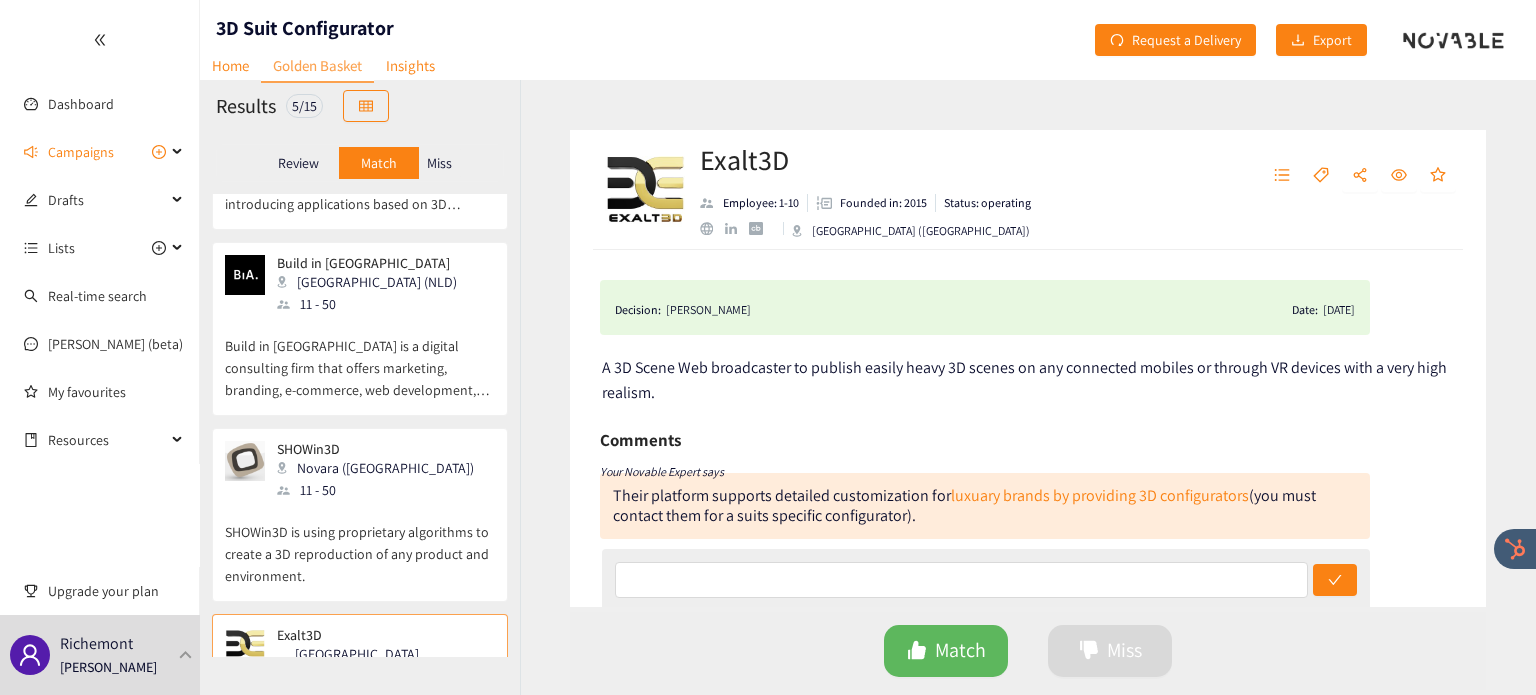 scroll, scrollTop: 367, scrollLeft: 0, axis: vertical 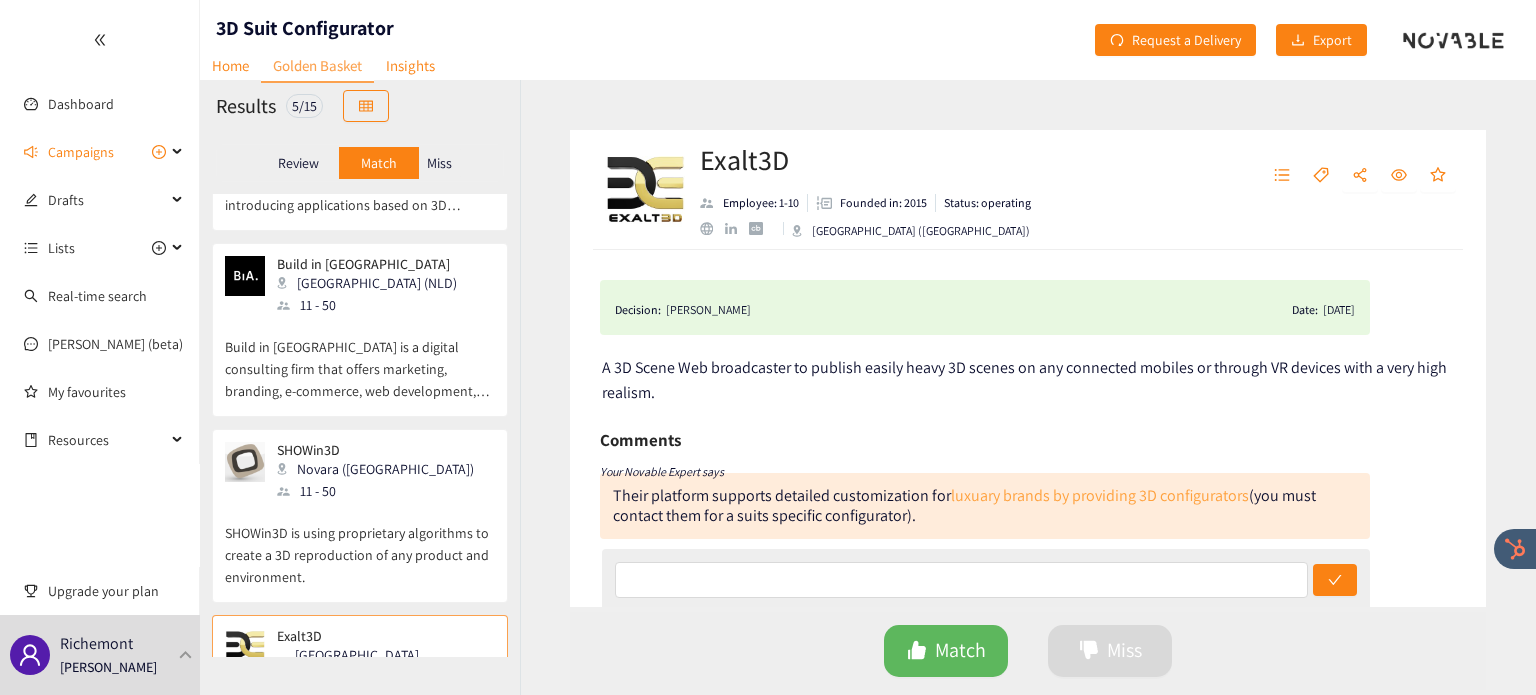 click on "luxuary brands by providing 3D configurators" at bounding box center (1100, 495) 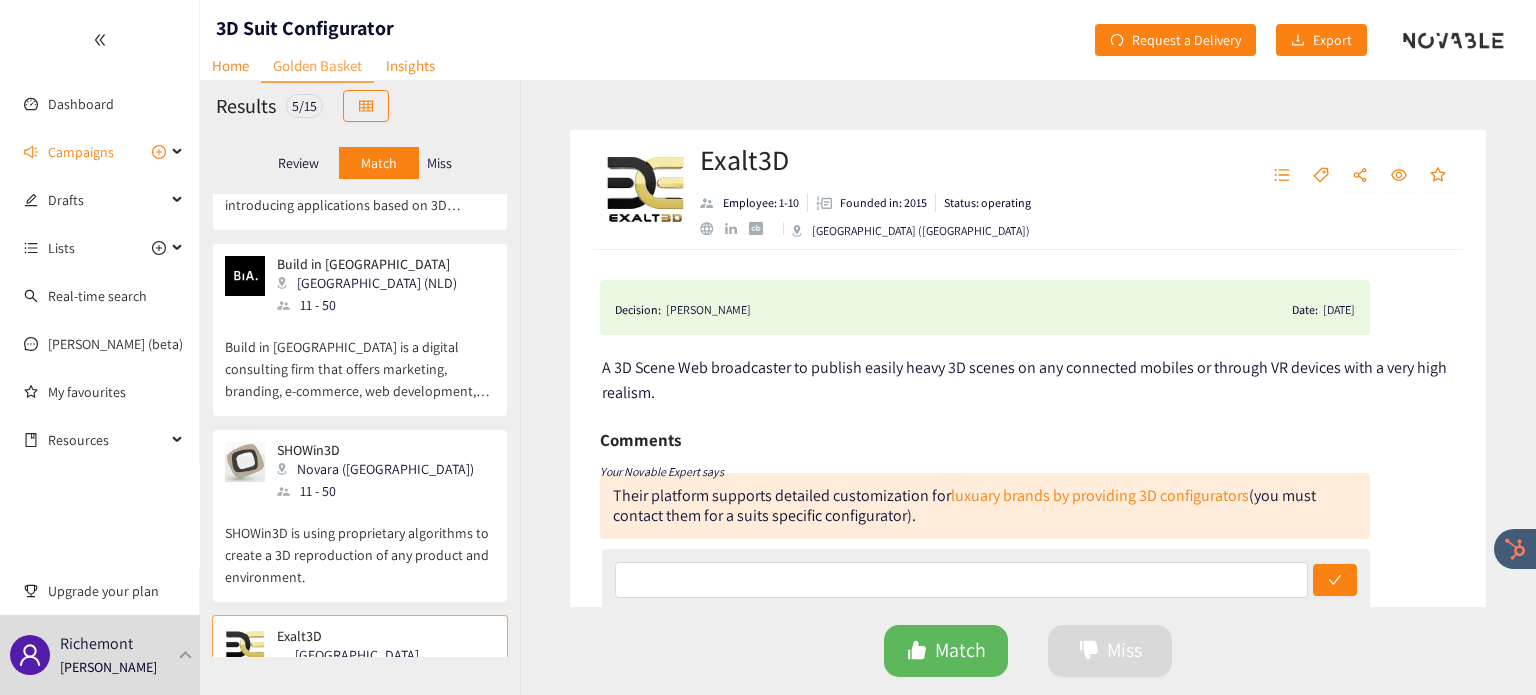 click on "Novara (ITA)" at bounding box center [381, 469] 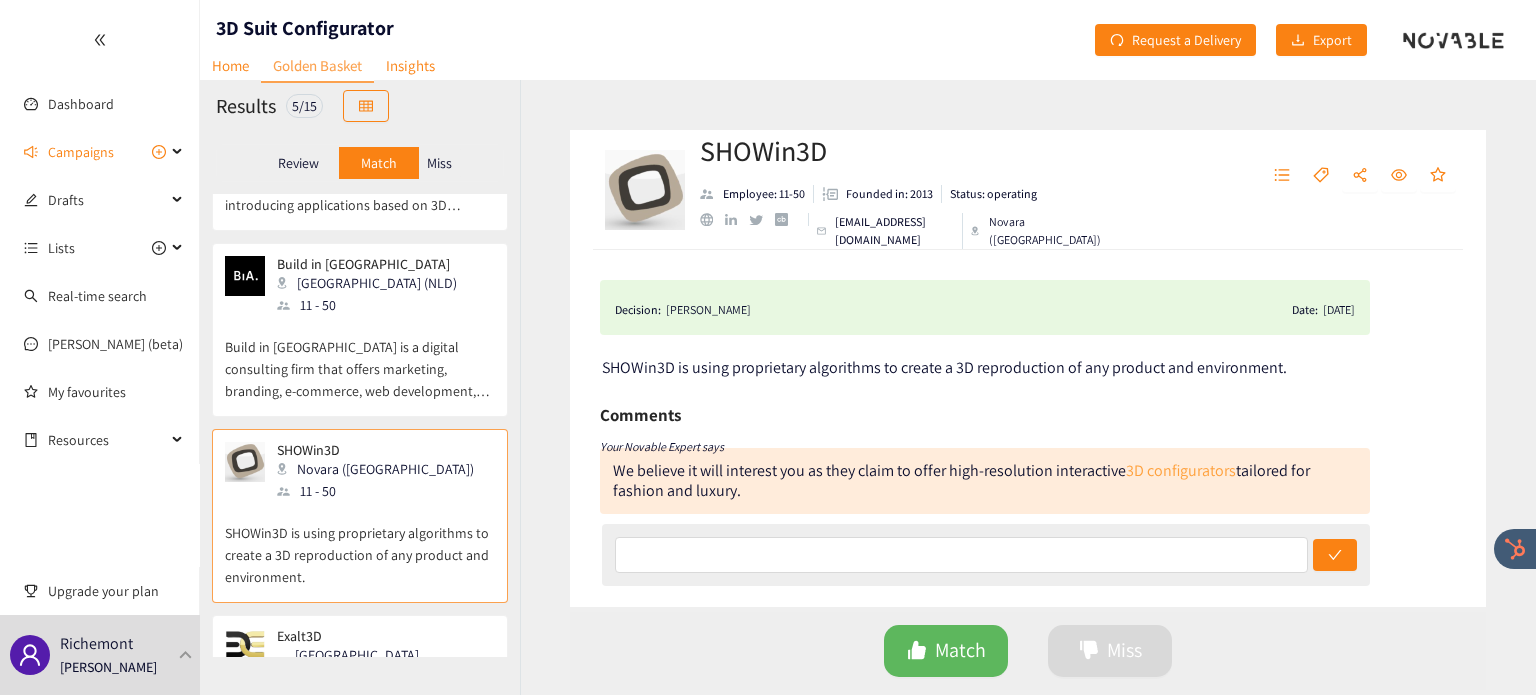click on "3D configurators" at bounding box center [1181, 470] 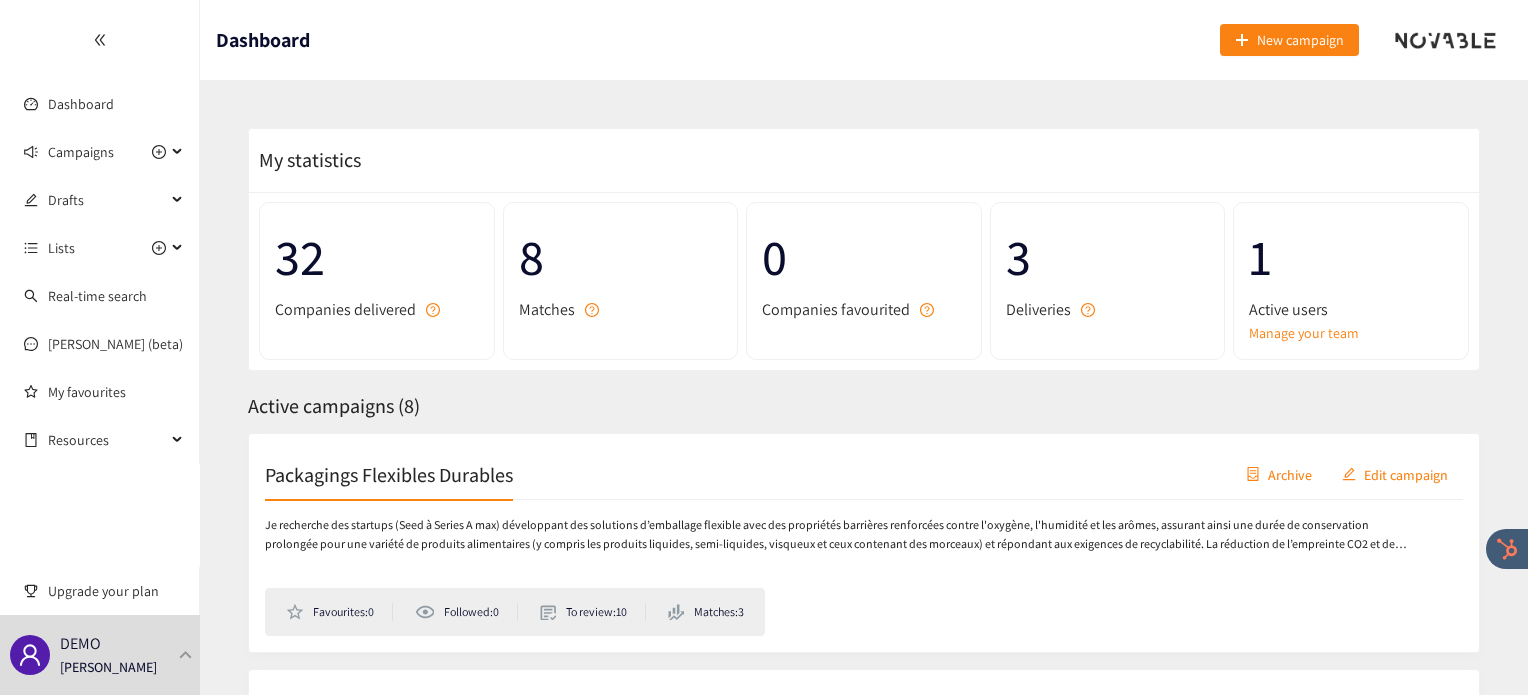 scroll, scrollTop: 0, scrollLeft: 0, axis: both 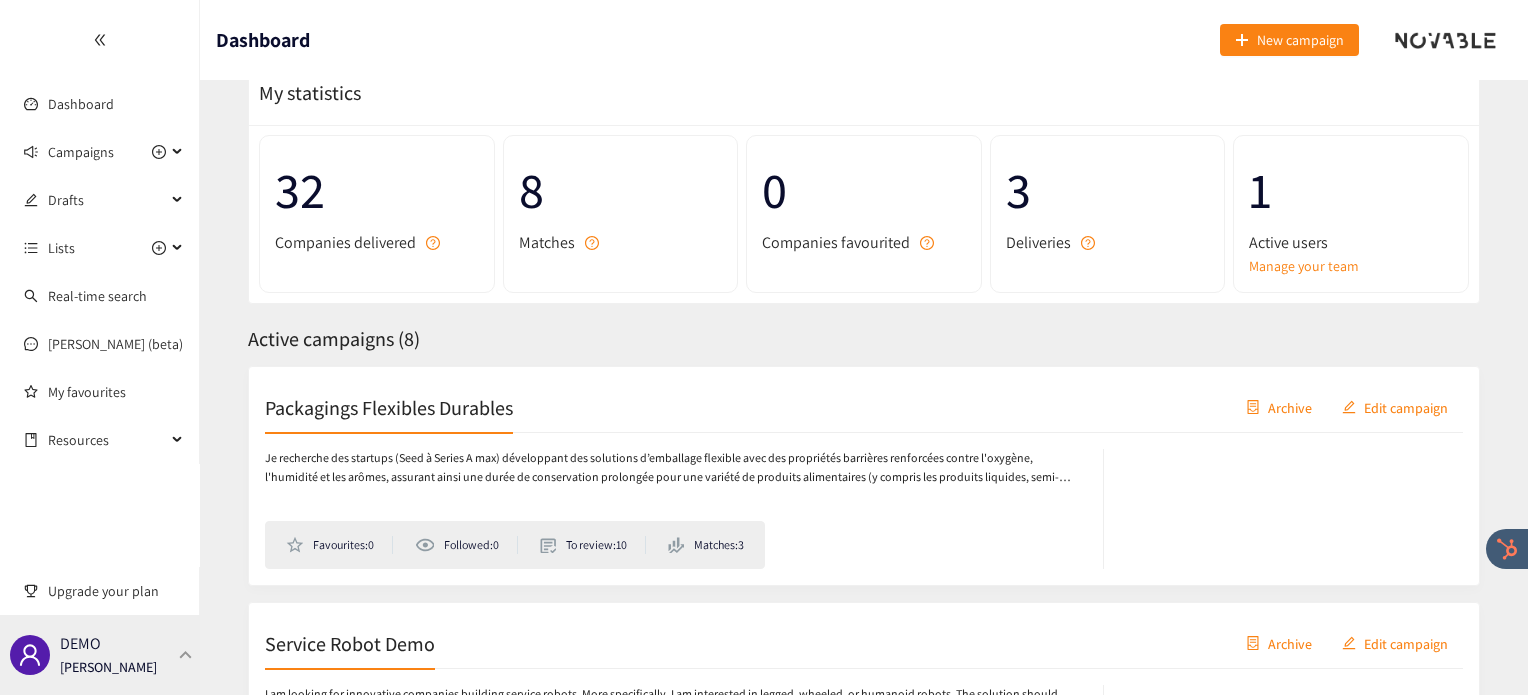 click on "DEMO Irene Violetta" at bounding box center [100, 655] 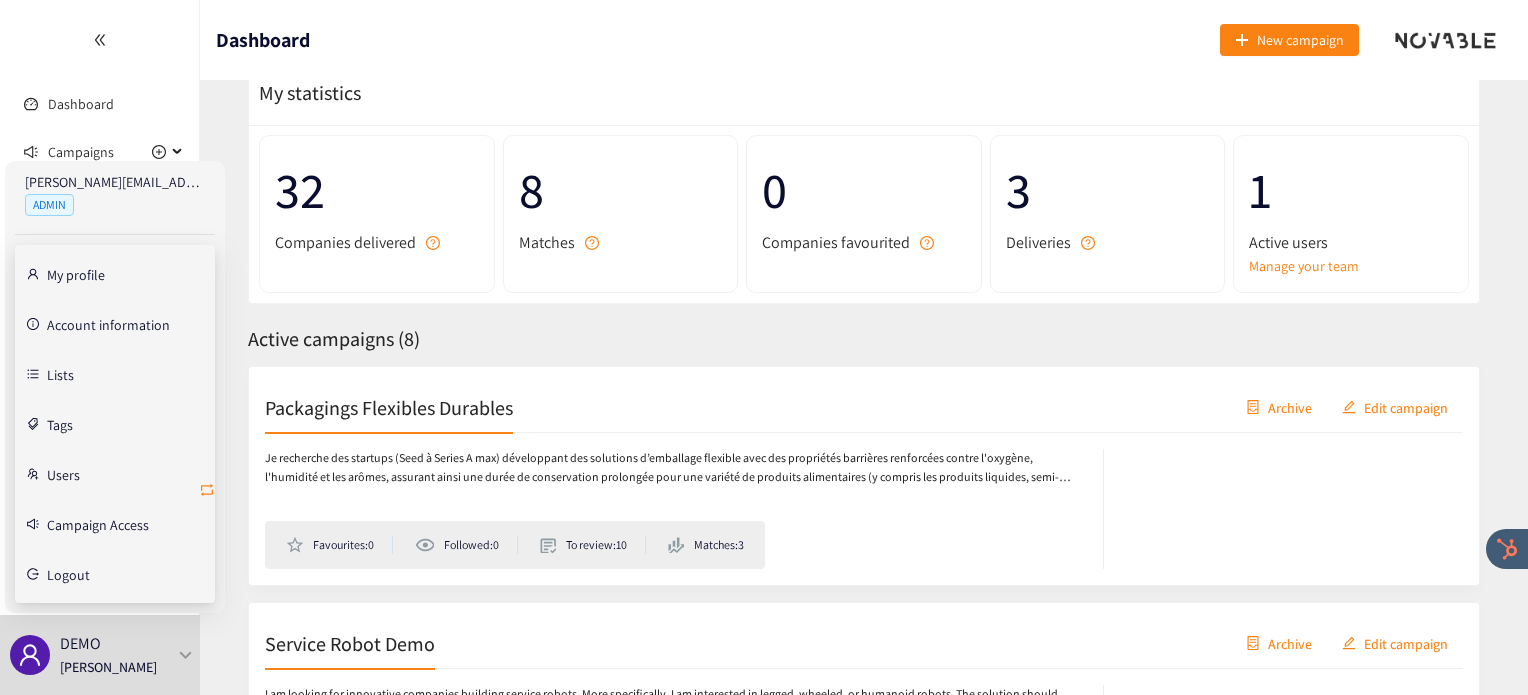 click 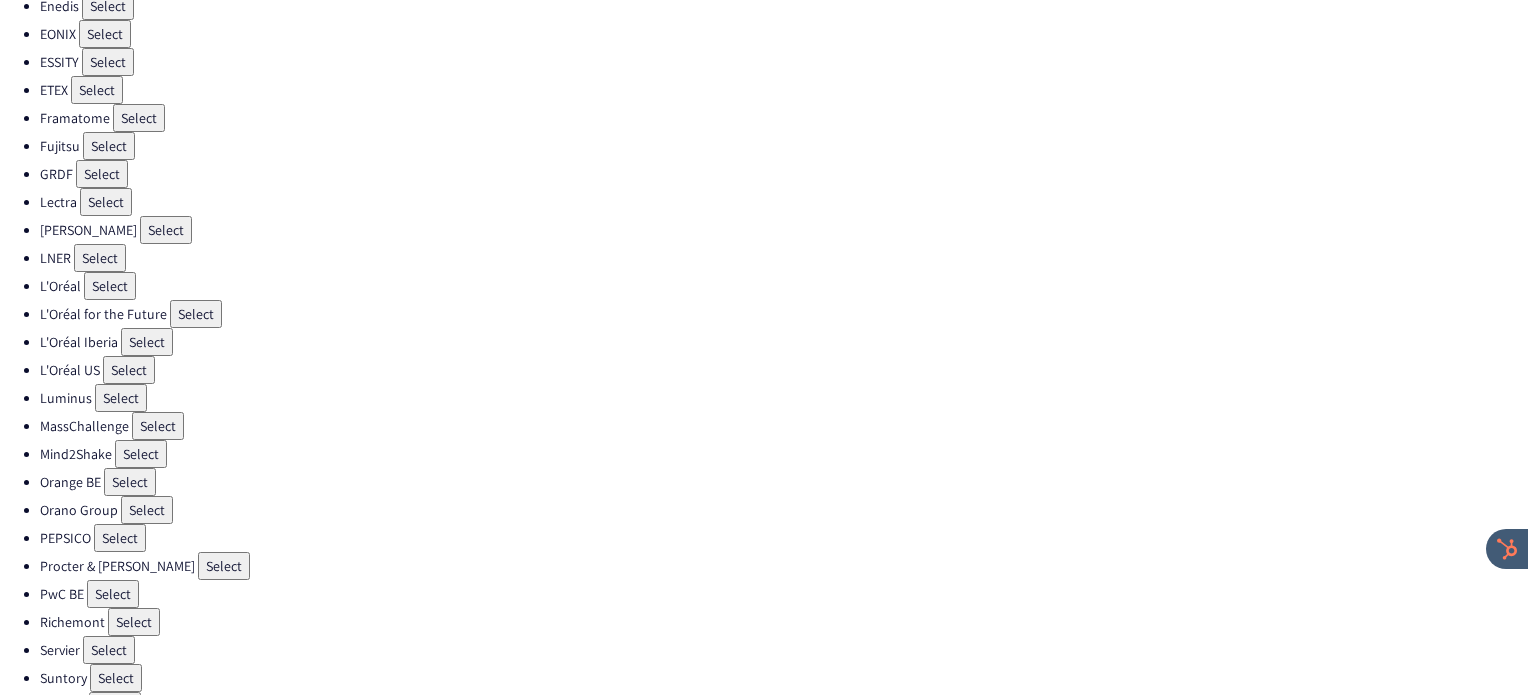 scroll, scrollTop: 463, scrollLeft: 0, axis: vertical 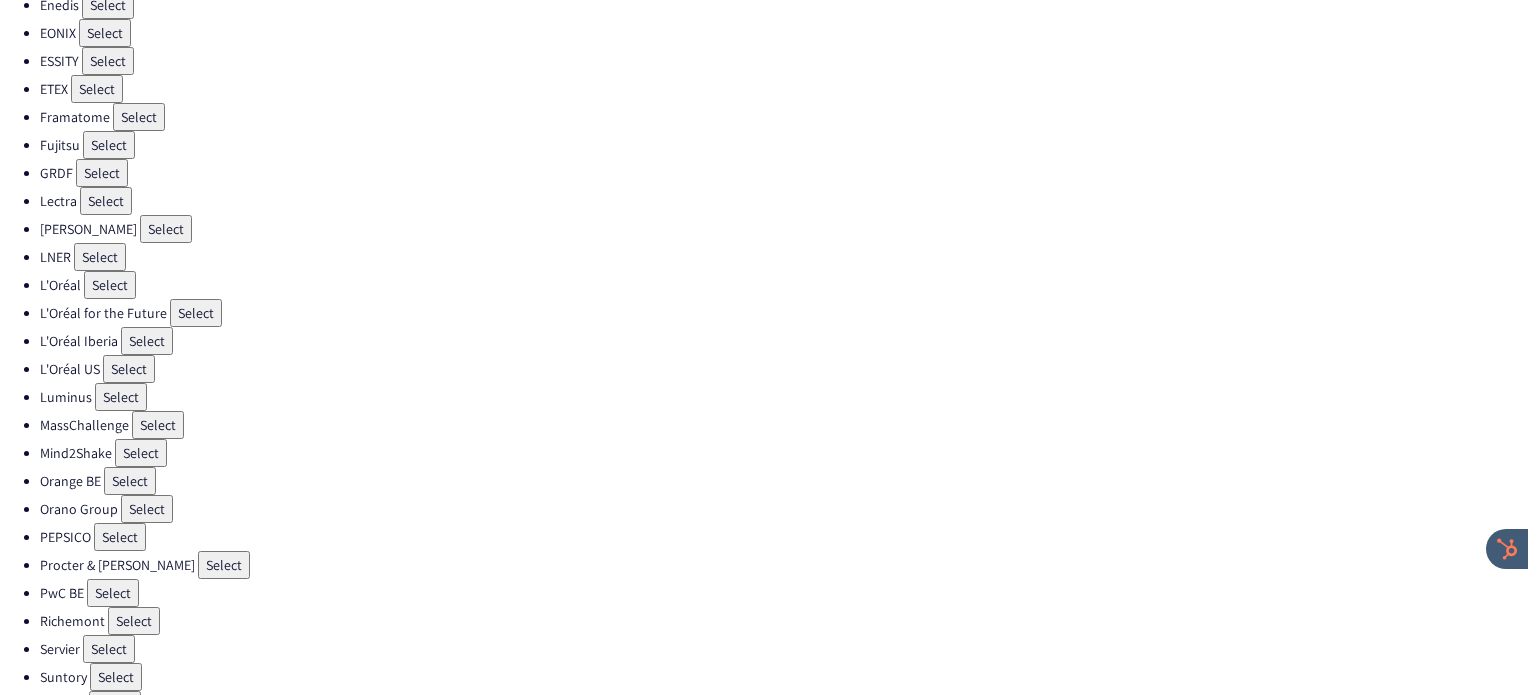click on "Select" at bounding box center [224, 565] 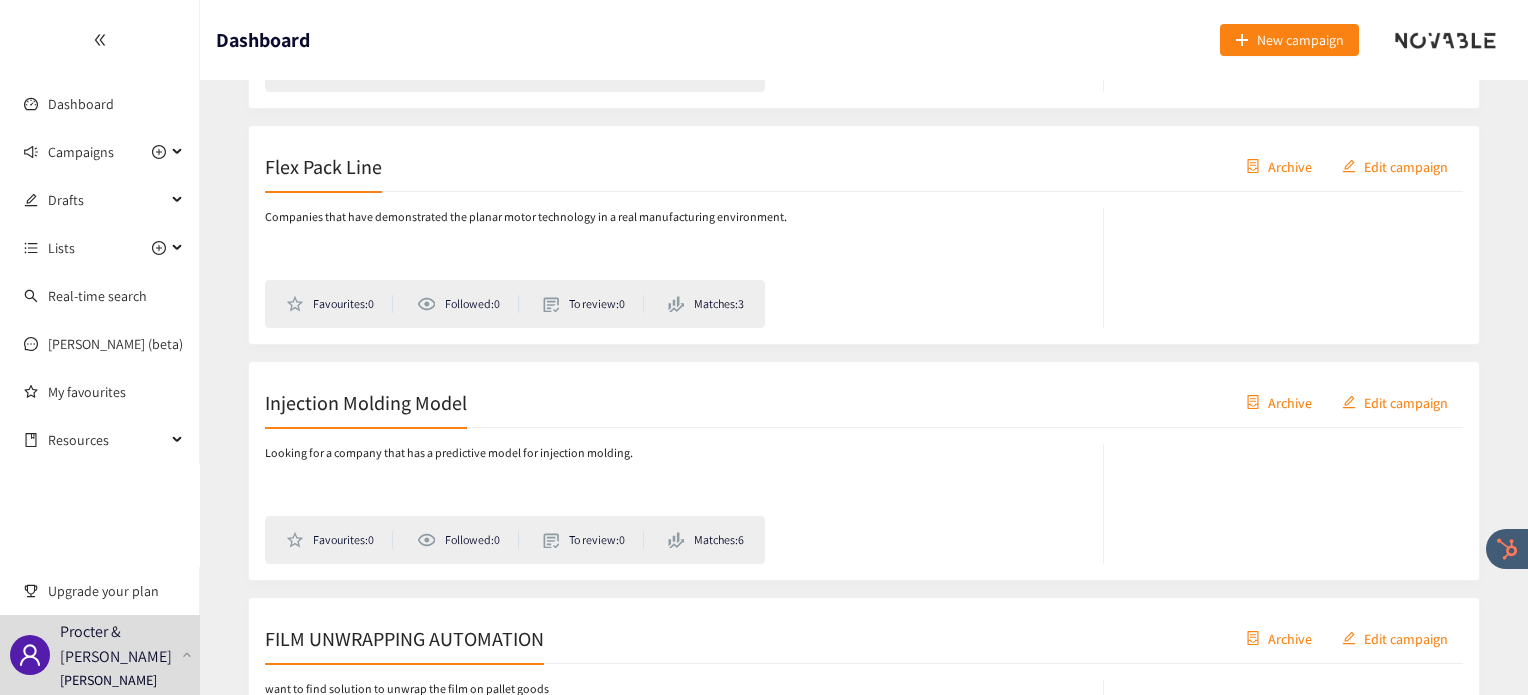 scroll, scrollTop: 782, scrollLeft: 0, axis: vertical 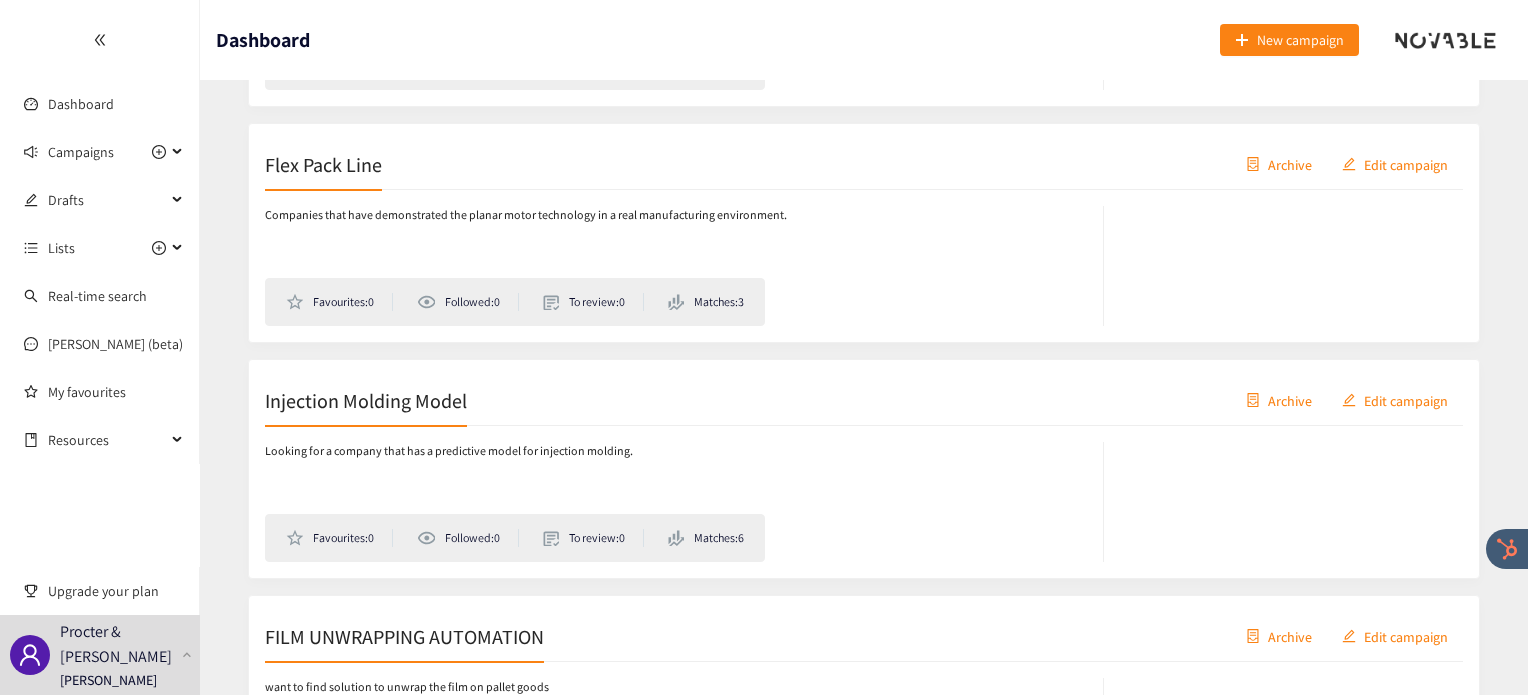 click on "Flex Pack Line" at bounding box center (323, 164) 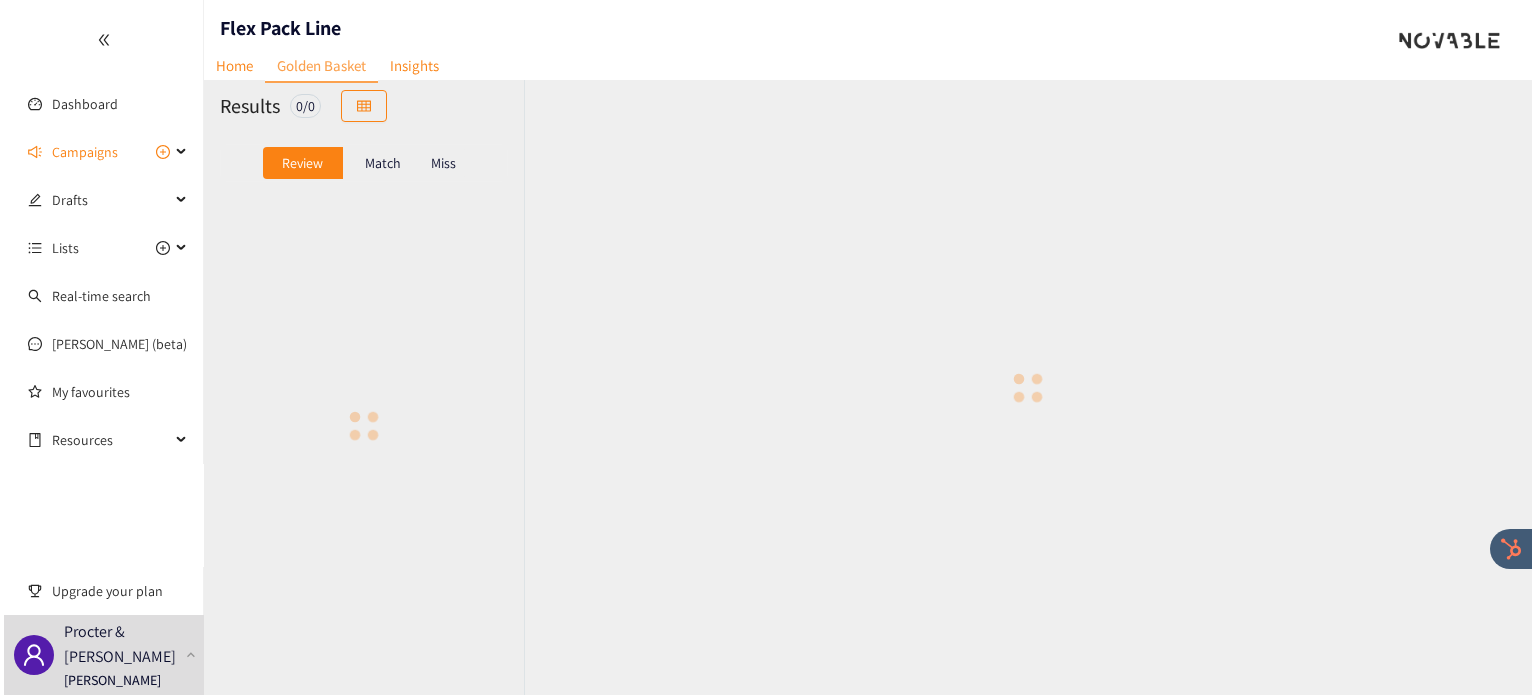 scroll, scrollTop: 0, scrollLeft: 0, axis: both 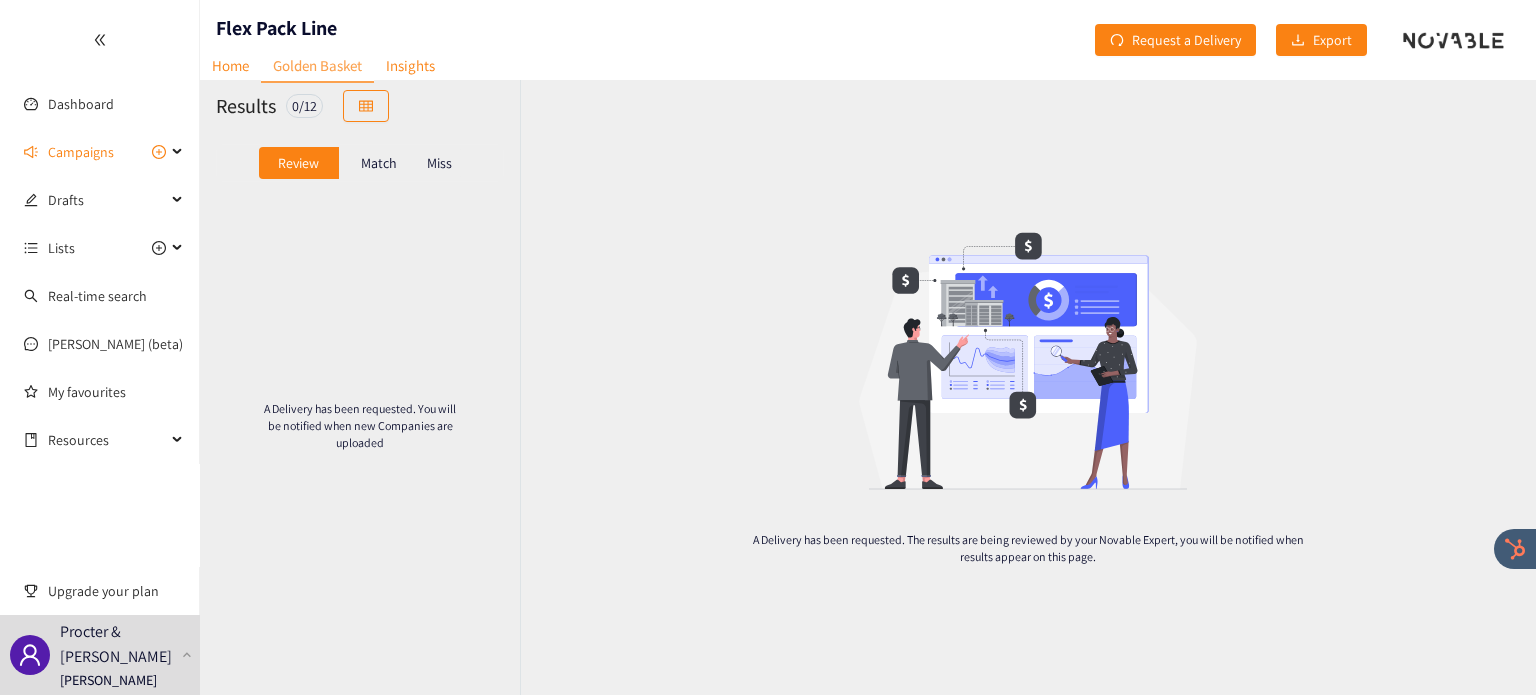 click on "Match" at bounding box center [379, 163] 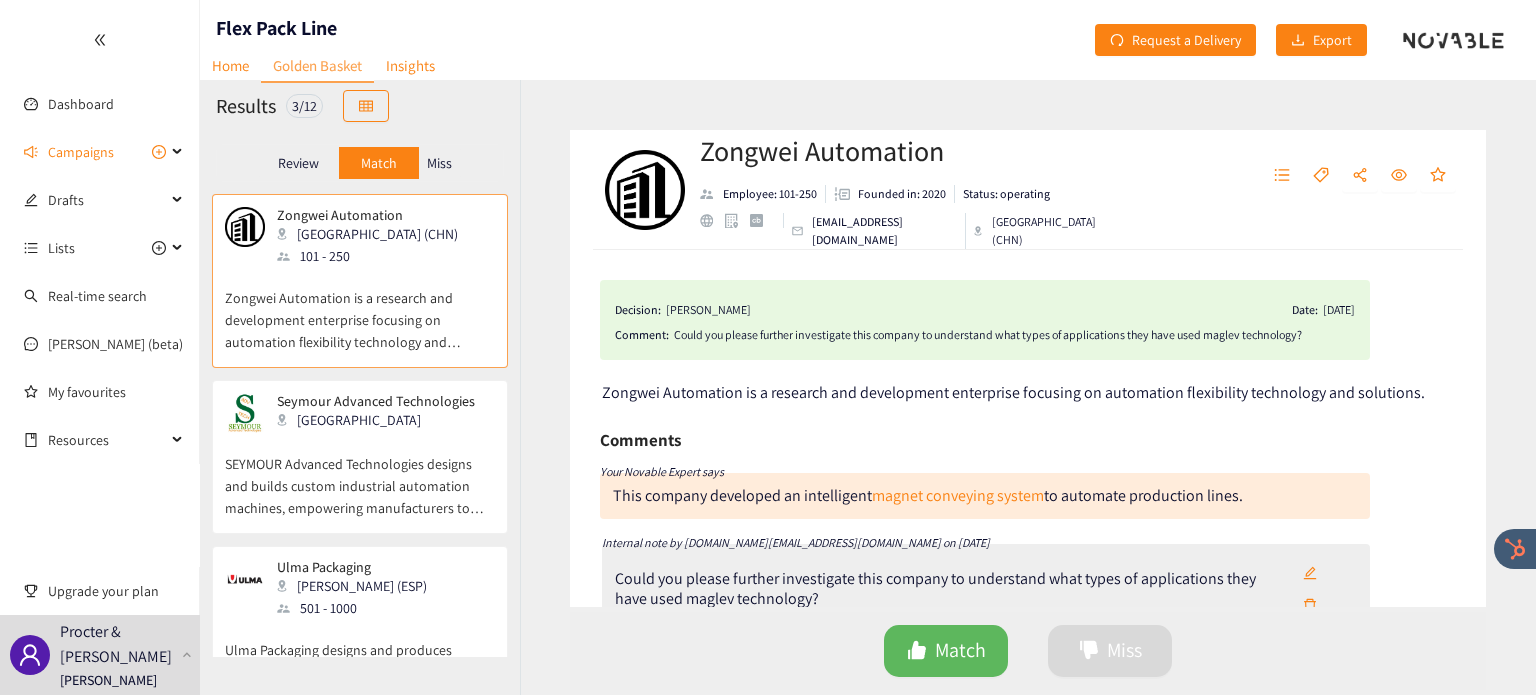 click on "SEYMOUR Advanced Technologies designs and builds custom industrial automation machines, empowering manufacturers to optimize processes and improve product quality. We integrate cutting-edge technologies like 3D vision, micro-precision placement, advanced robotics, and machine learning to create intelligent, interconnected systems." at bounding box center [360, 476] 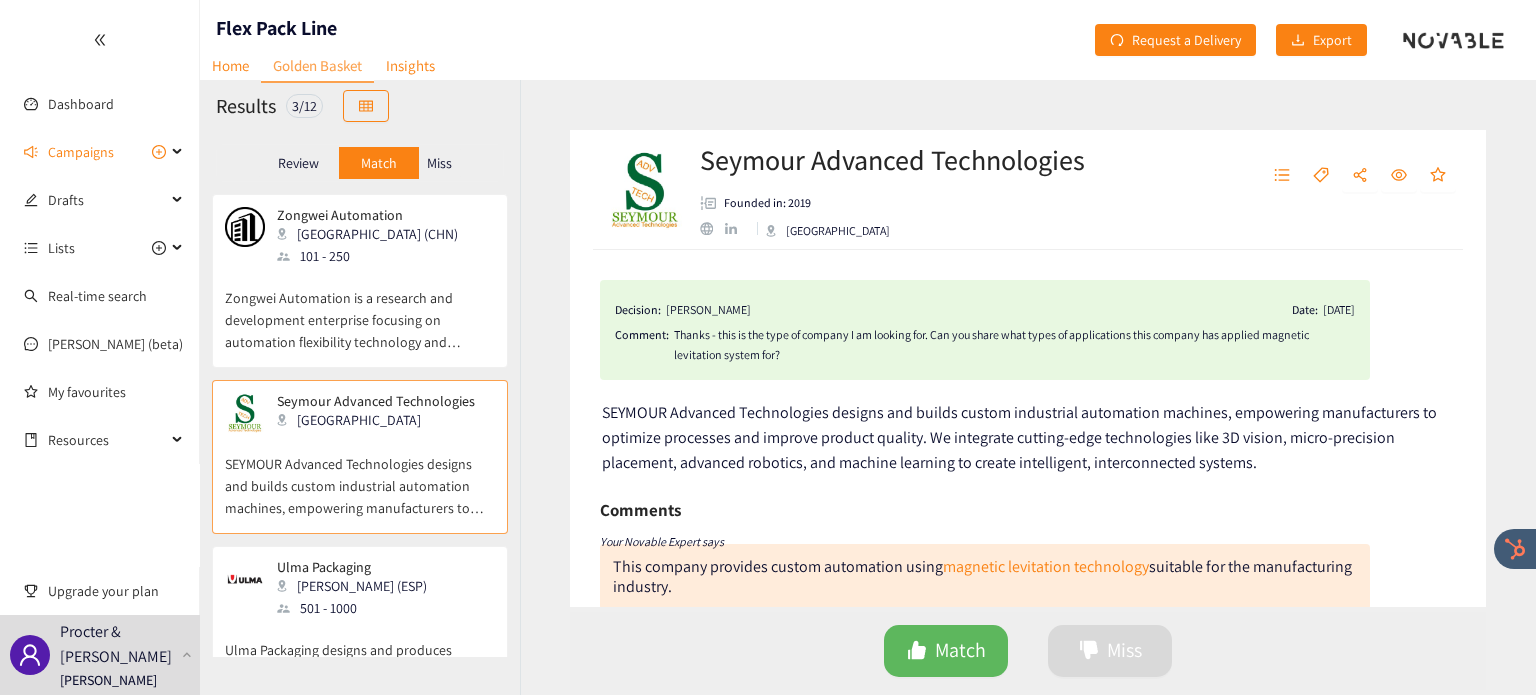 scroll, scrollTop: 51, scrollLeft: 0, axis: vertical 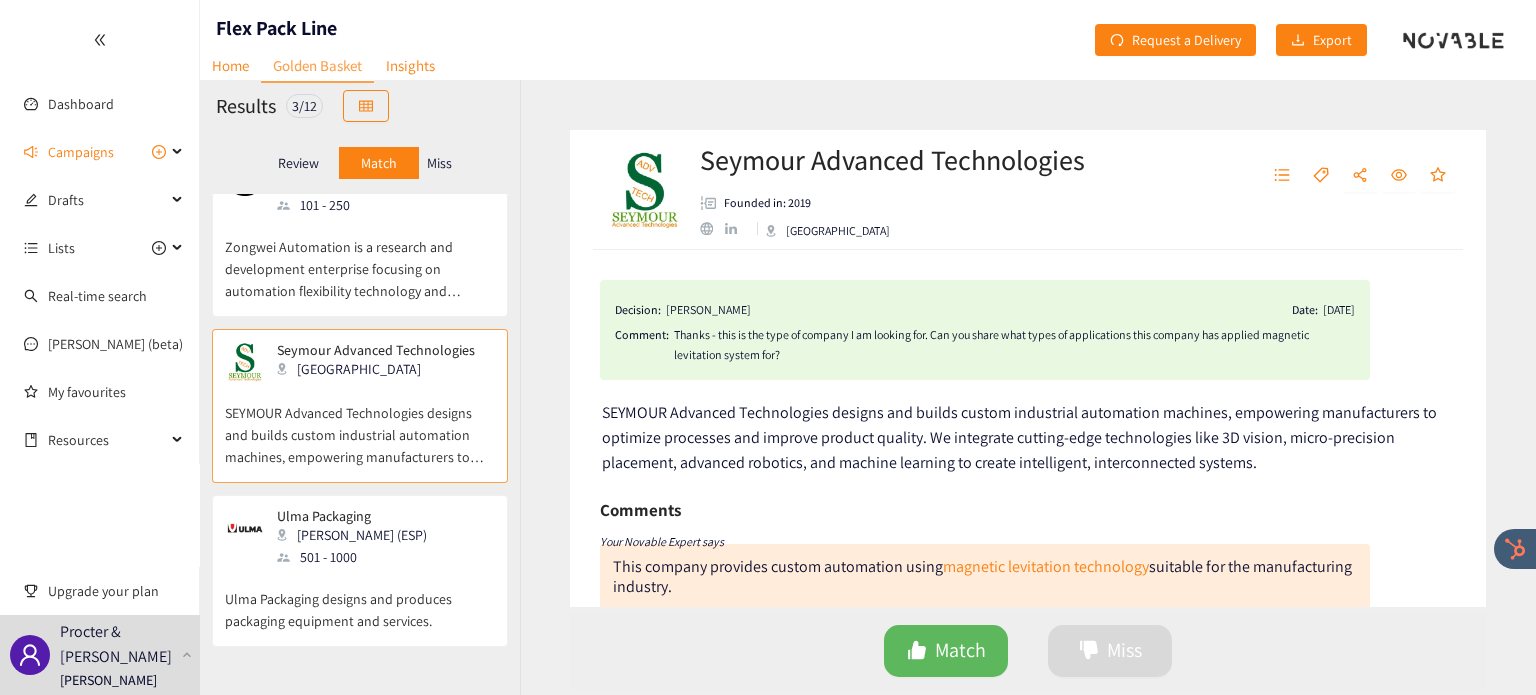click on "Ulma Packaging designs and produces packaging equipment and services." at bounding box center [360, 600] 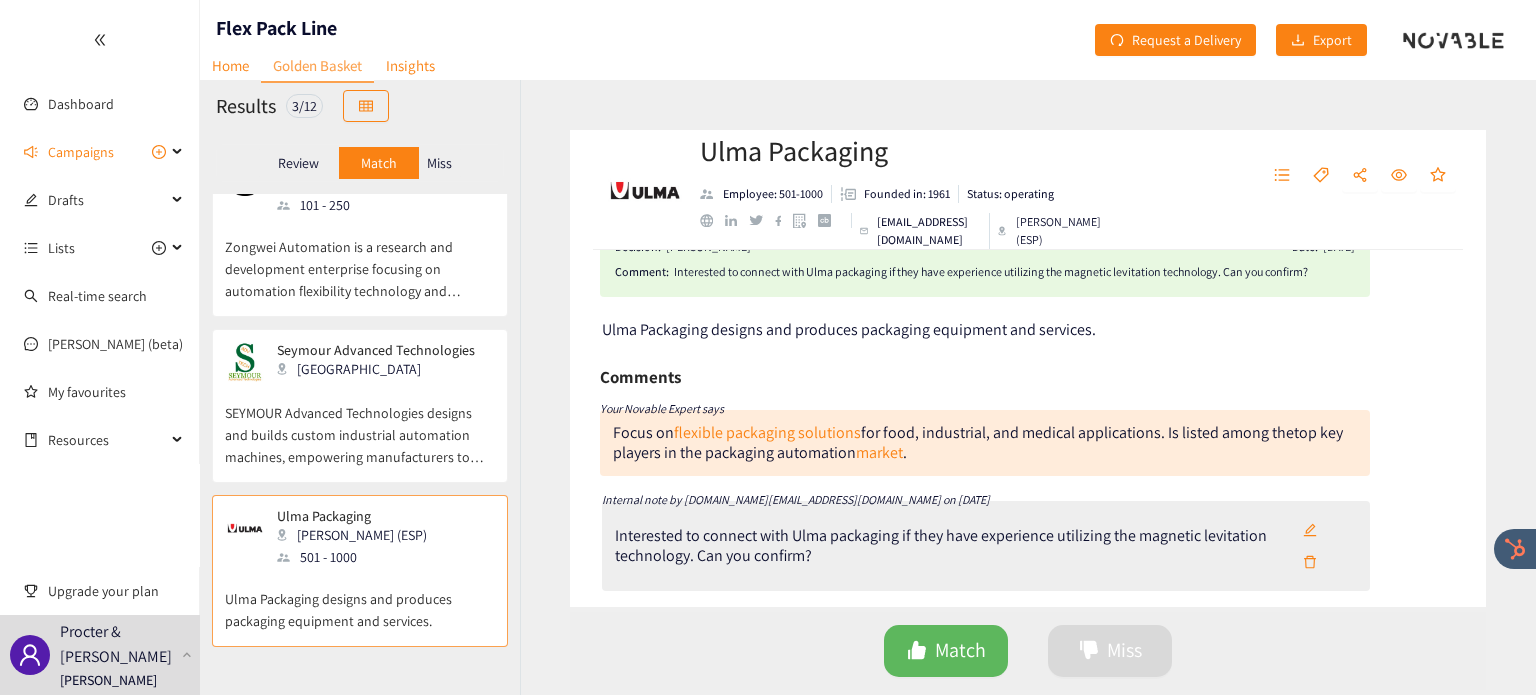 scroll, scrollTop: 0, scrollLeft: 0, axis: both 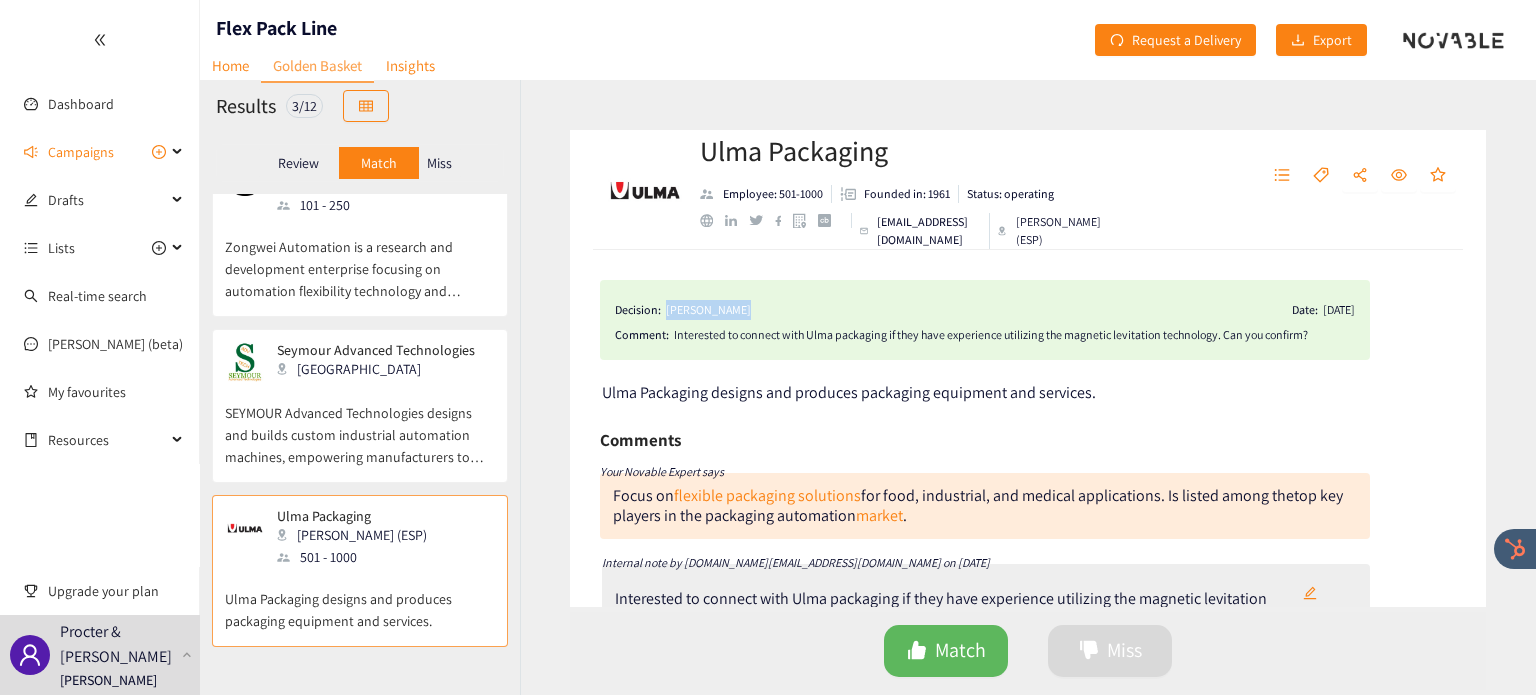drag, startPoint x: 735, startPoint y: 305, endPoint x: 664, endPoint y: 311, distance: 71.25307 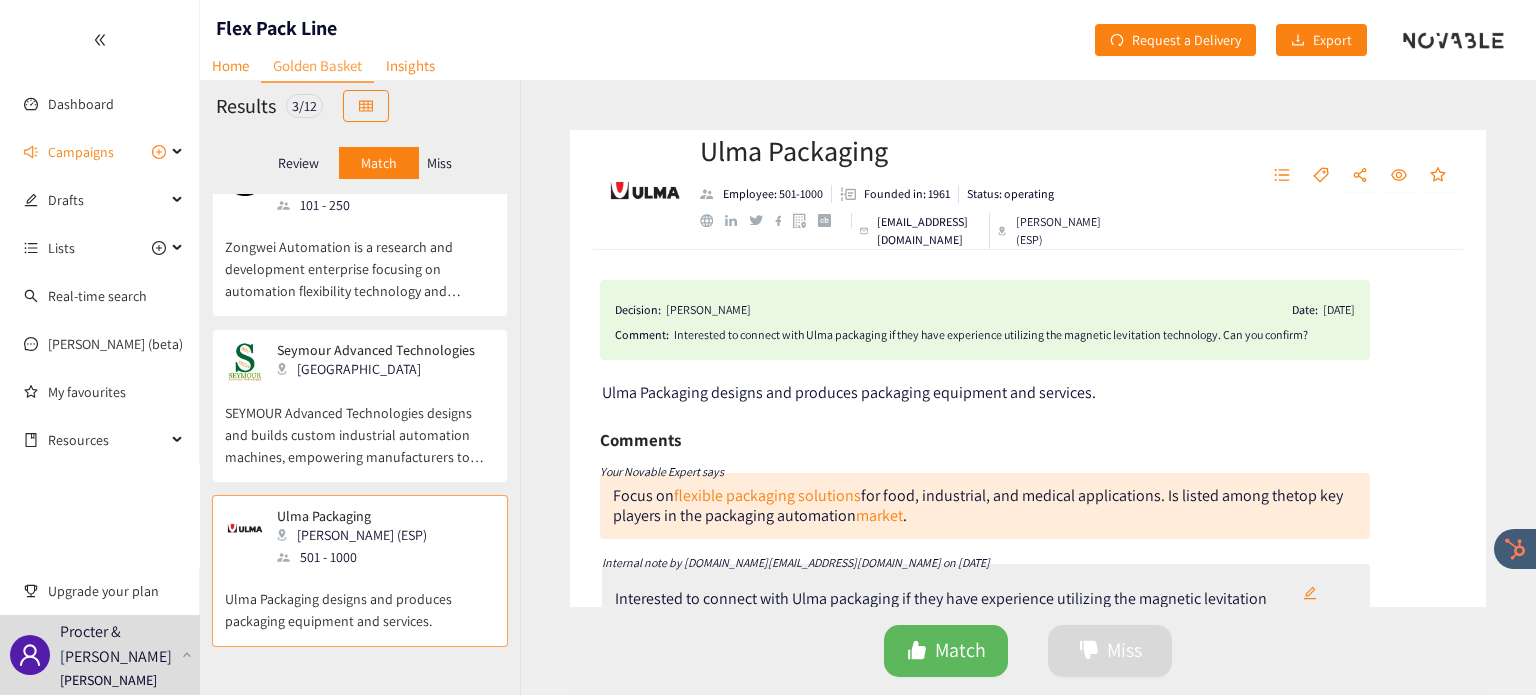 click on "Miss" at bounding box center (440, 163) 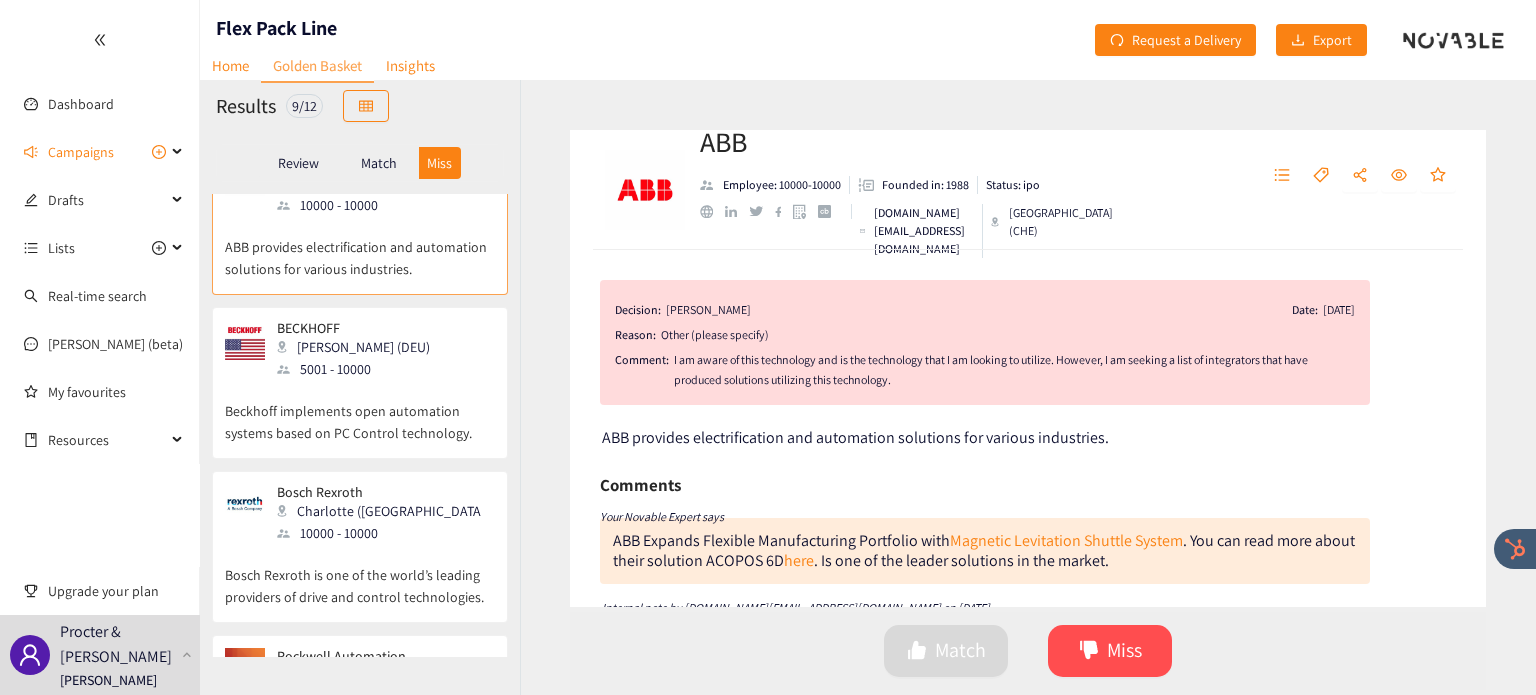 scroll, scrollTop: 0, scrollLeft: 0, axis: both 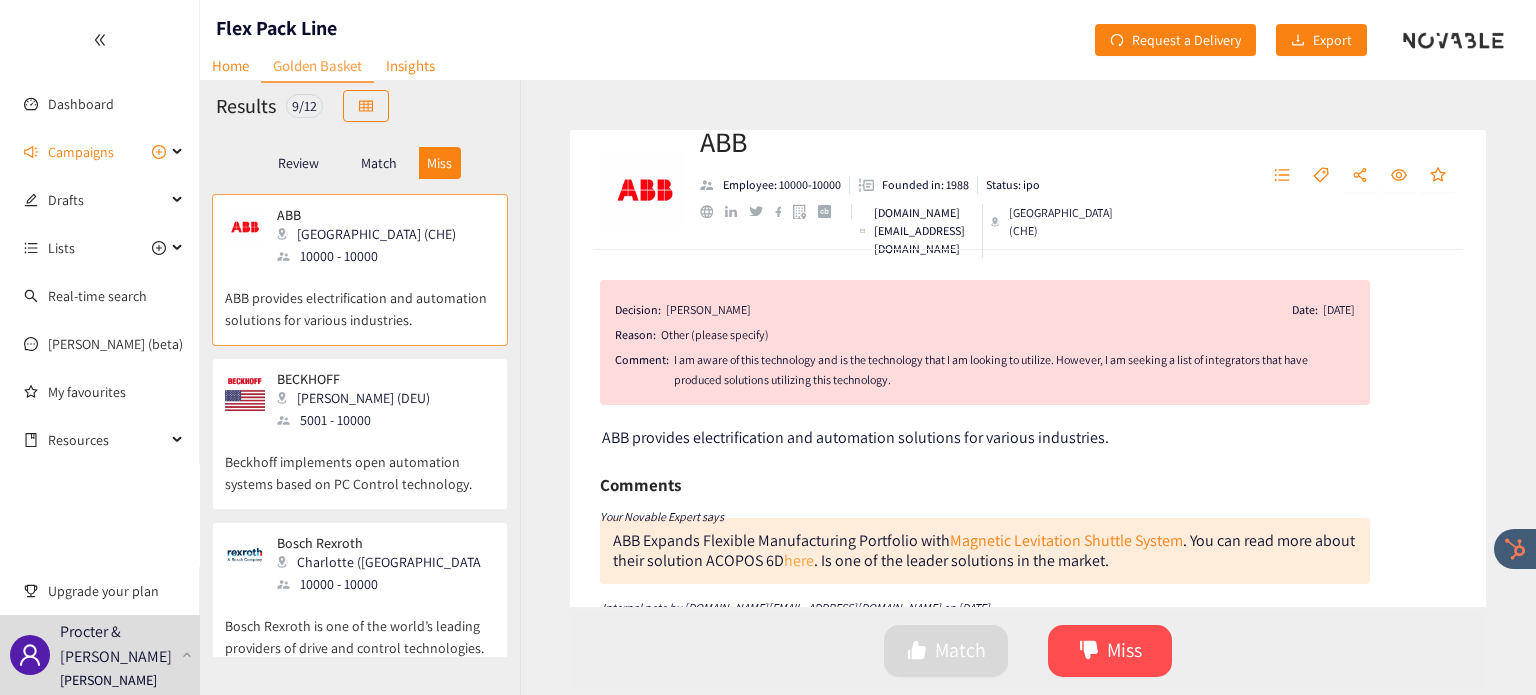 click on "here" at bounding box center (799, 560) 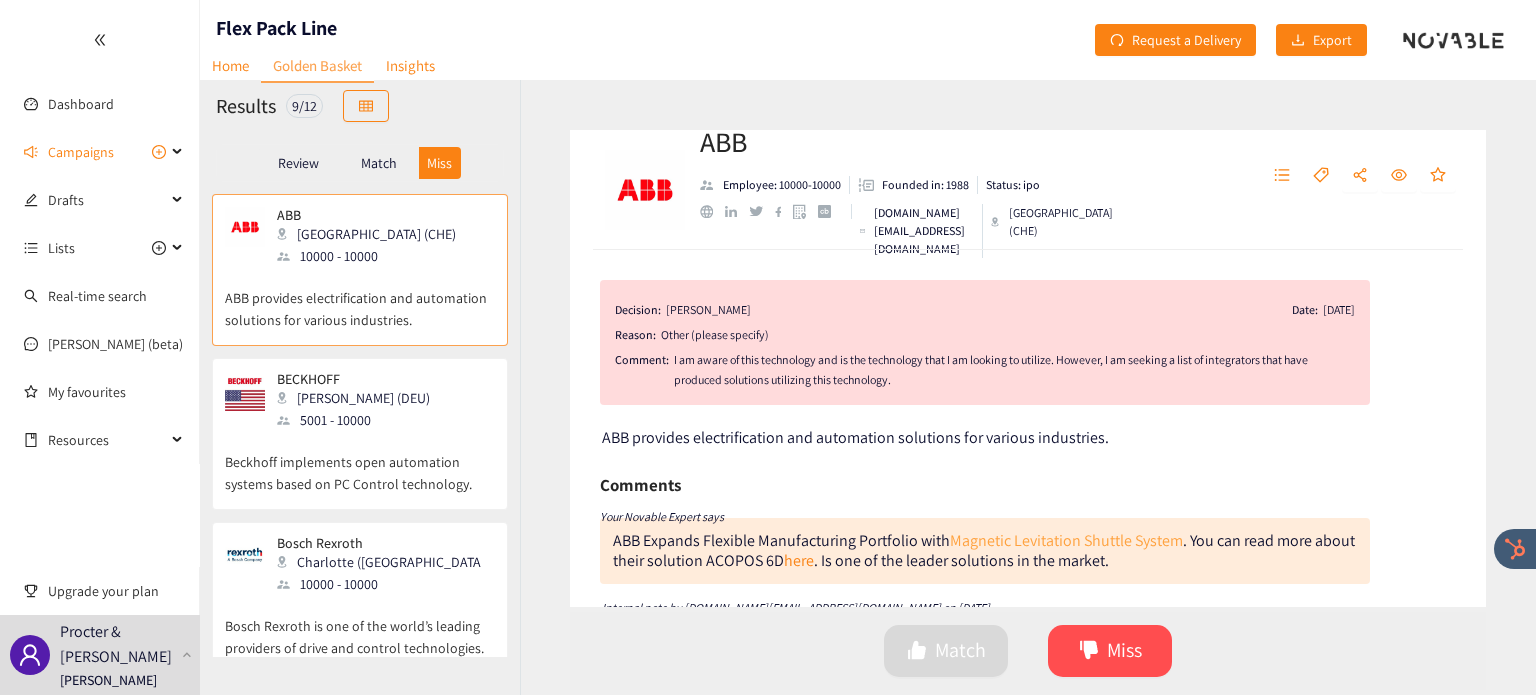 click on "Magnetic Levitation Shuttle System" at bounding box center (1066, 540) 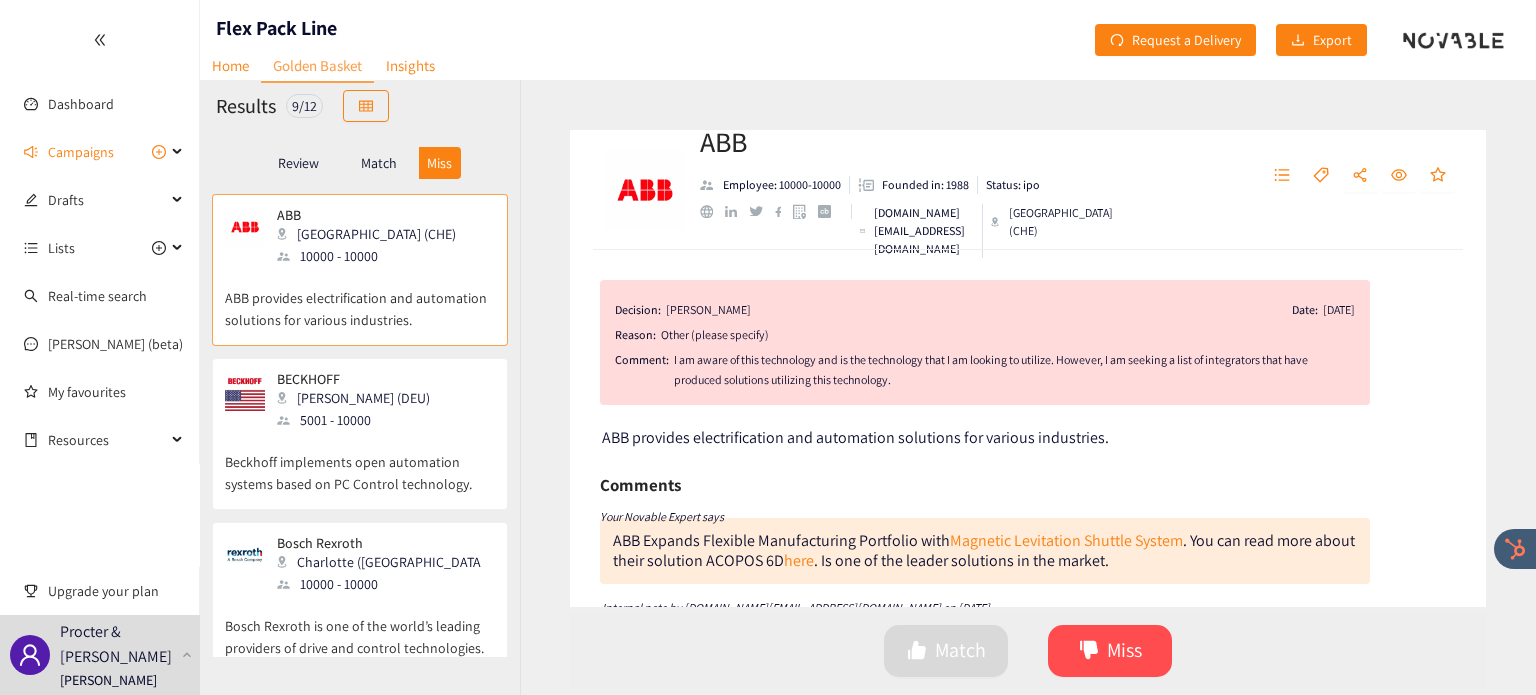 click on "BECKHOFF   Verl (DEU)     5001 - 10000" at bounding box center (360, 401) 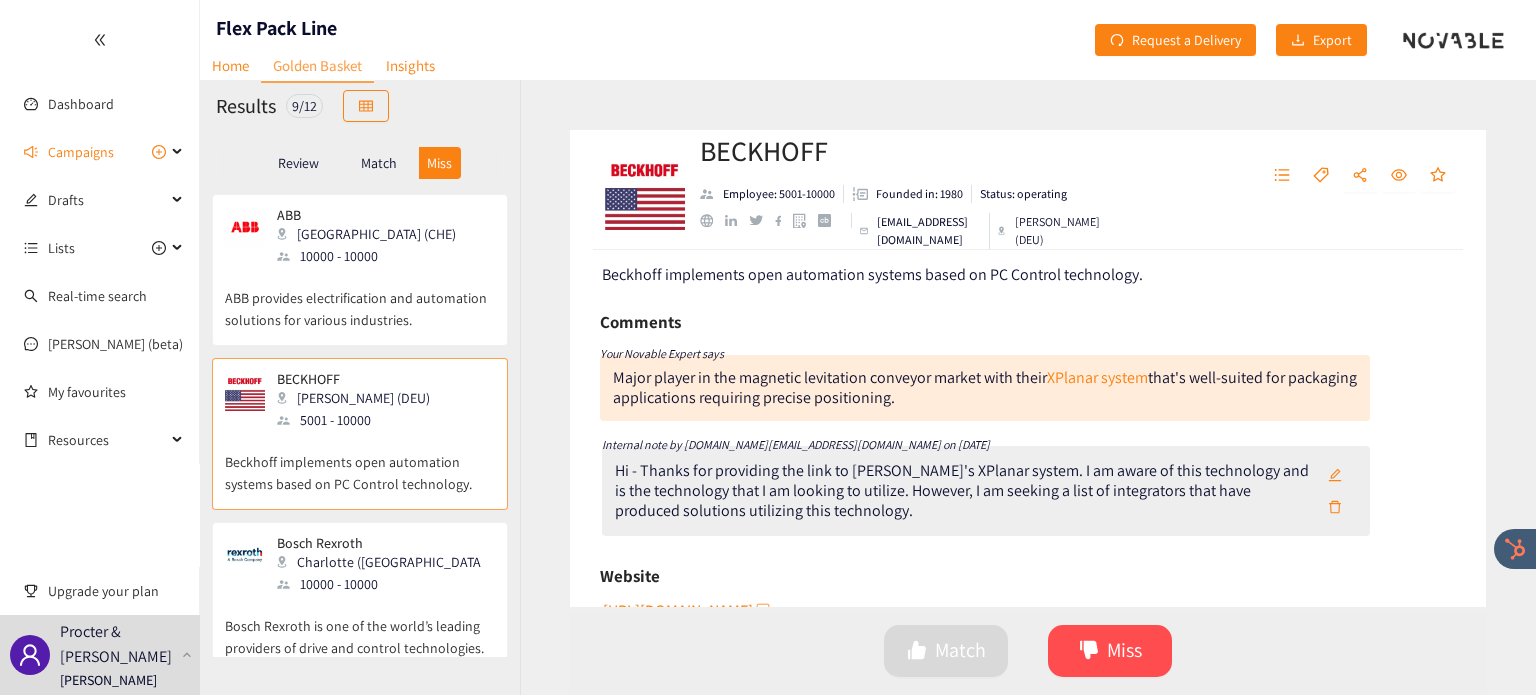 scroll, scrollTop: 163, scrollLeft: 0, axis: vertical 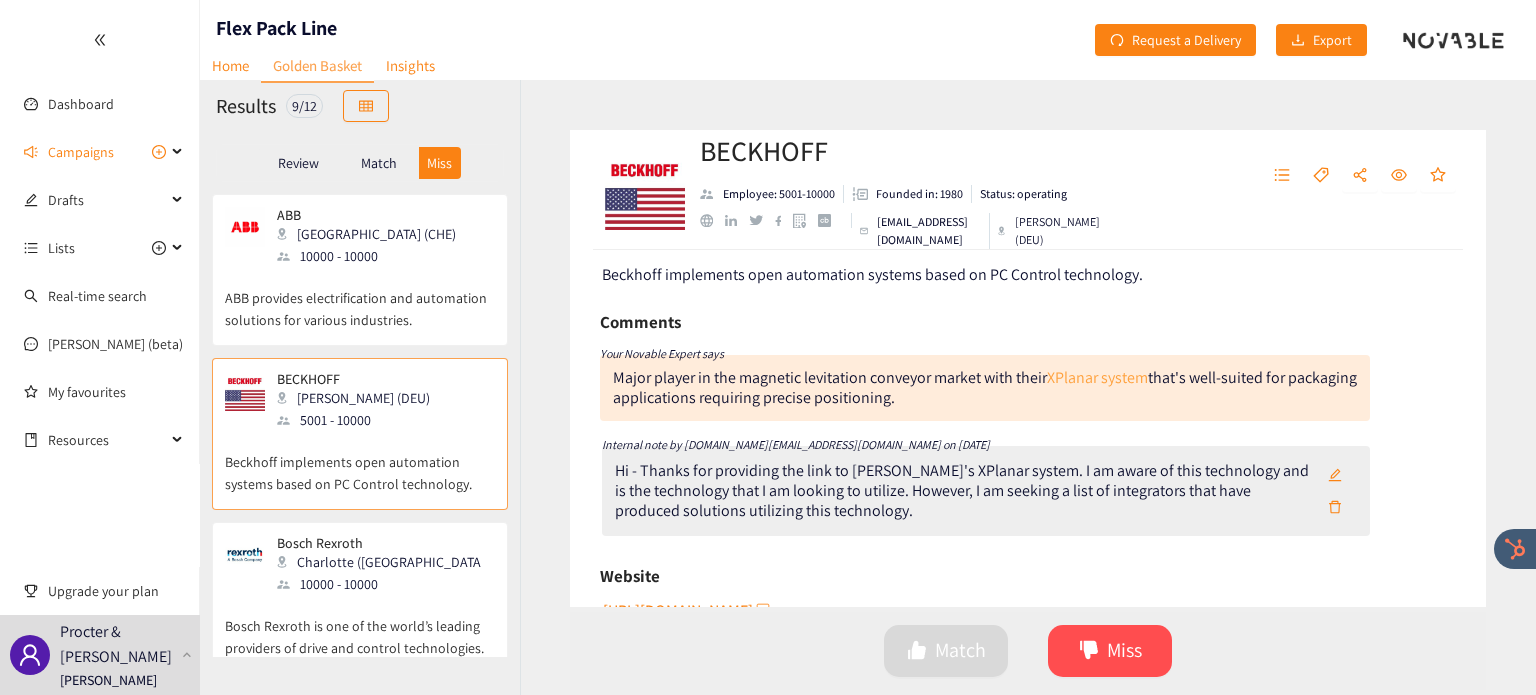 click on "XPlanar system" at bounding box center (1097, 377) 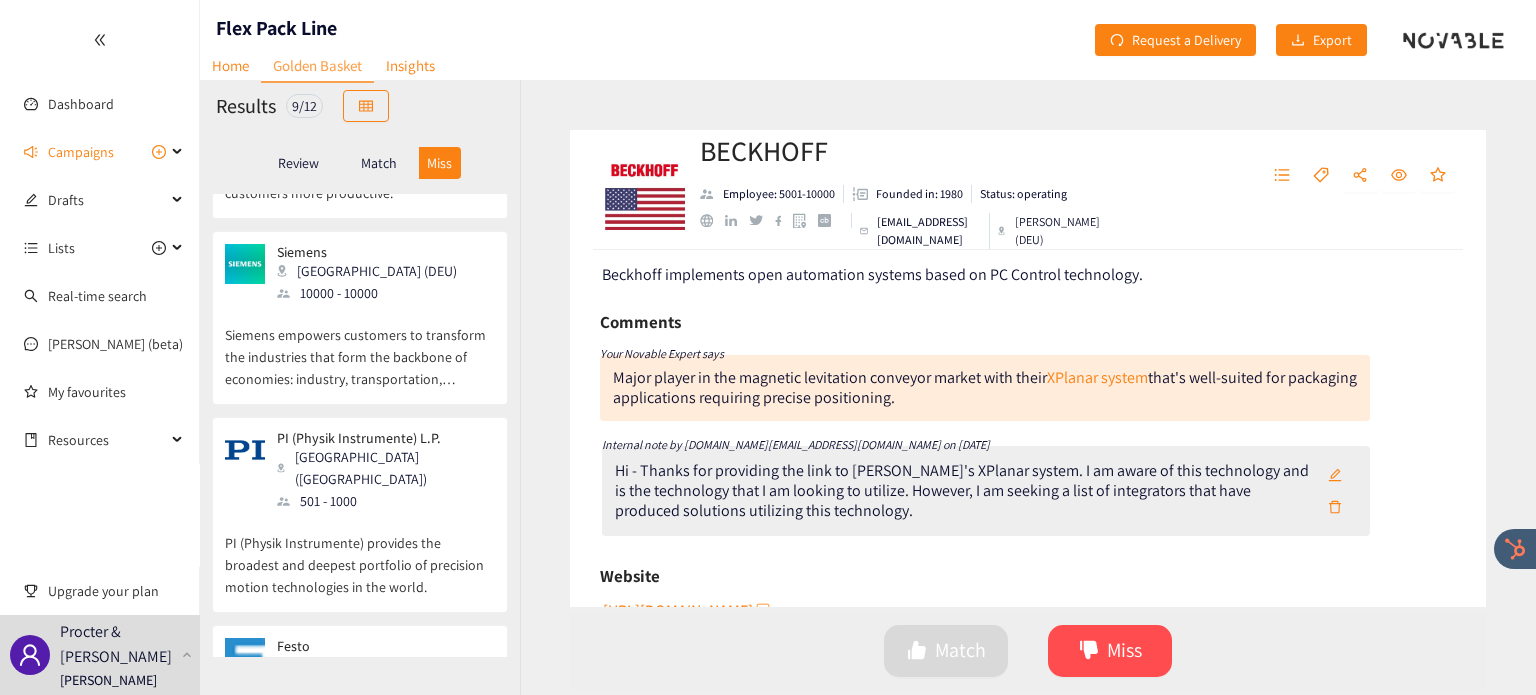 scroll, scrollTop: 687, scrollLeft: 0, axis: vertical 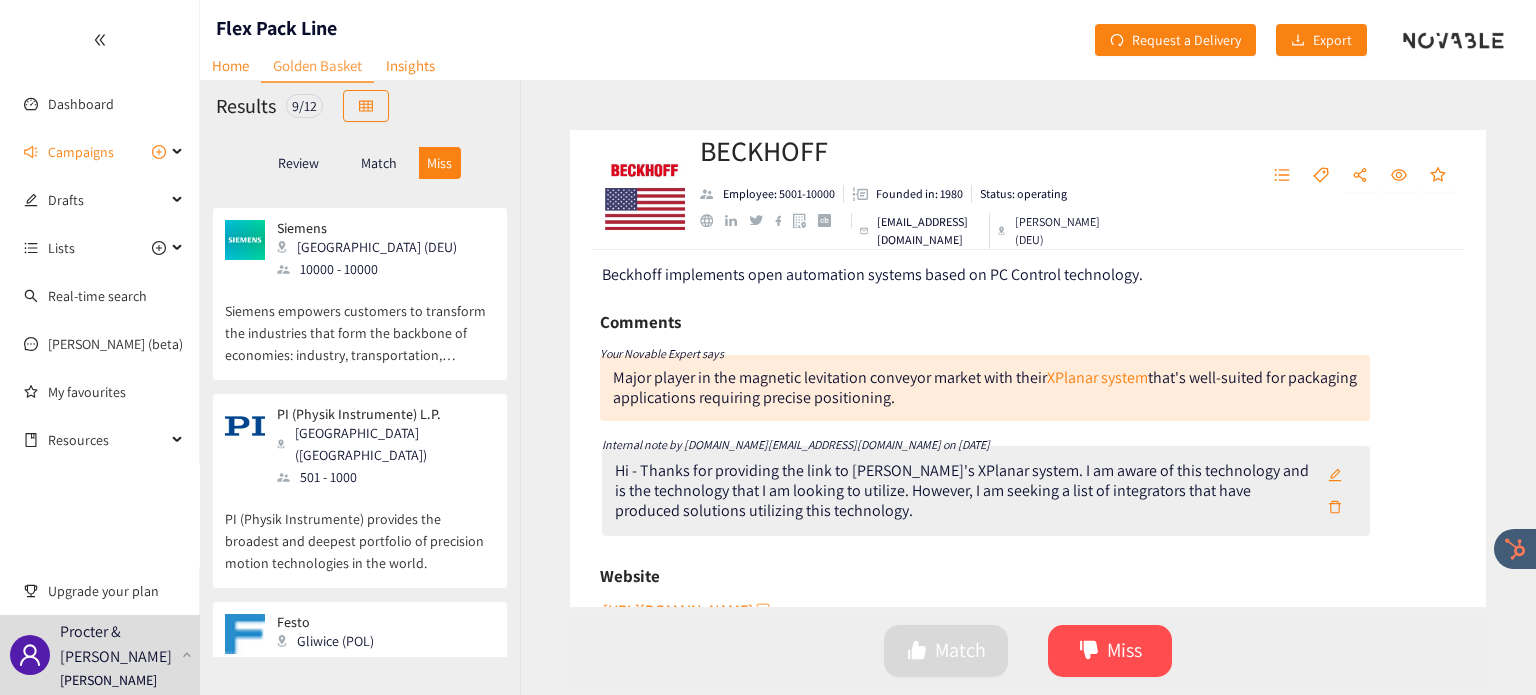 click on "PI (Physik Instrumente) L.P.   Auburn (USA)     501 - 1000 PI (Physik Instrumente) provides the broadest and deepest portfolio of precision motion technologies in the world." at bounding box center (360, 497) 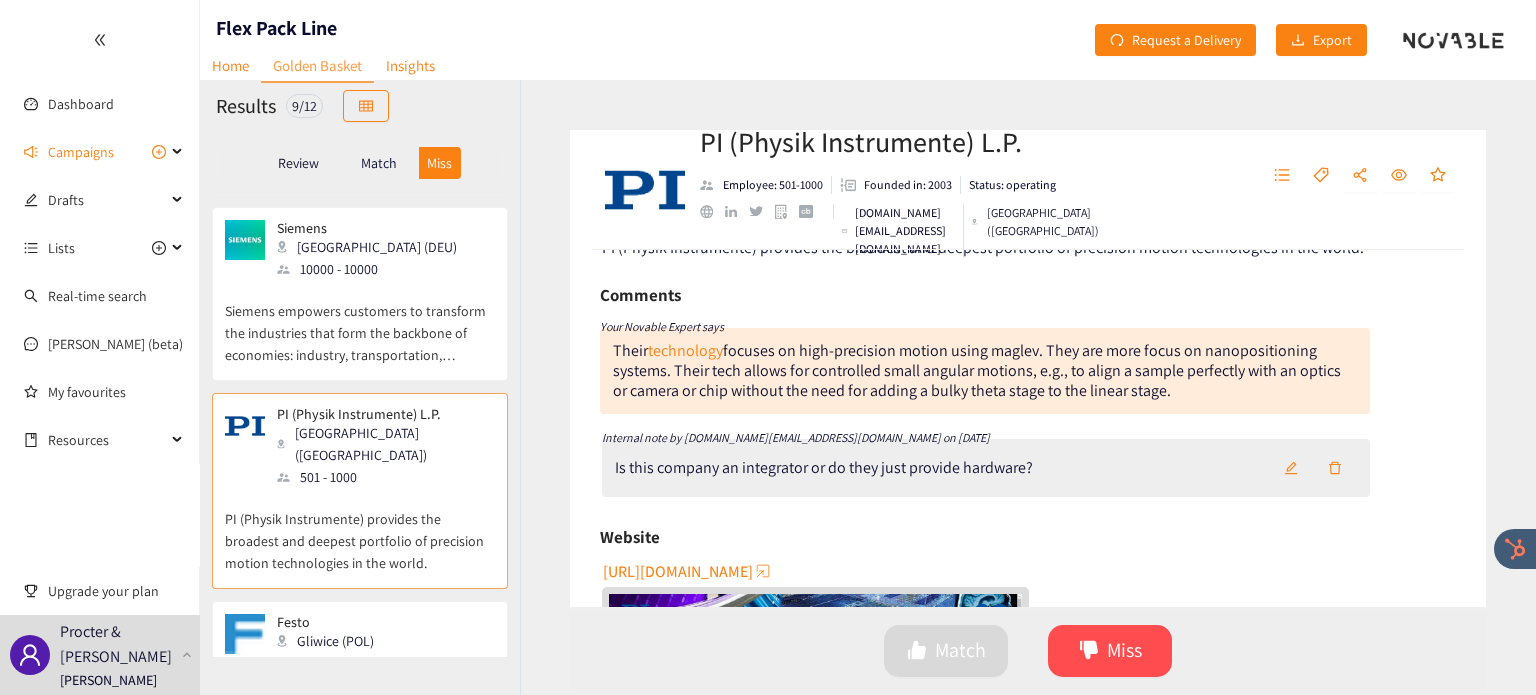 scroll, scrollTop: 171, scrollLeft: 0, axis: vertical 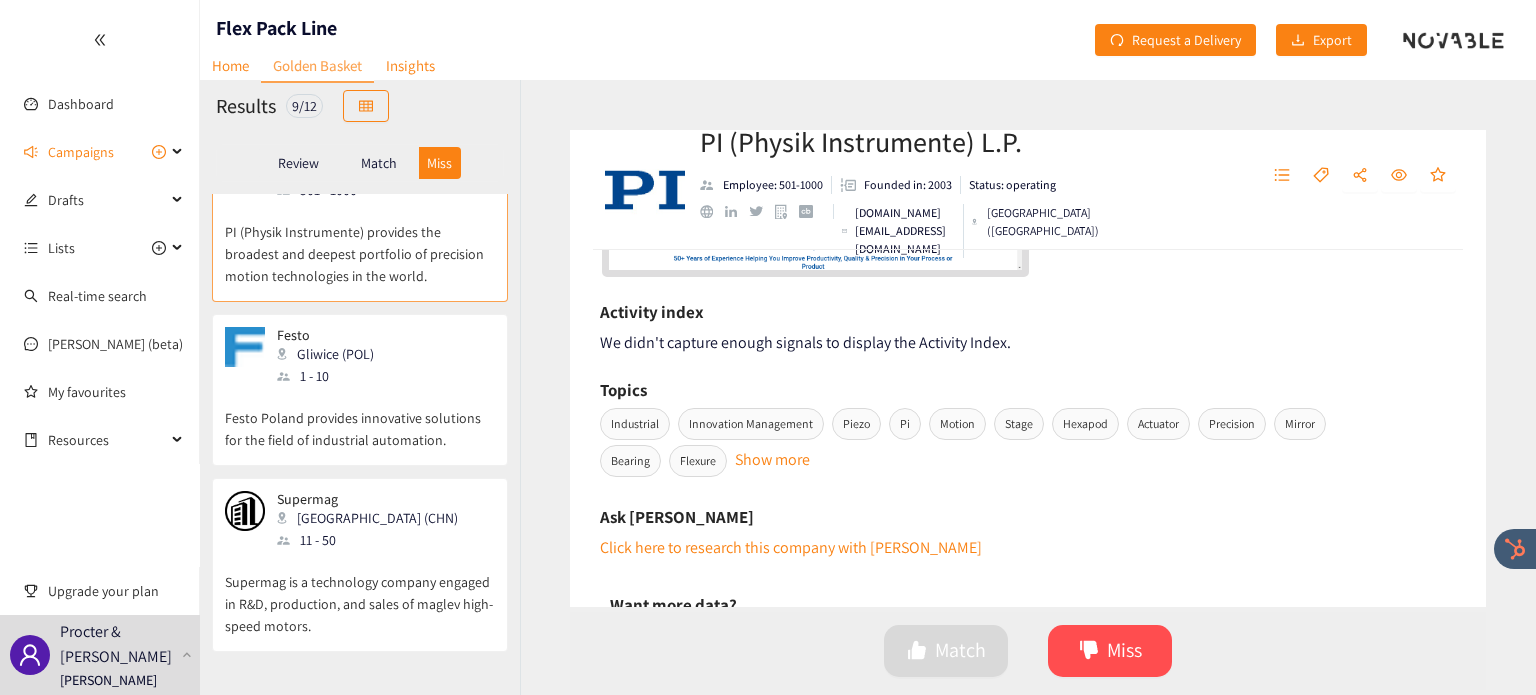 click on "Festo   Gliwice (POL)     1 - 10" at bounding box center [360, 357] 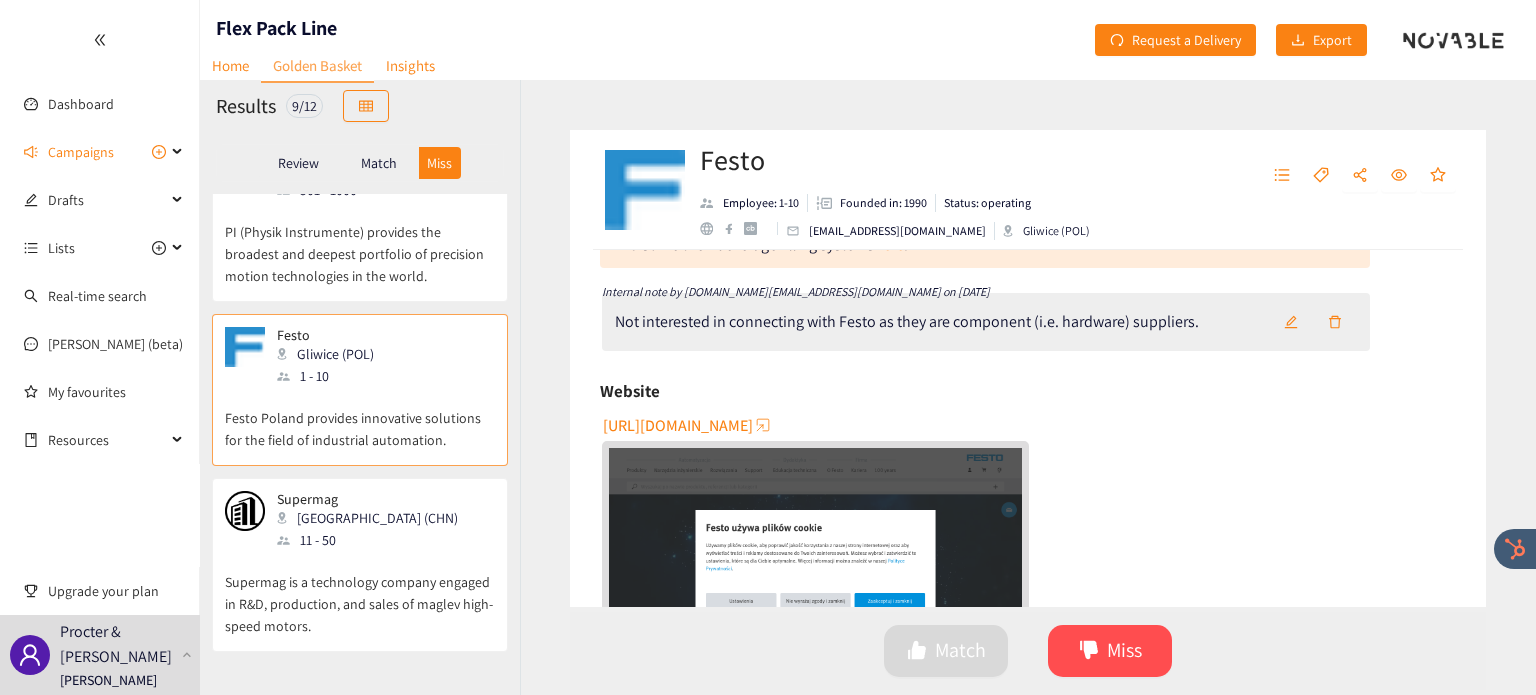 scroll, scrollTop: 323, scrollLeft: 0, axis: vertical 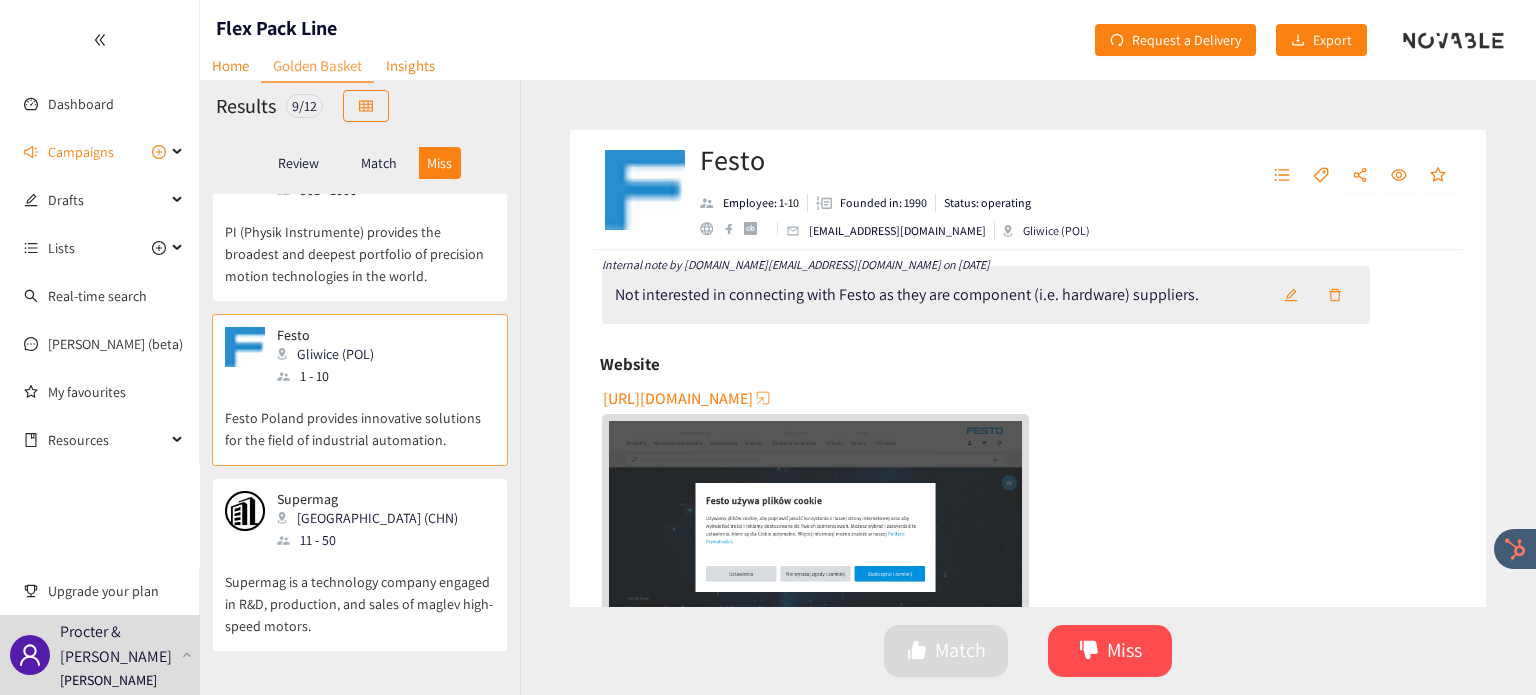 click on "Supermag is a technology company engaged in R&D, production, and sales of maglev high-speed motors." at bounding box center [360, 594] 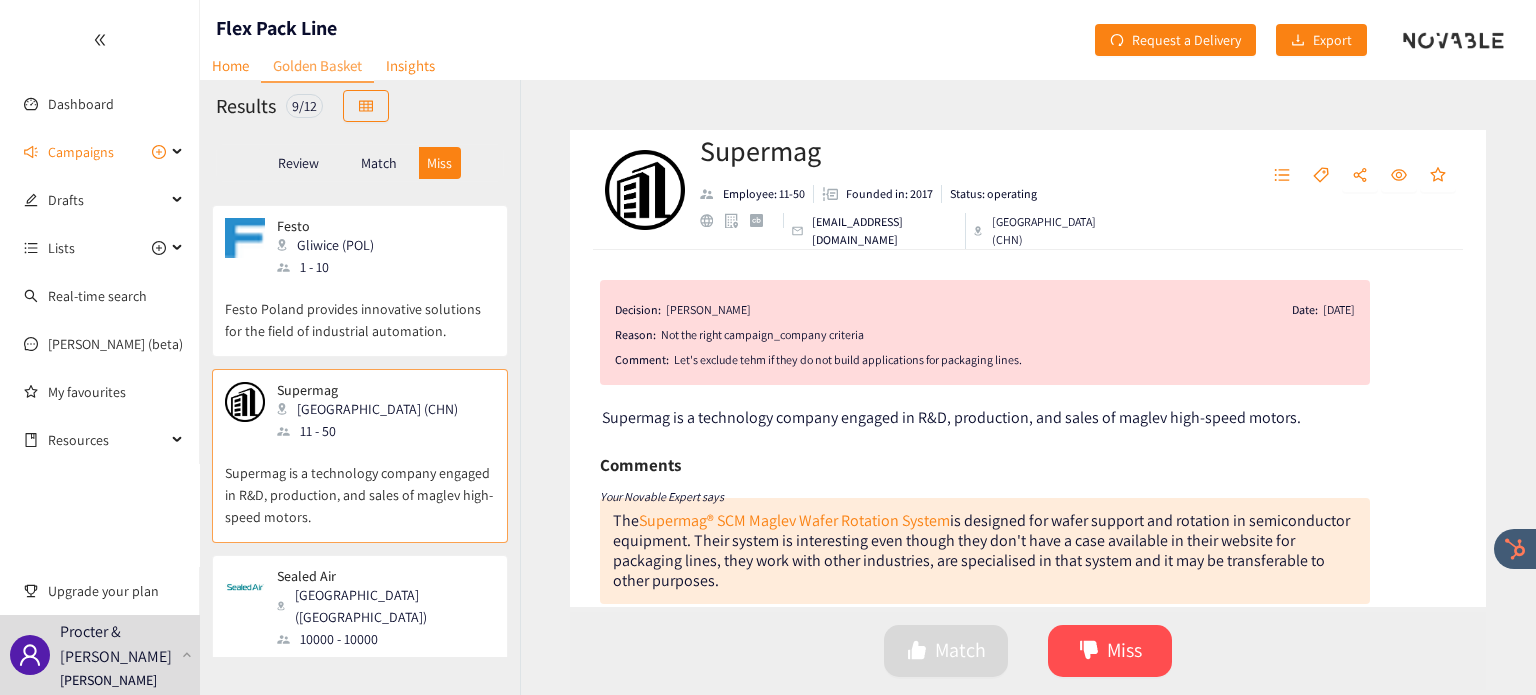 scroll, scrollTop: 1119, scrollLeft: 0, axis: vertical 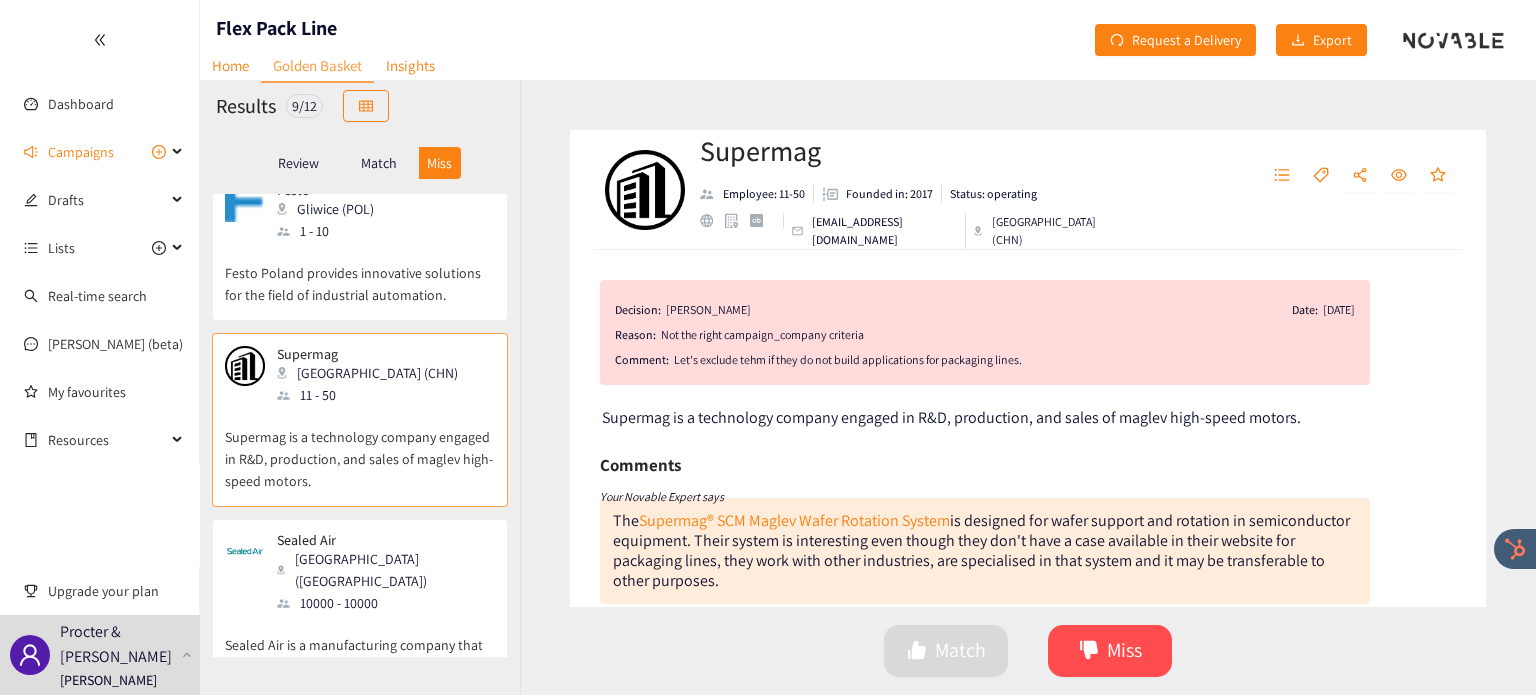 click on "Sealed Air is a manufacturing company that produces packaging and containers for food care products to ensure safety and security." at bounding box center [360, 657] 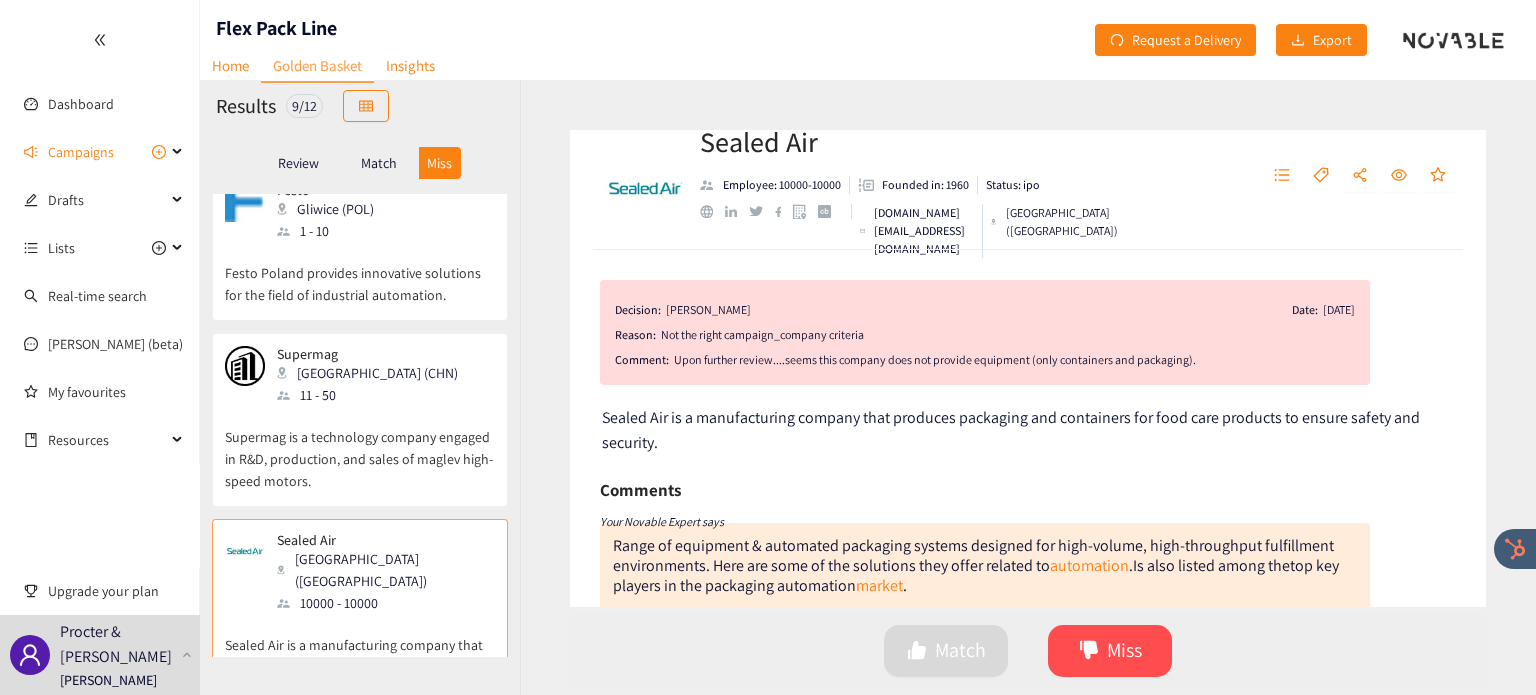 scroll, scrollTop: 0, scrollLeft: 0, axis: both 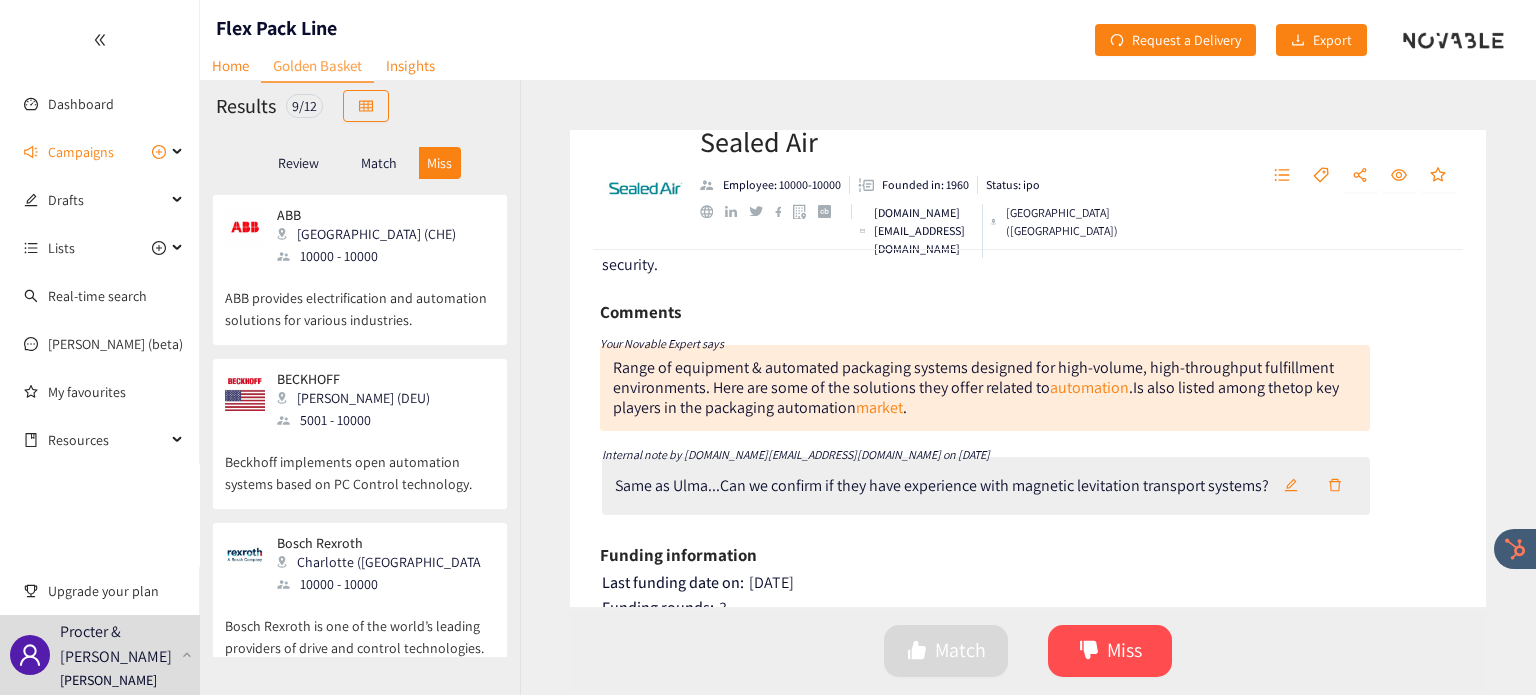 click on "Match" at bounding box center [379, 163] 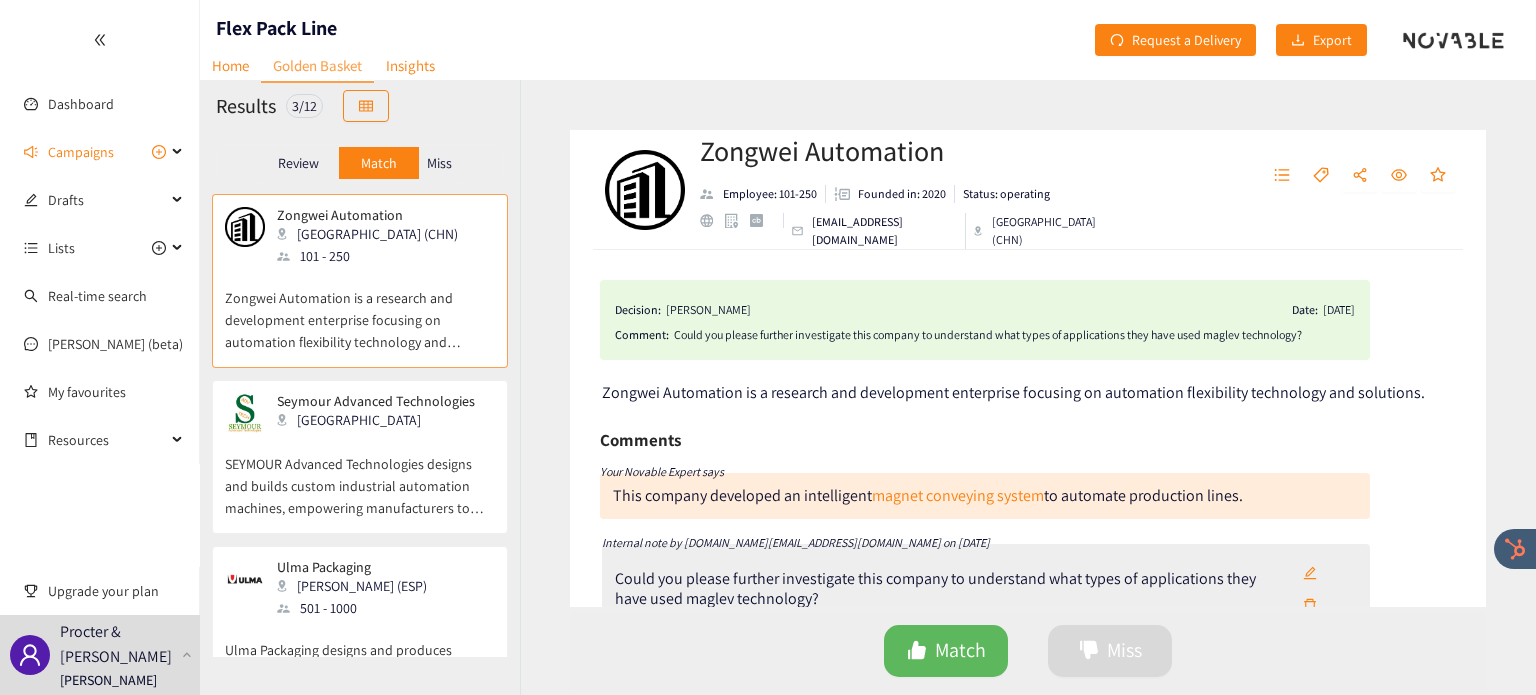 click on "SEYMOUR Advanced Technologies designs and builds custom industrial automation machines, empowering manufacturers to optimize processes and improve product quality. We integrate cutting-edge technologies like 3D vision, micro-precision placement, advanced robotics, and machine learning to create intelligent, interconnected systems." at bounding box center (360, 476) 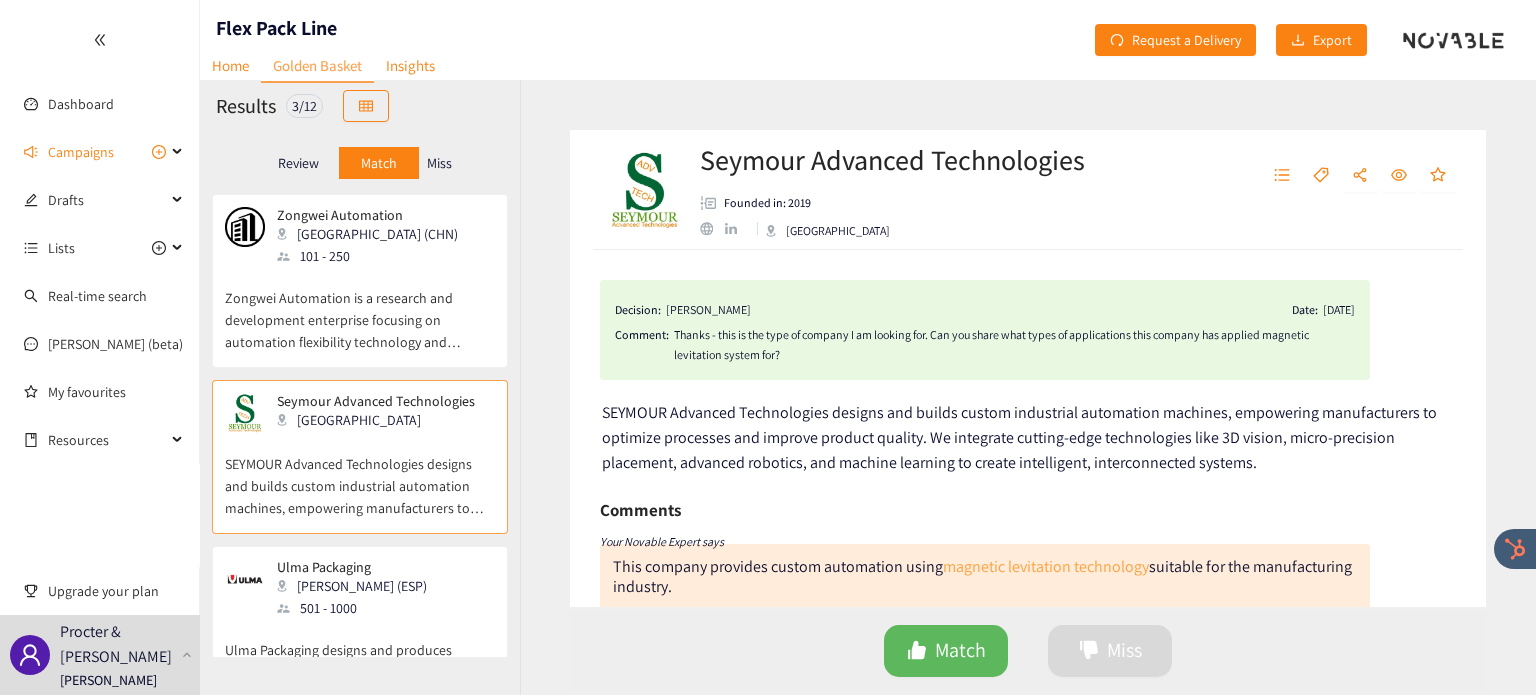 click on "magnetic levitation technology" at bounding box center (1046, 566) 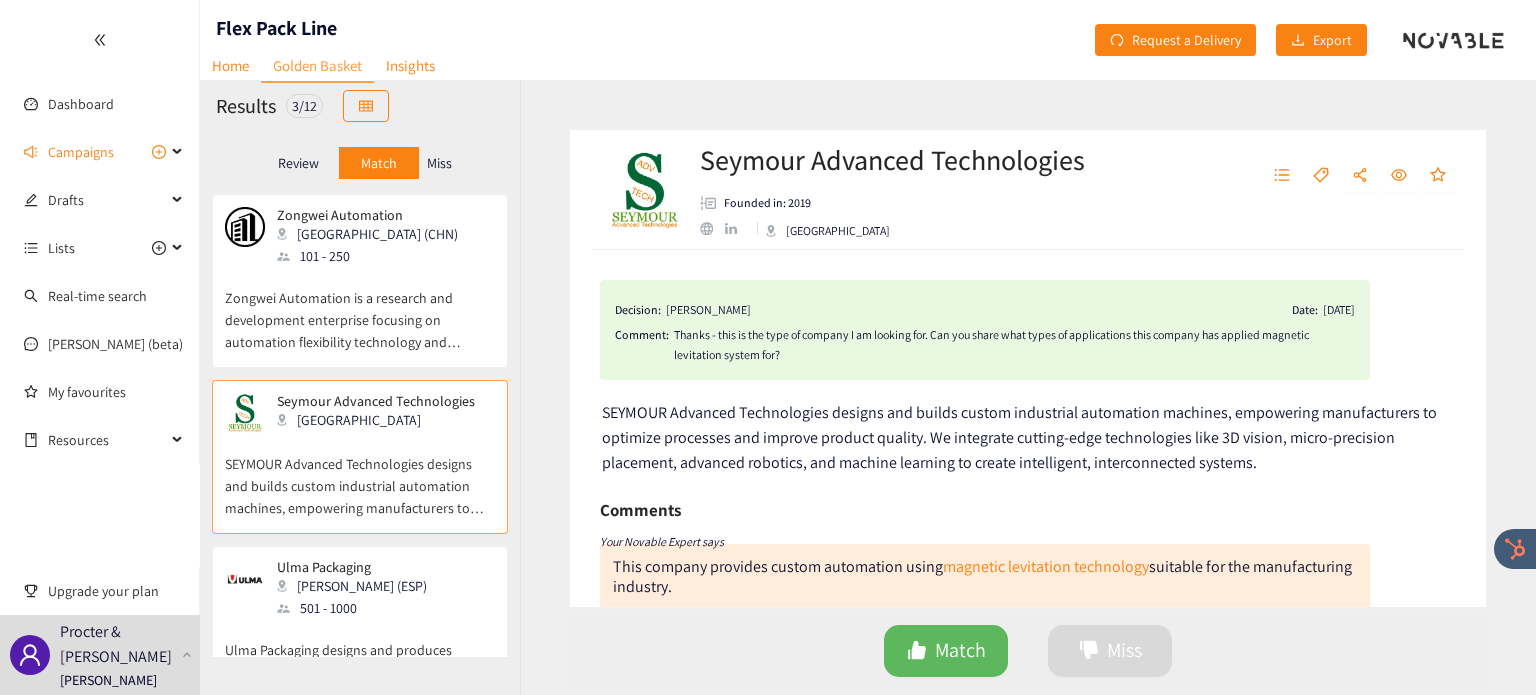 click on "Miss" at bounding box center [440, 163] 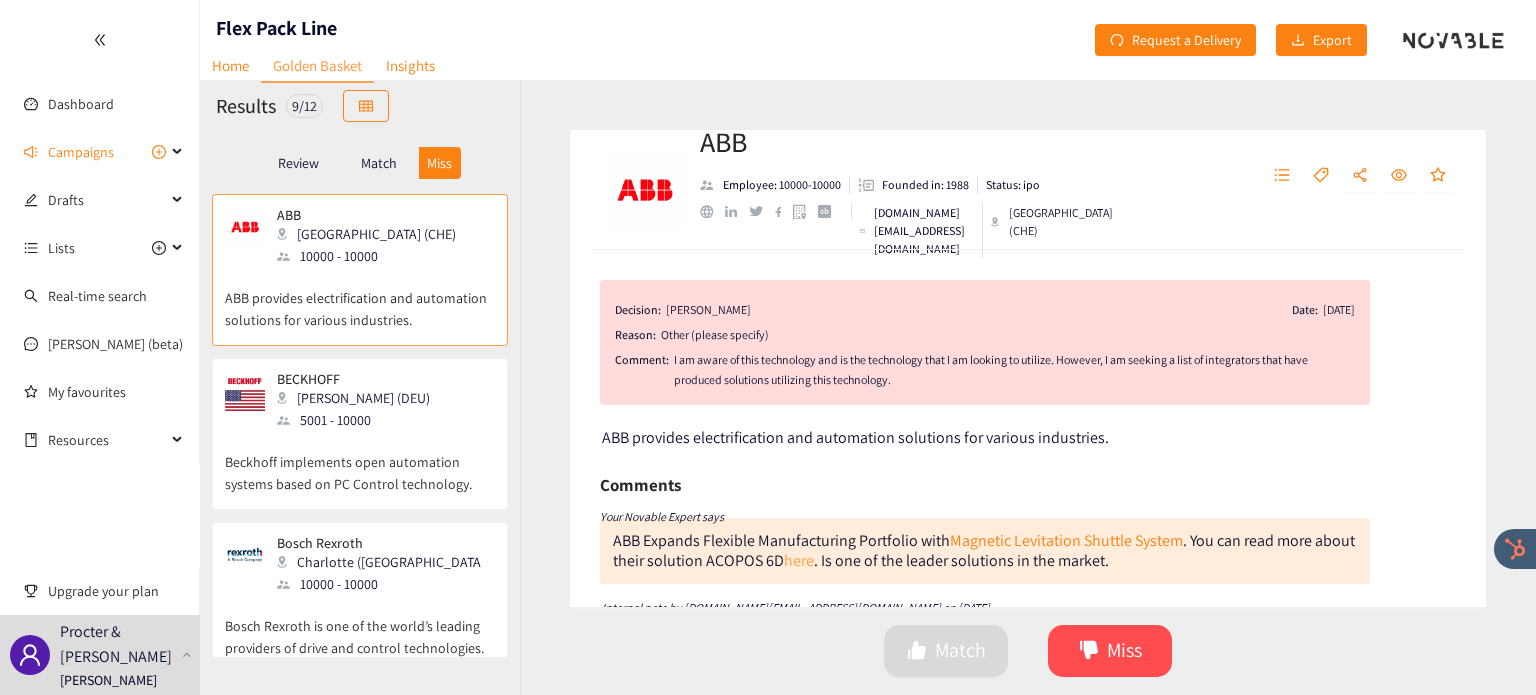 click on "here" at bounding box center (799, 560) 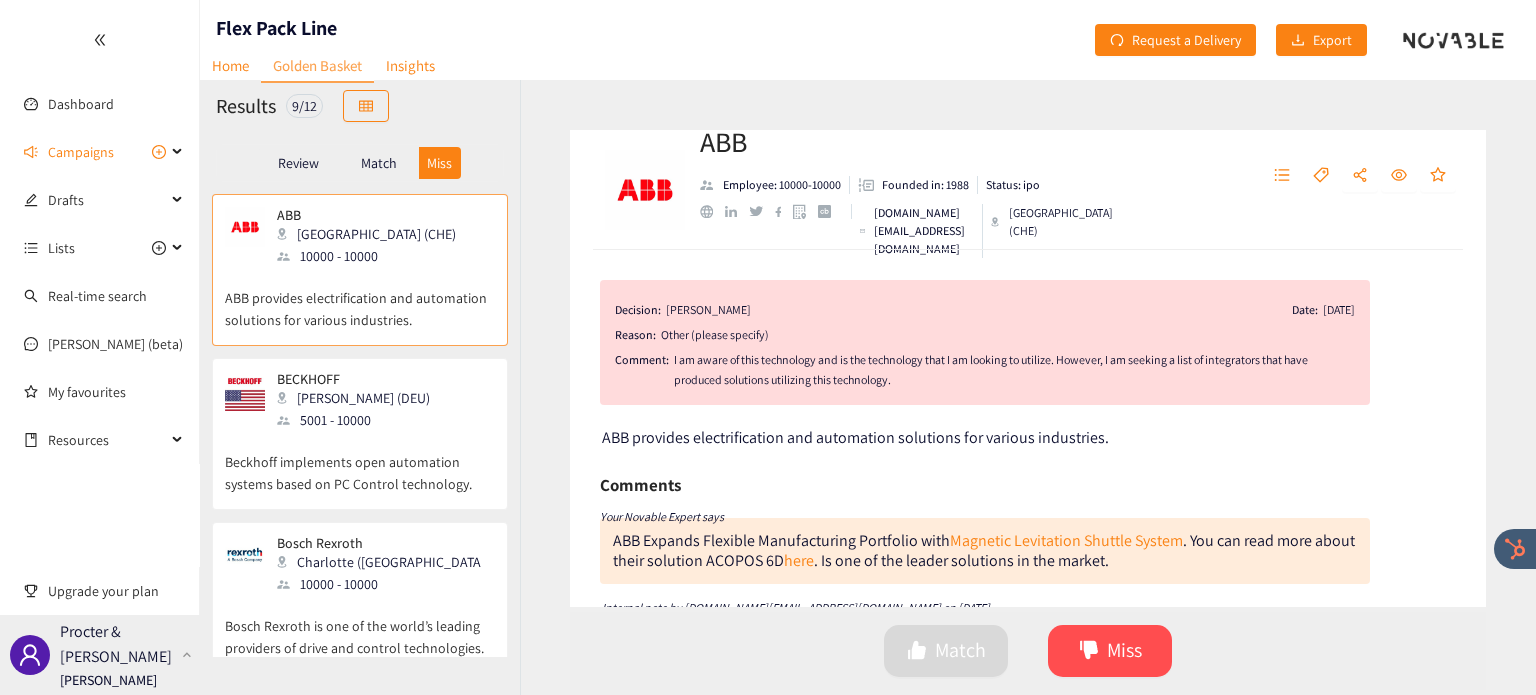 click on "Procter & Gamble Irene Violetta" at bounding box center [100, 655] 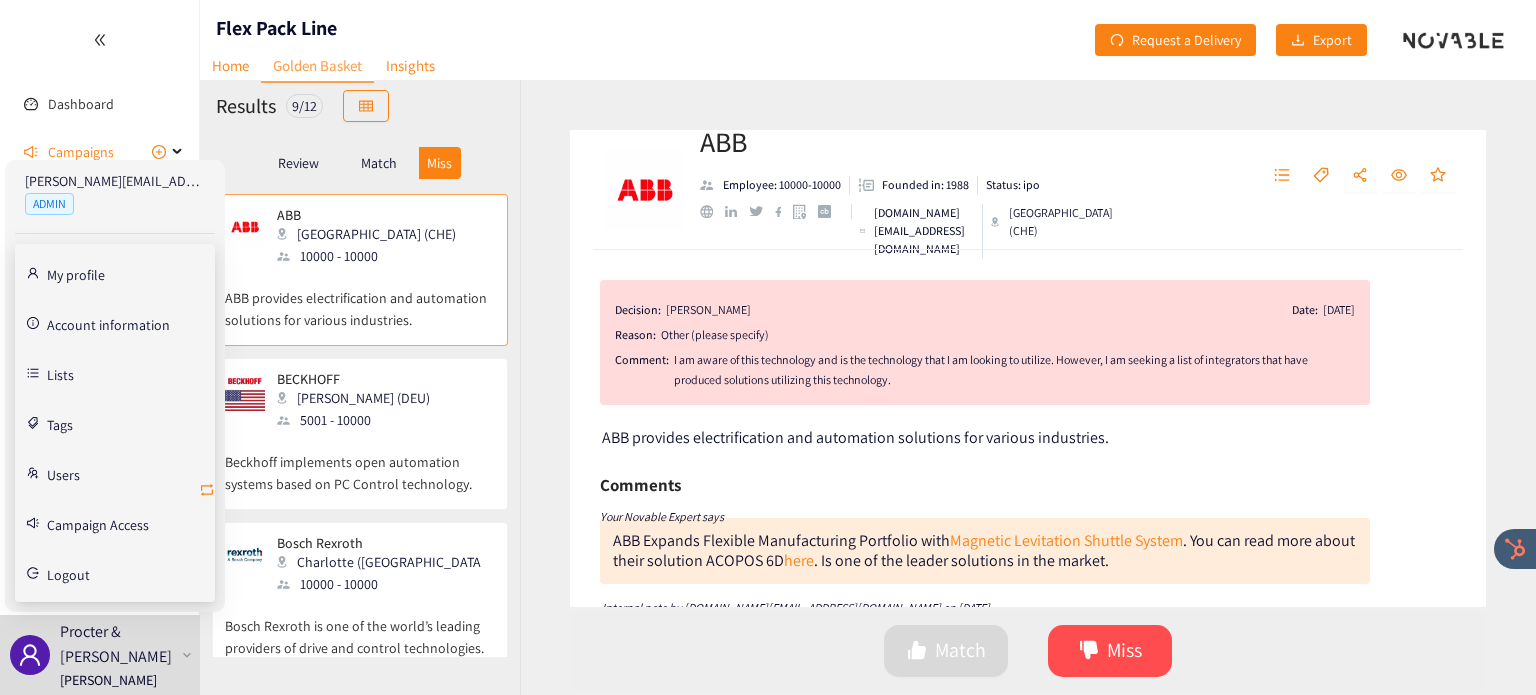 click 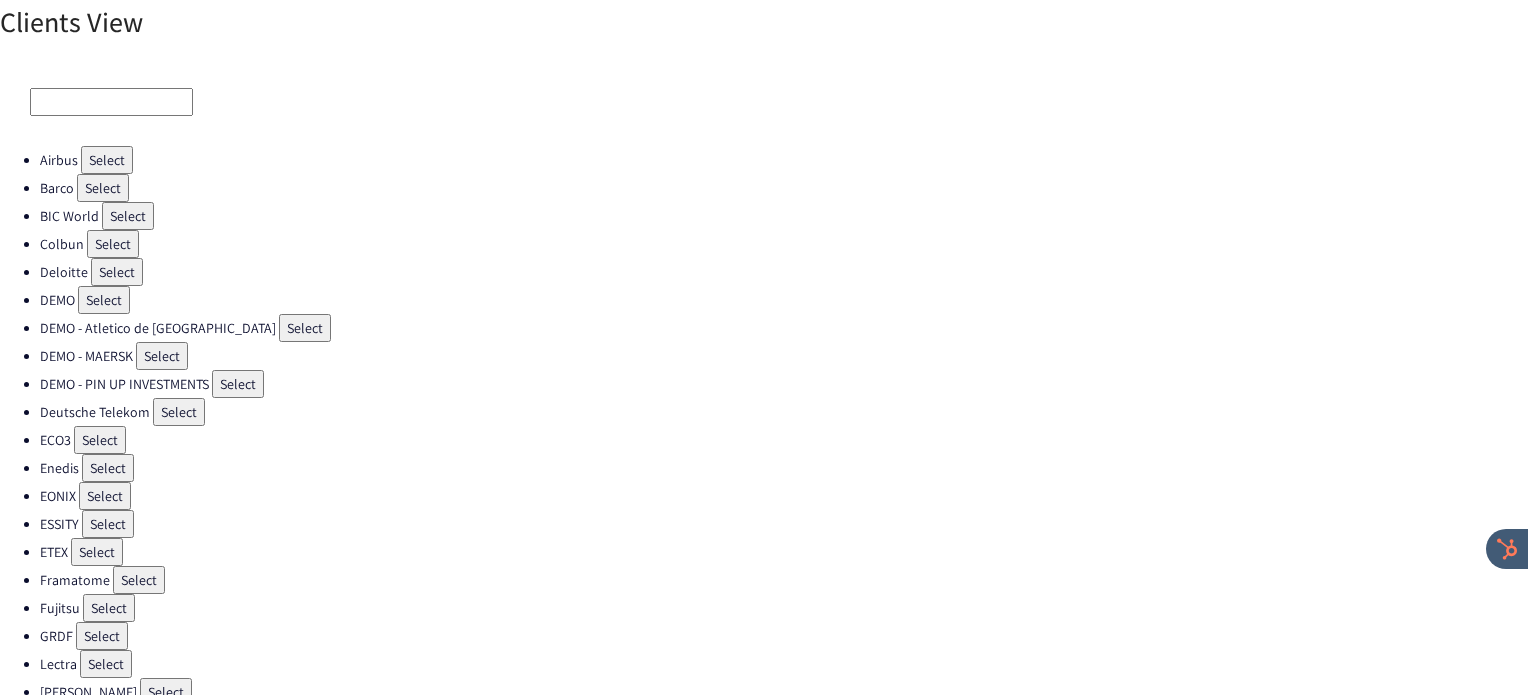 scroll, scrollTop: 24, scrollLeft: 0, axis: vertical 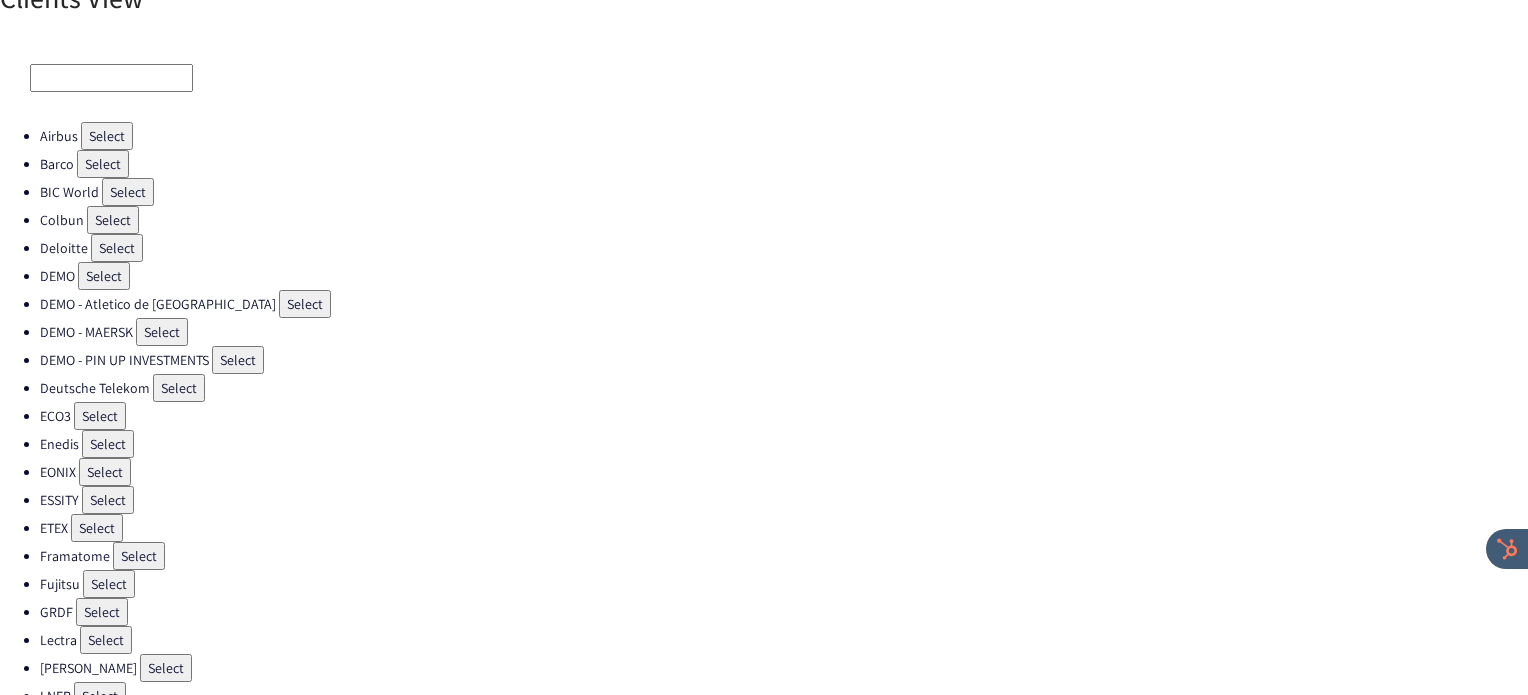 click on "Select" at bounding box center (113, 220) 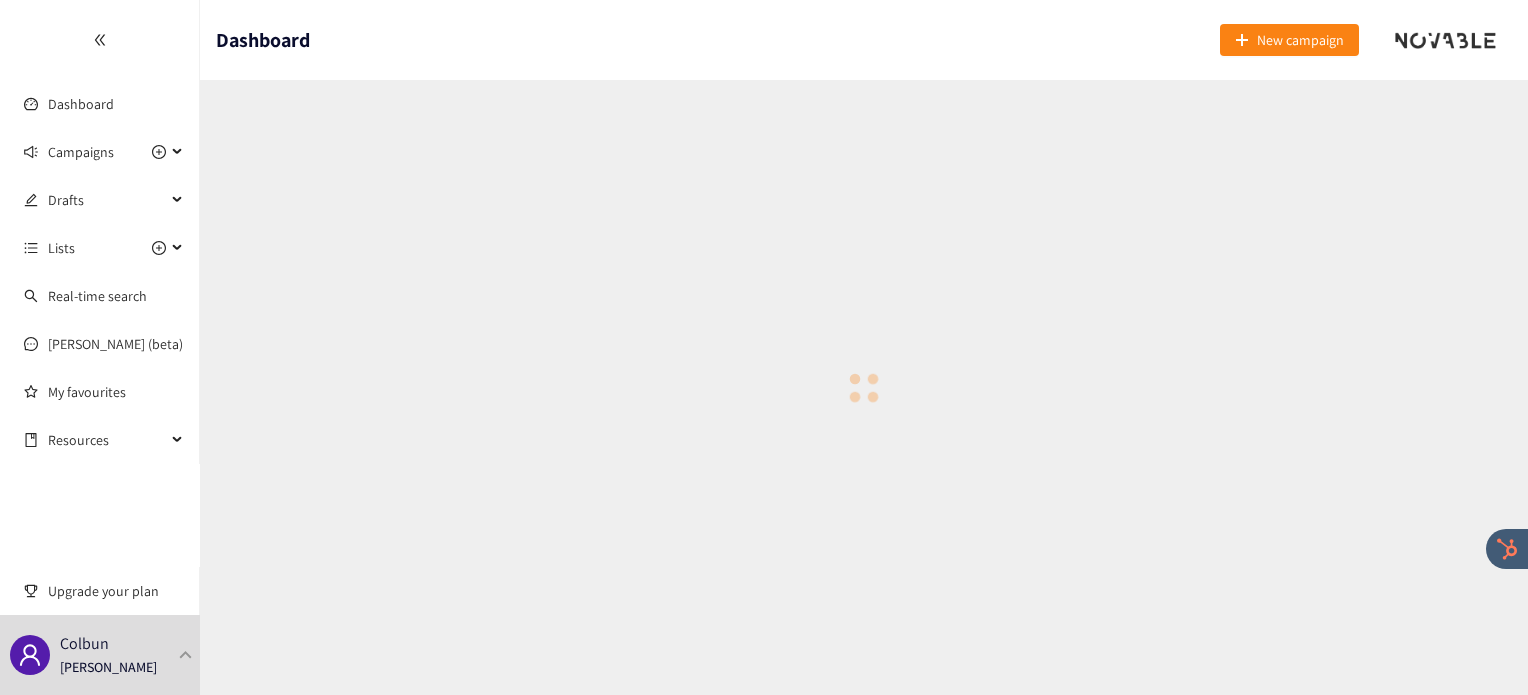 scroll, scrollTop: 0, scrollLeft: 0, axis: both 